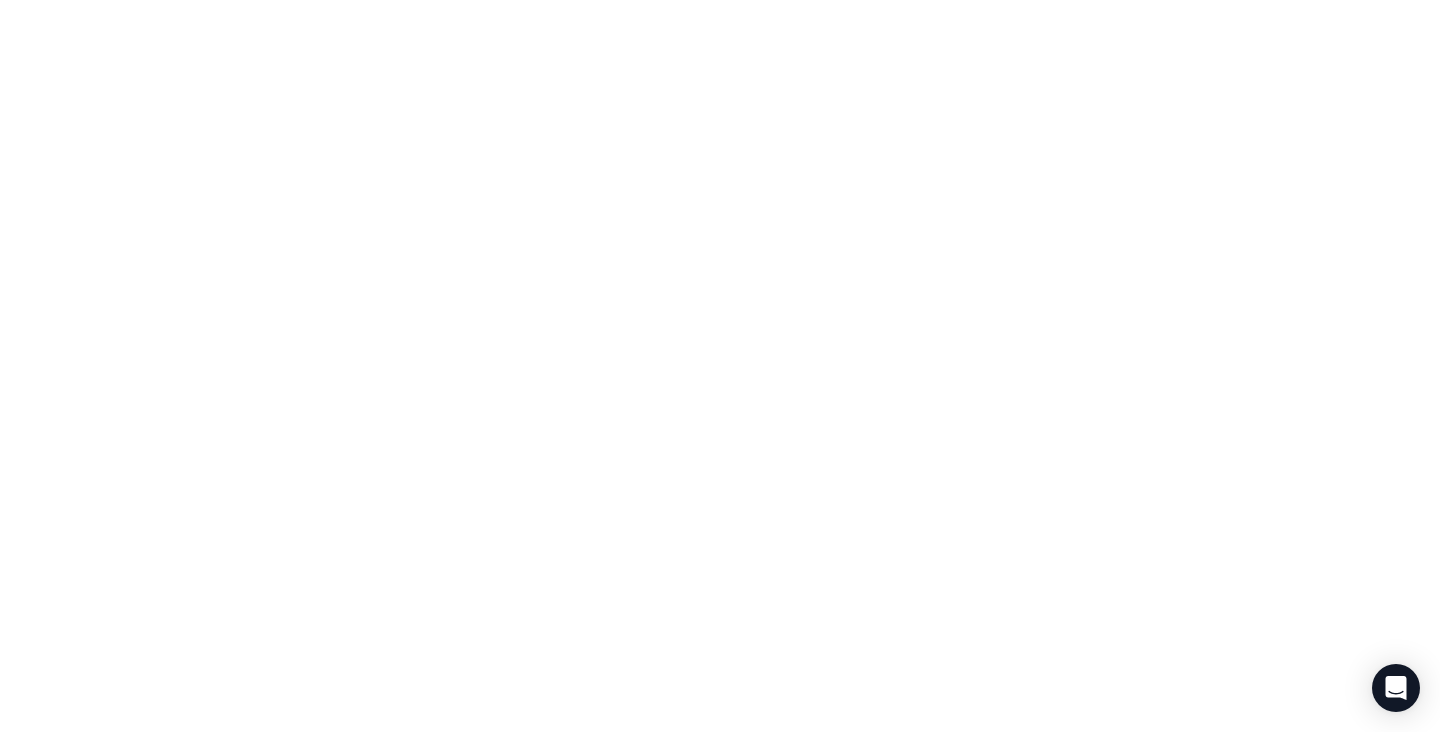 scroll, scrollTop: 0, scrollLeft: 0, axis: both 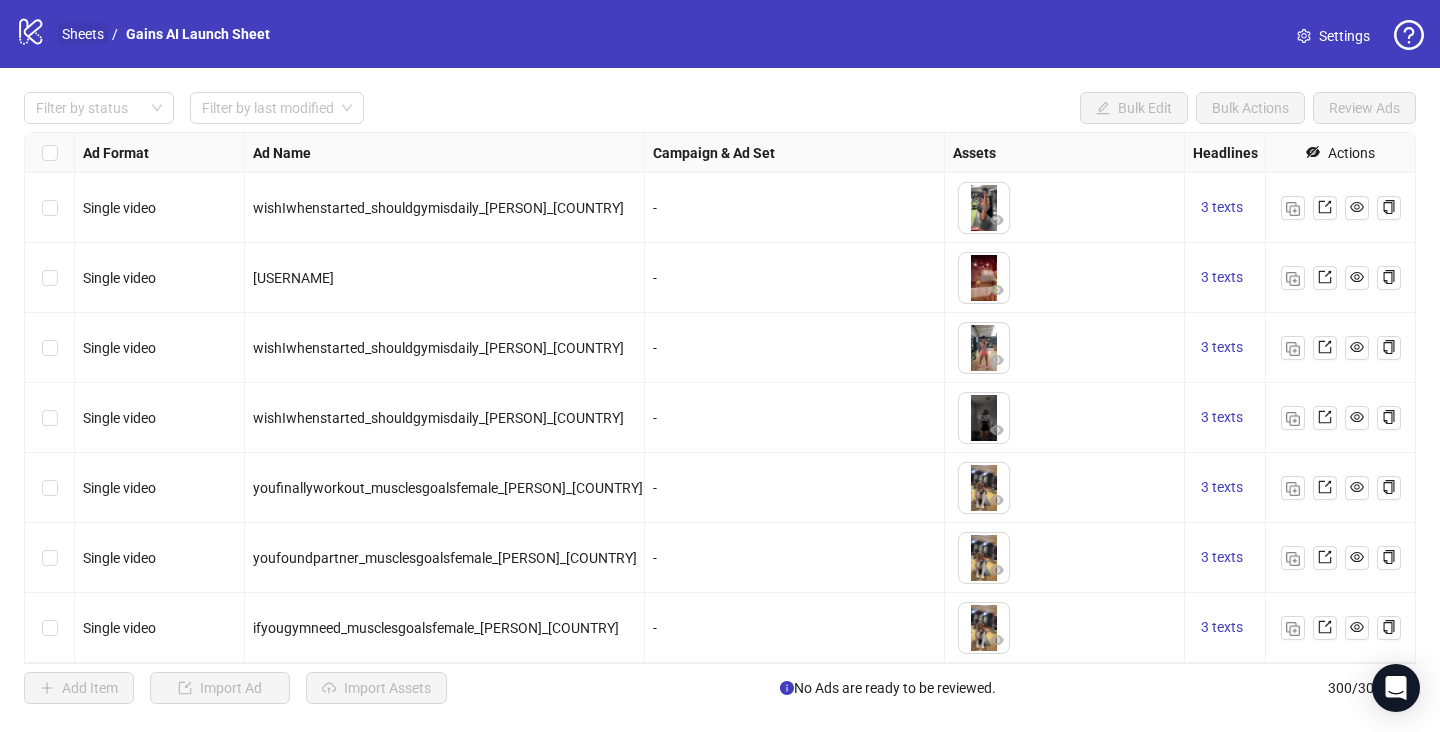 click on "Sheets" at bounding box center (83, 34) 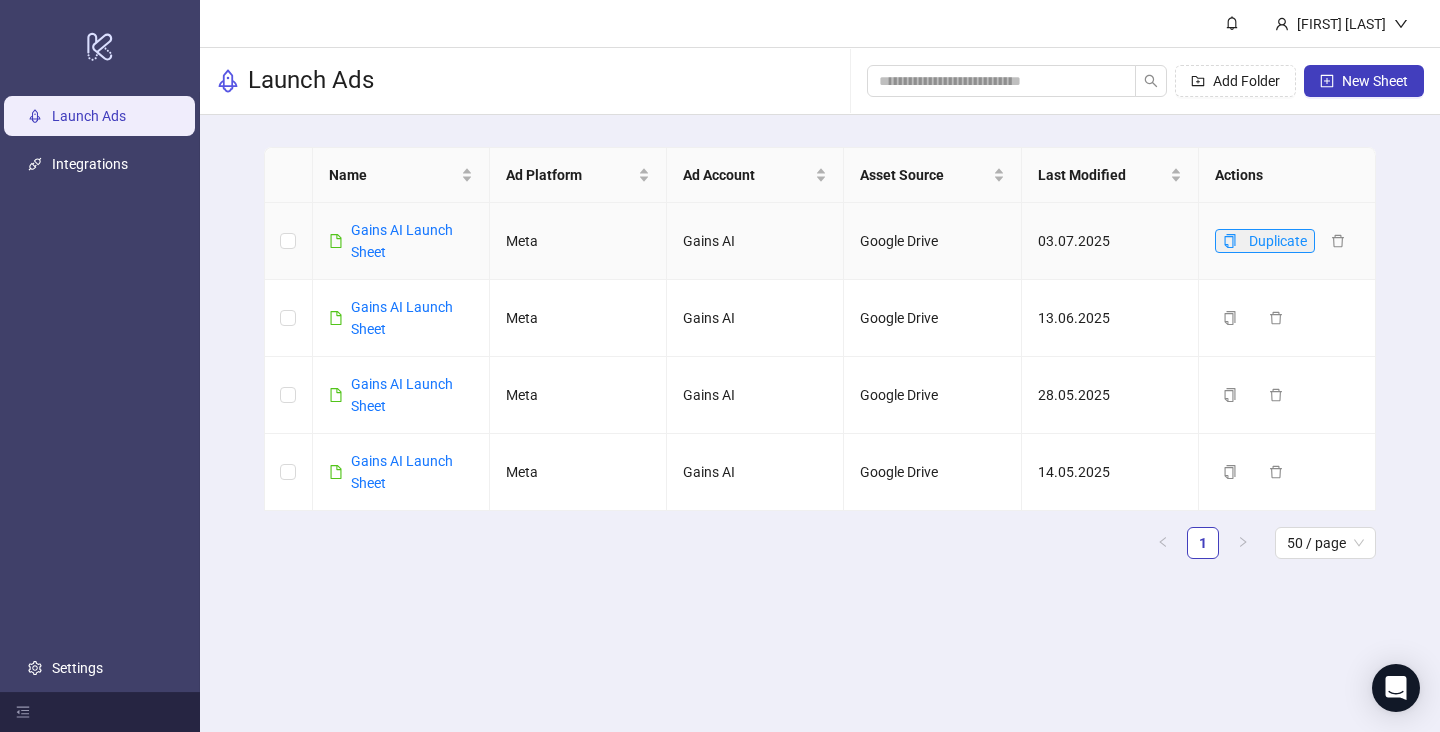 click 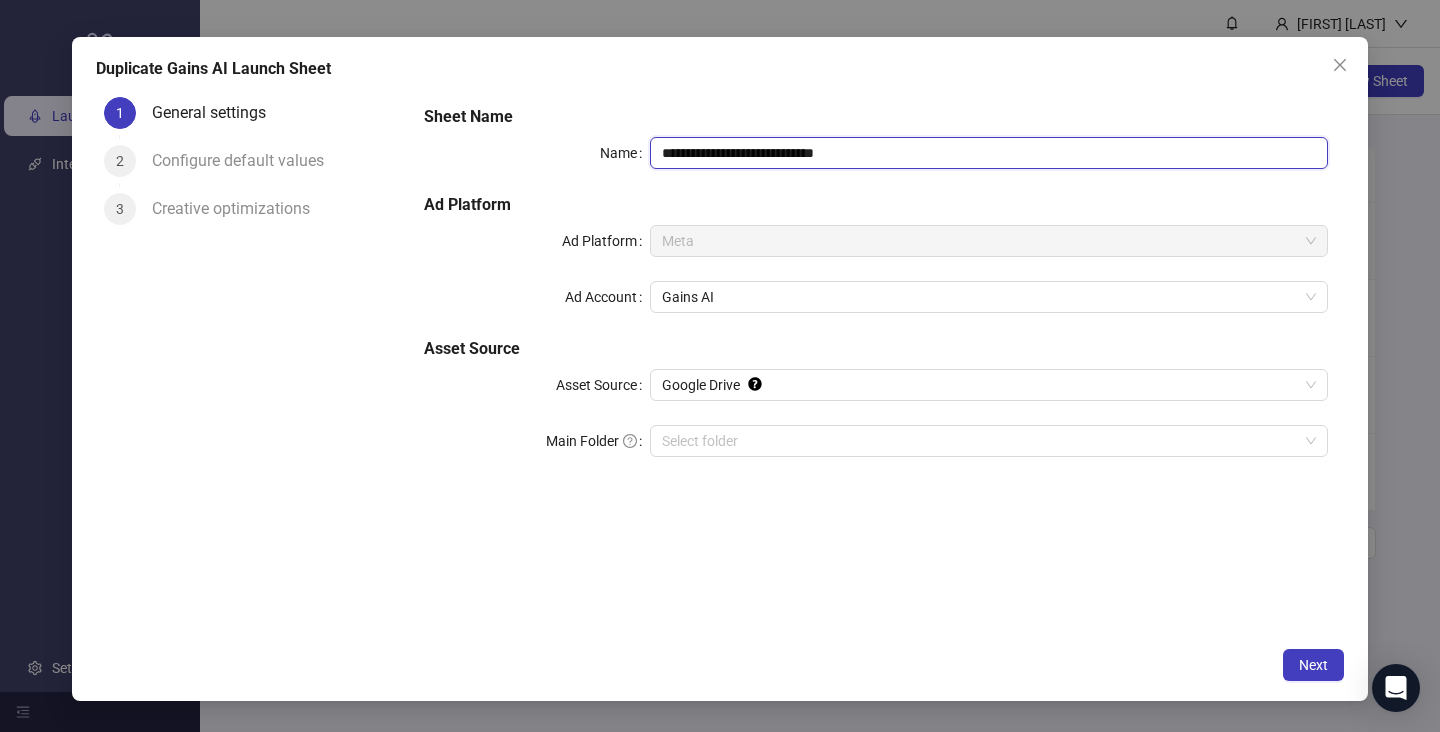click on "**********" at bounding box center [989, 153] 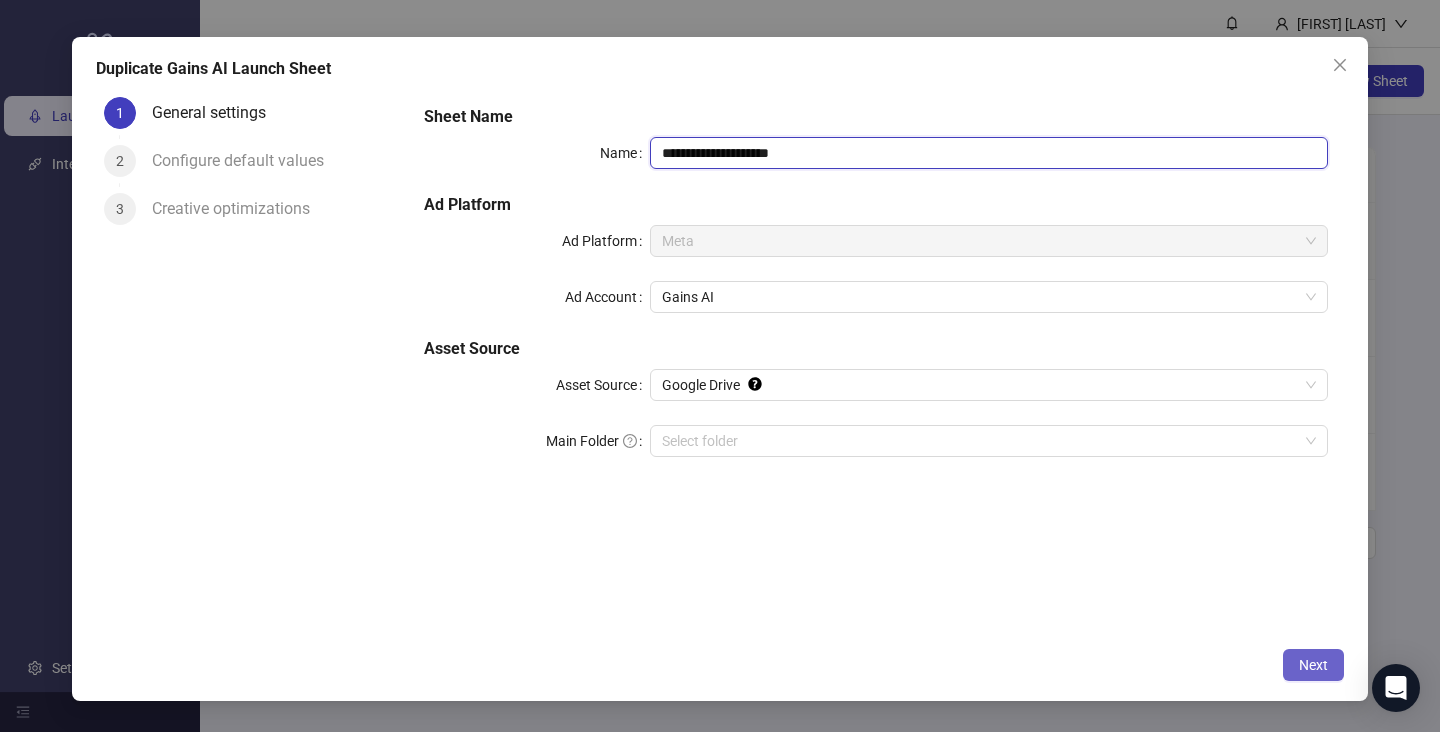 type on "**********" 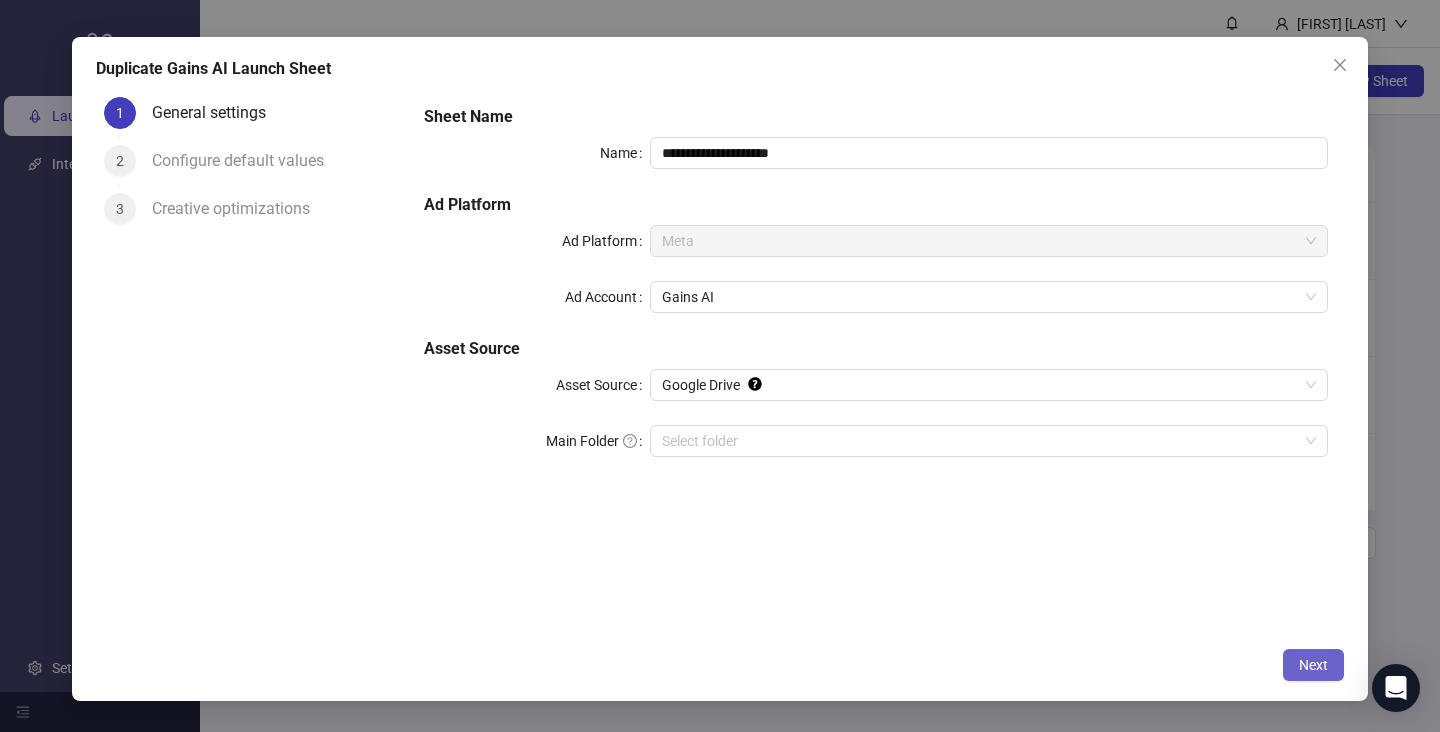click on "Next" at bounding box center [1313, 665] 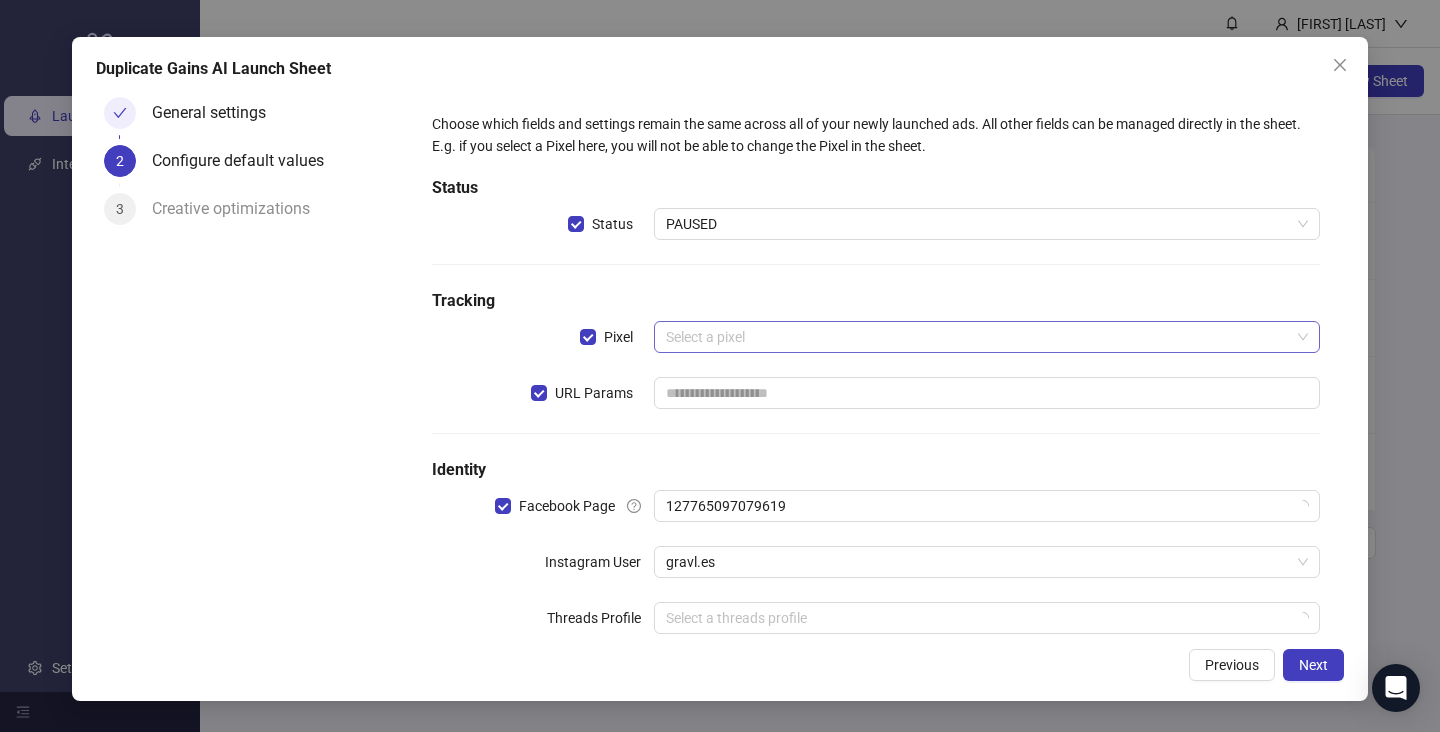 scroll, scrollTop: 44, scrollLeft: 0, axis: vertical 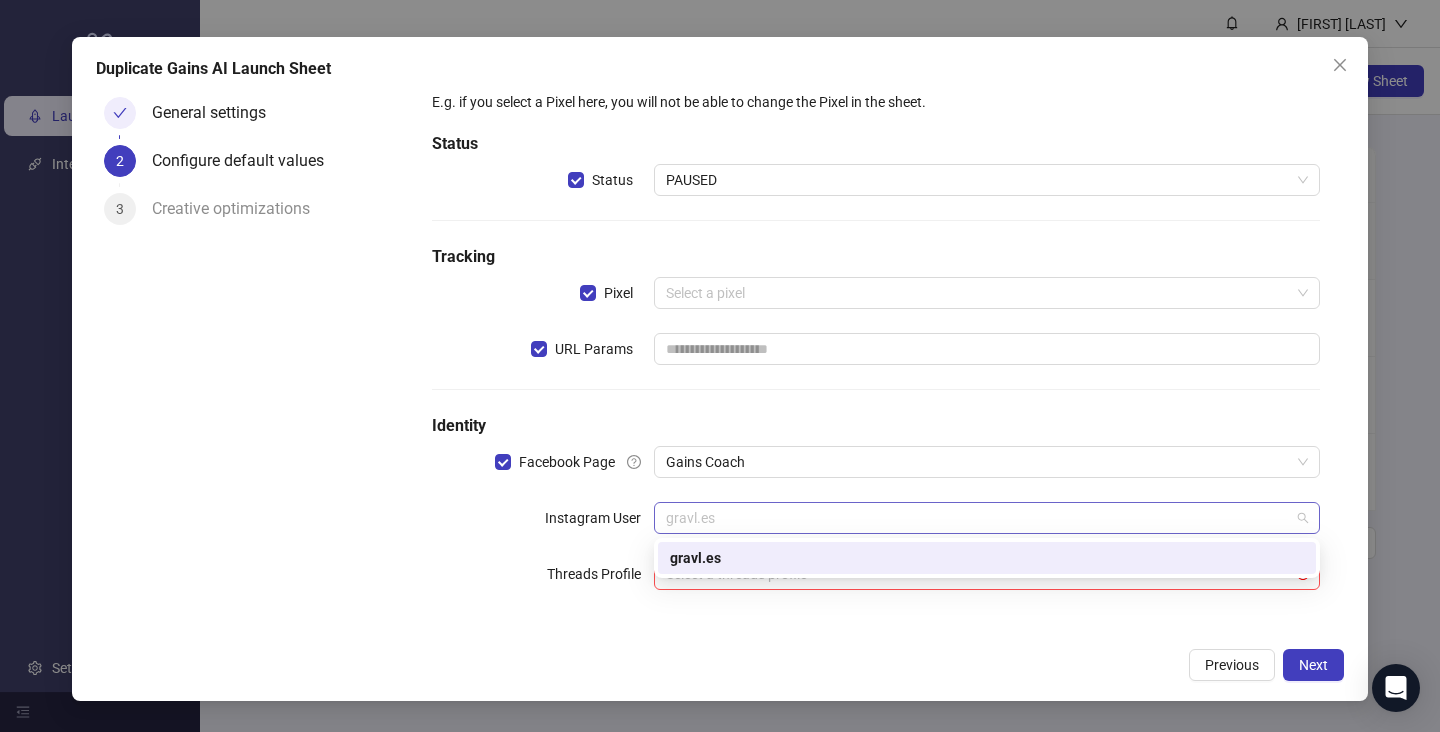 click on "gravl.es" at bounding box center (987, 518) 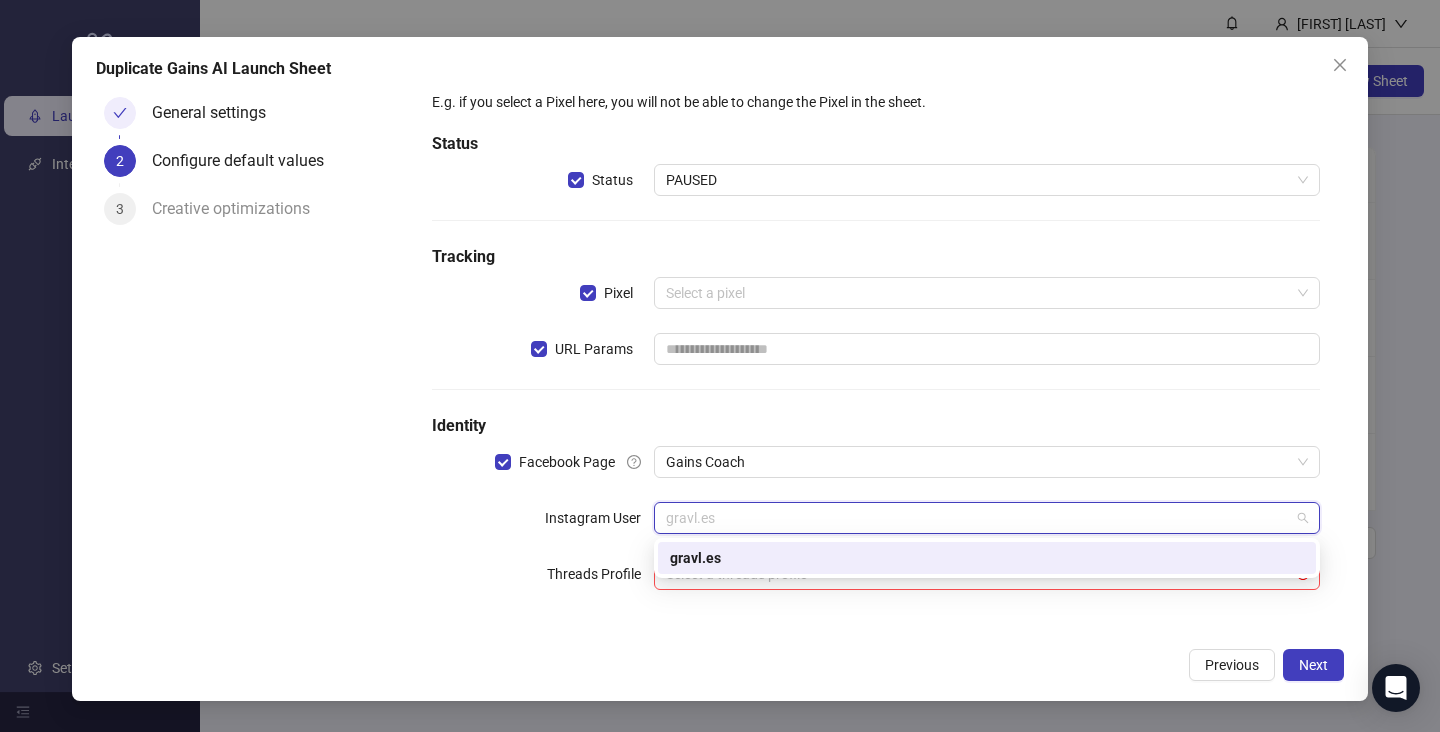 click on "Choose which fields and settings remain the same across all of your newly launched ads. All other fields can be managed directly in the sheet. E.g. if you select a Pixel here, you will not be able to change the Pixel in the sheet. Status Status PAUSED Tracking Pixel Select a pixel URL Params Identity Facebook Page Gains Coach Instagram User gravl.es Threads Profile Select a threads profile" at bounding box center (876, 341) 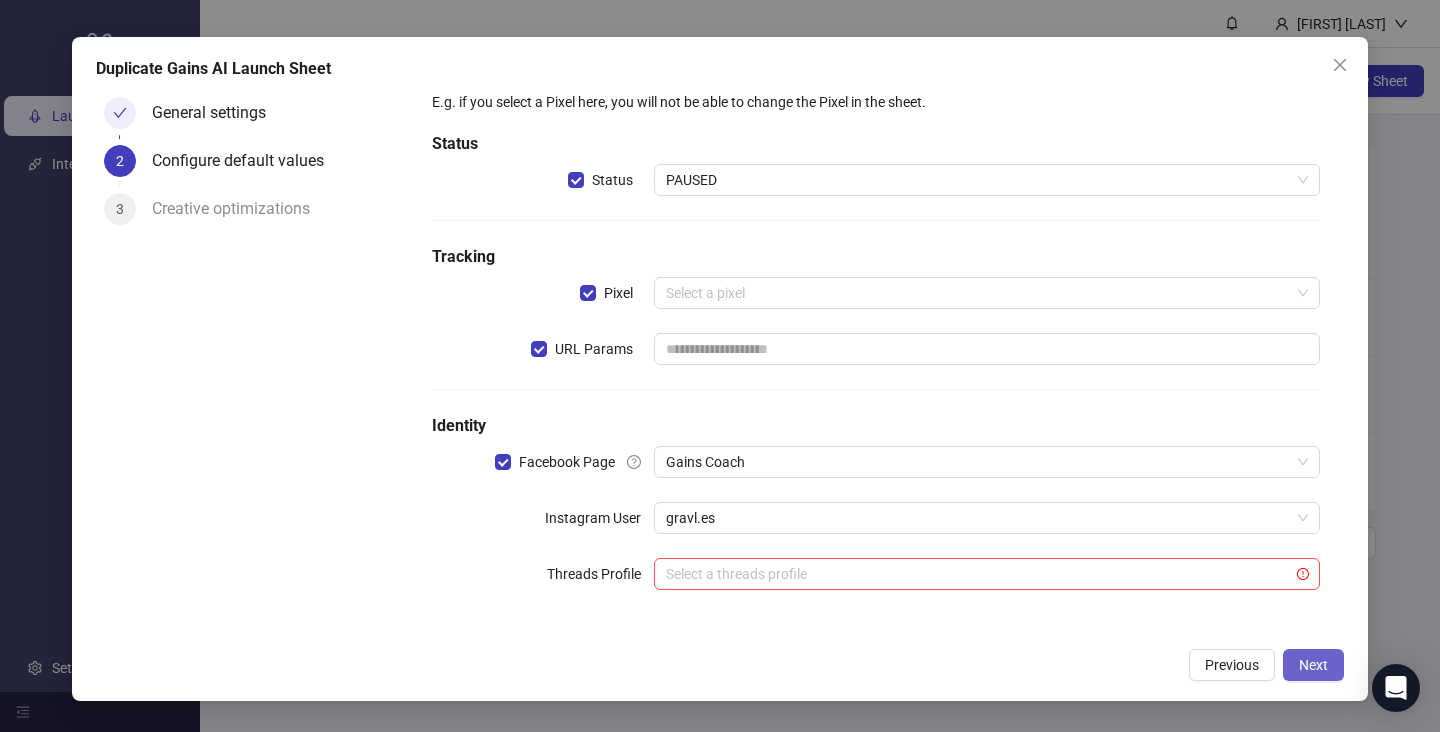 click on "Next" at bounding box center (1313, 665) 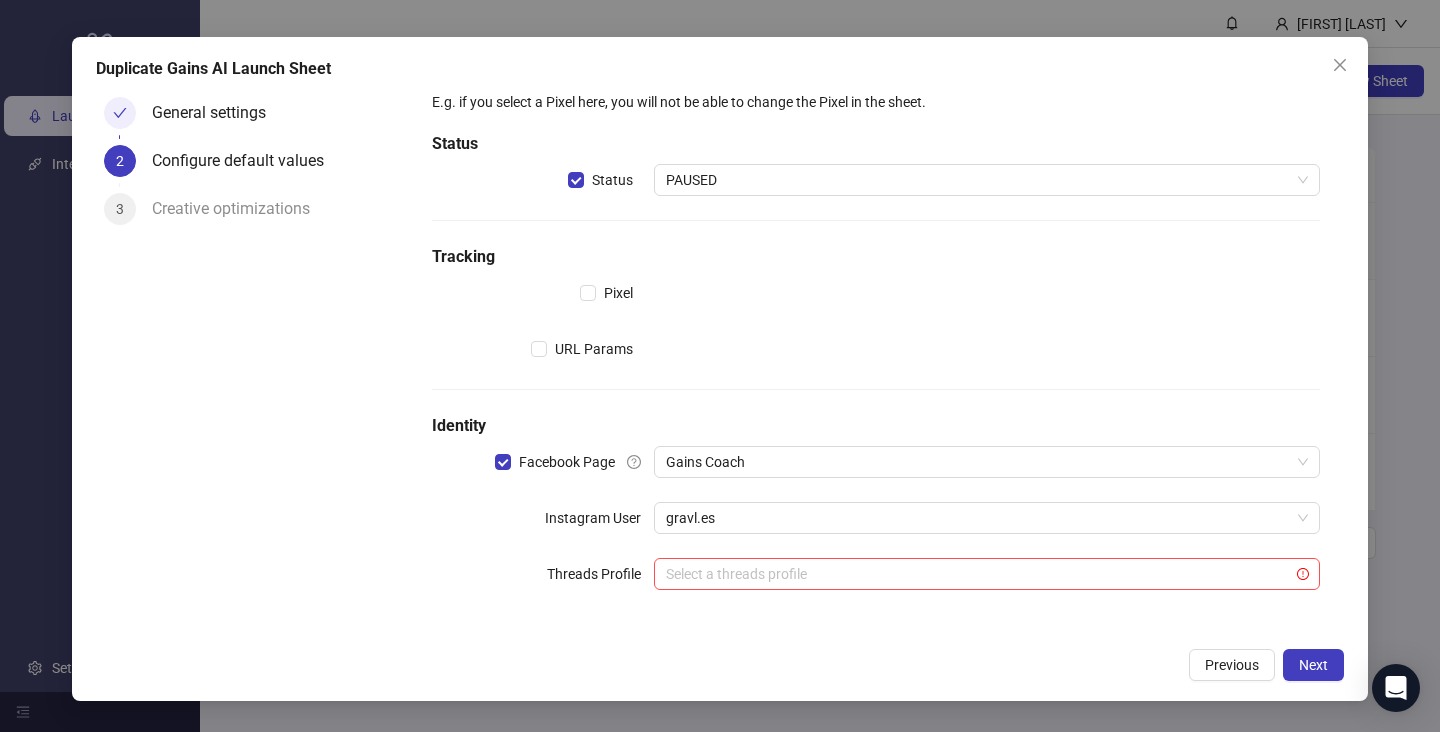click on "URL Params" at bounding box center [543, 349] 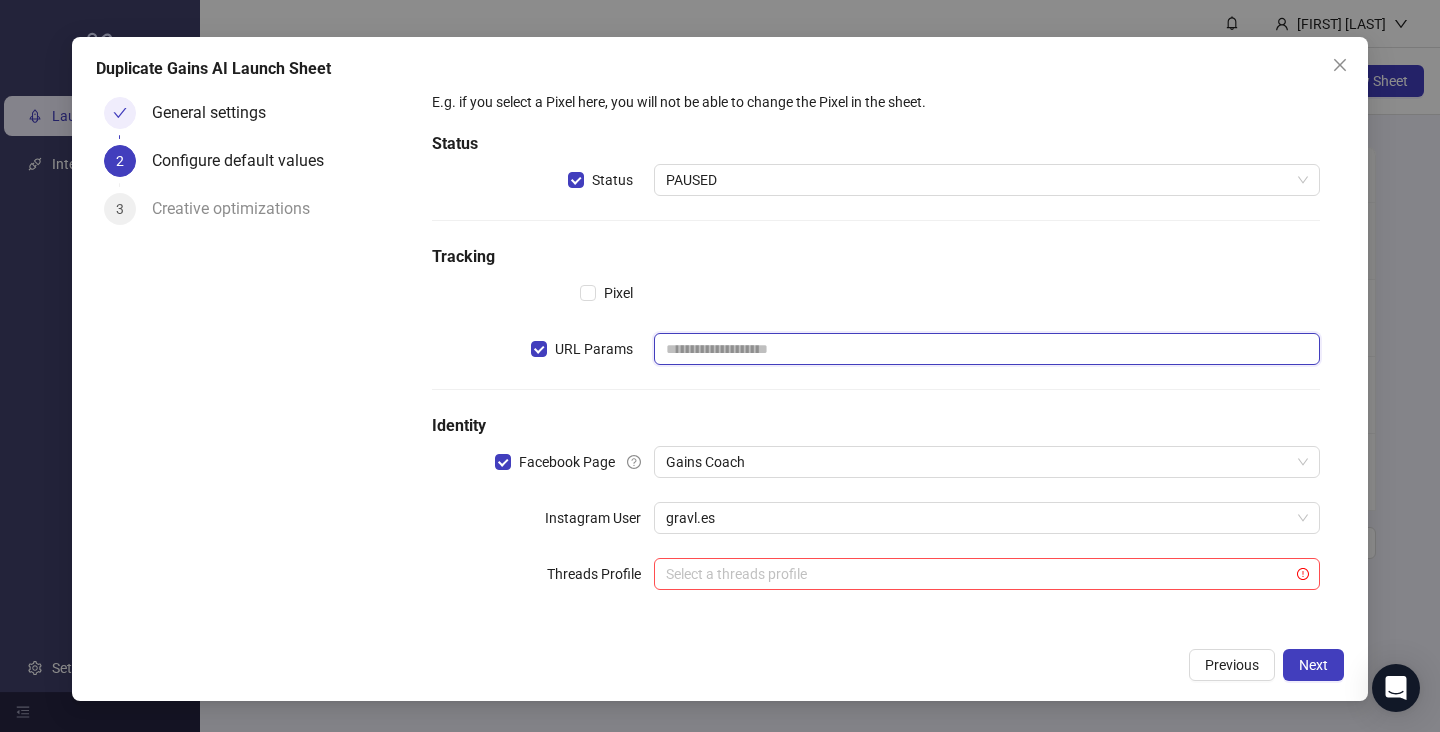 click at bounding box center (987, 349) 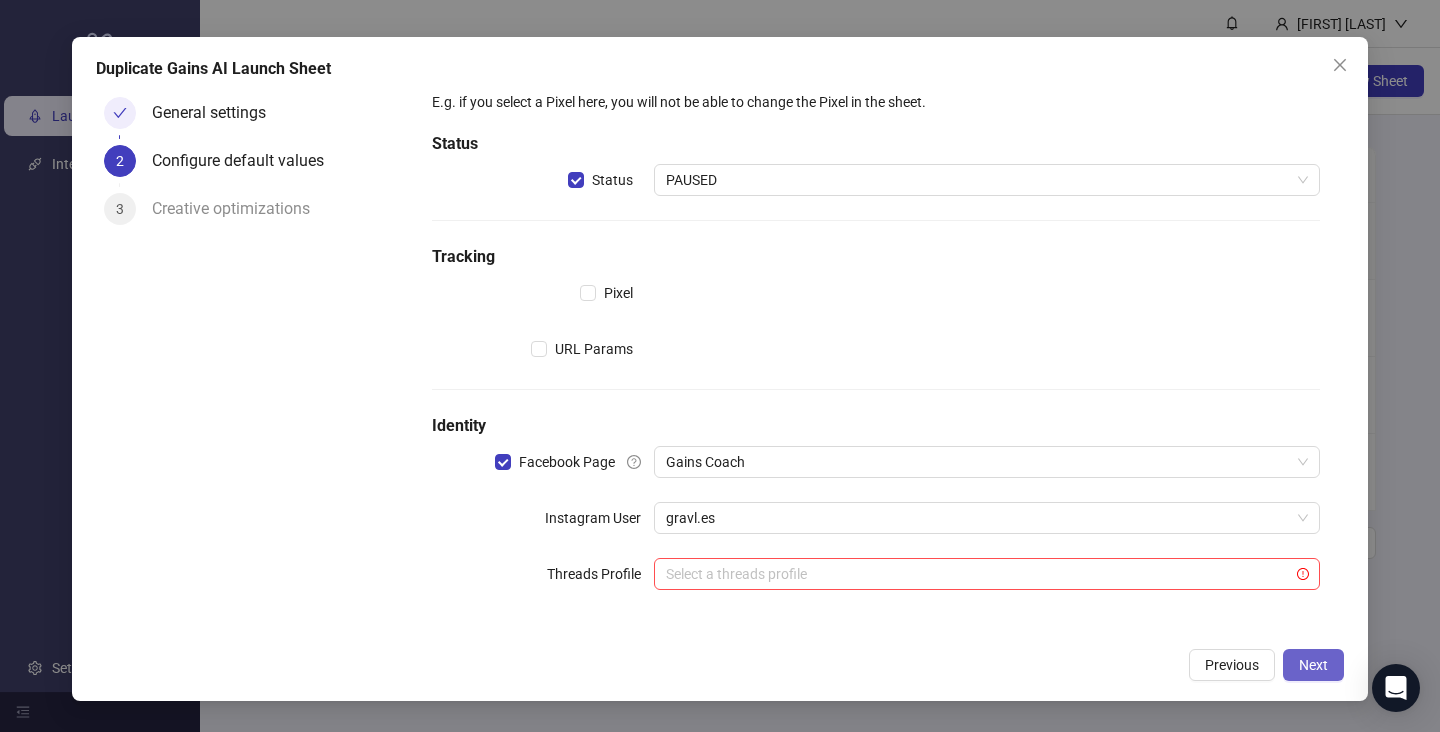 click on "Next" at bounding box center [1313, 665] 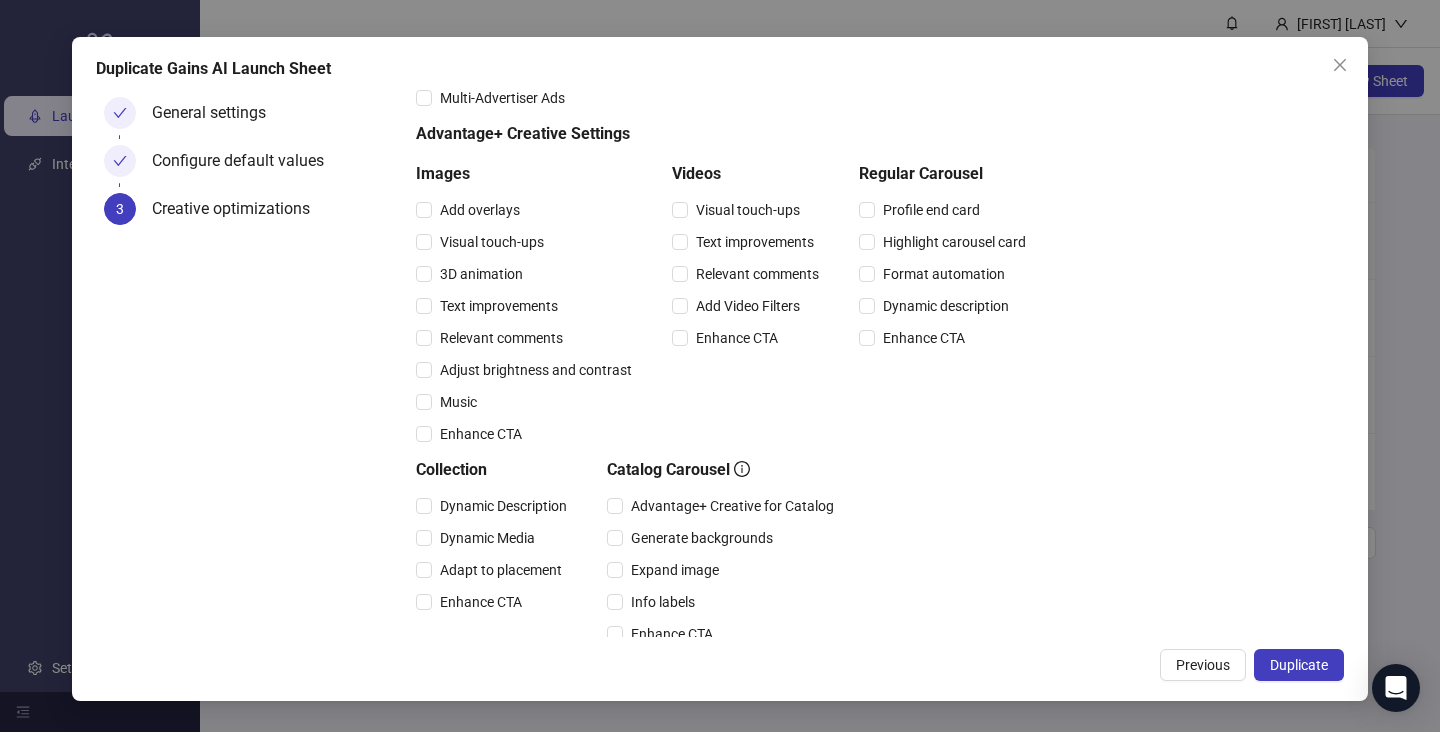 scroll, scrollTop: 0, scrollLeft: 0, axis: both 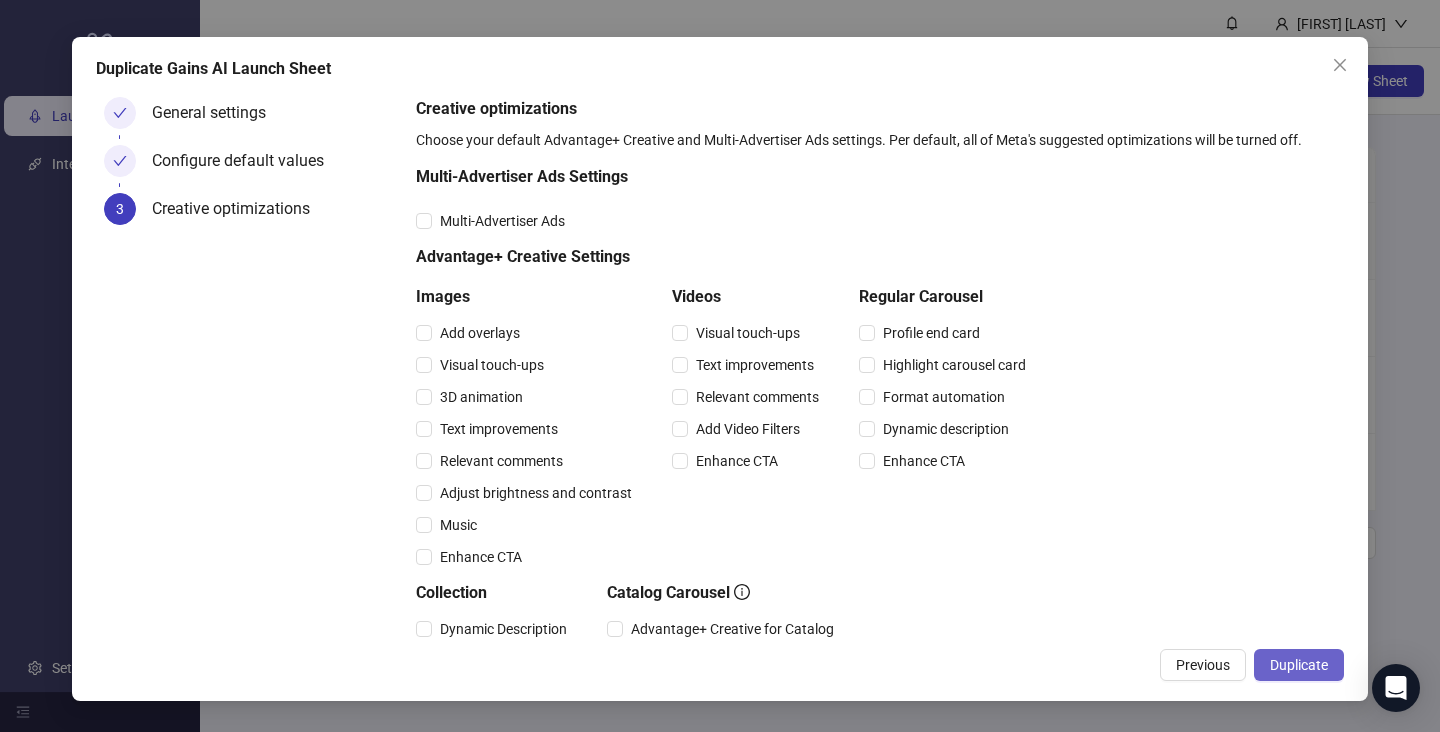 click on "Duplicate" at bounding box center (1299, 665) 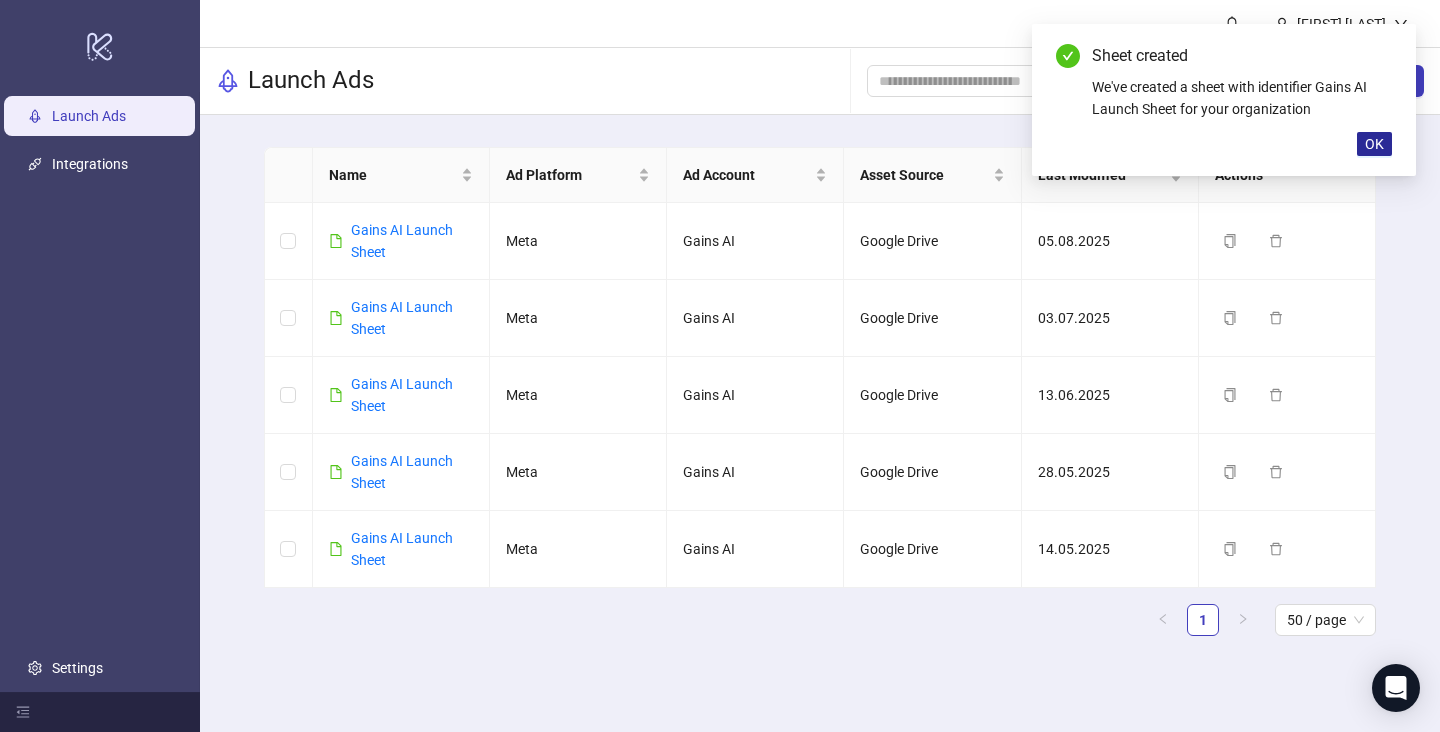 click on "OK" at bounding box center [1374, 144] 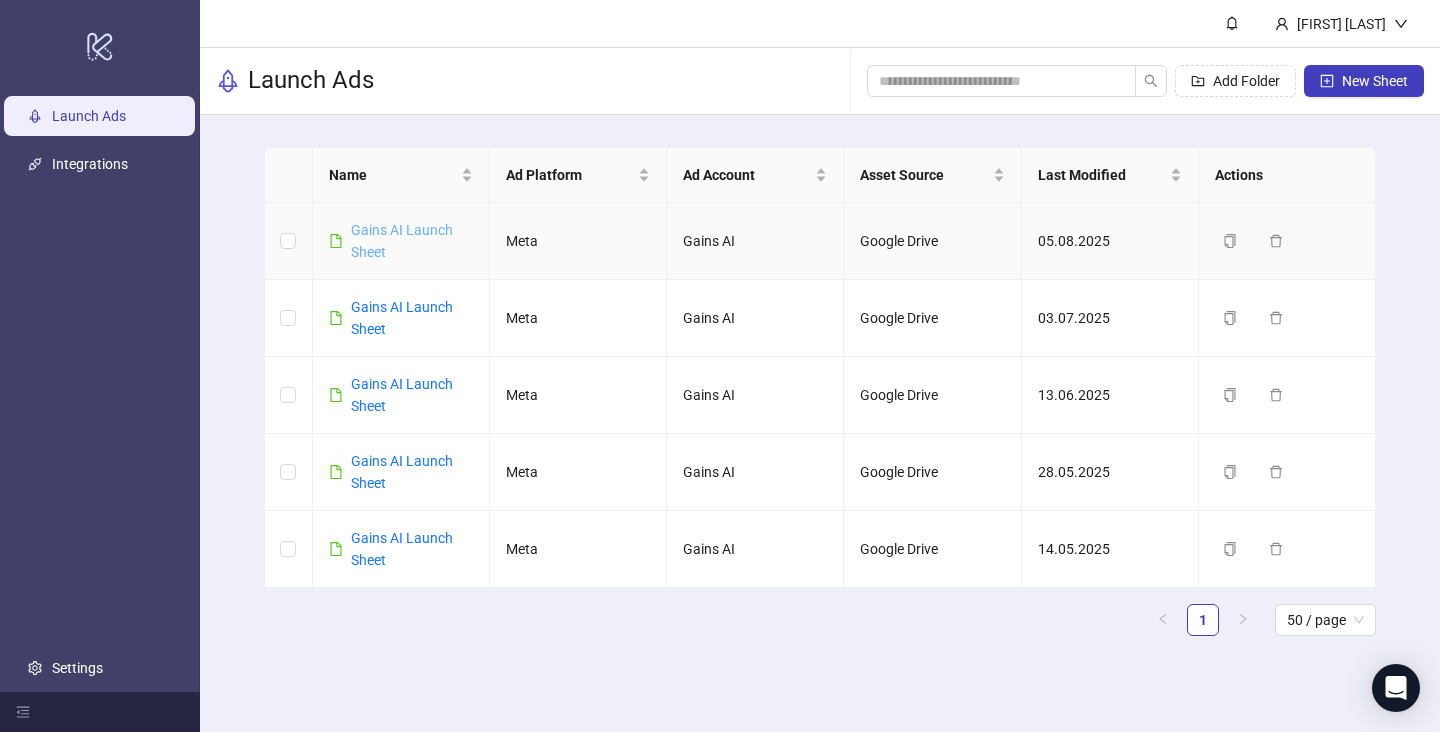 click on "Gains AI Launch Sheet" at bounding box center [402, 241] 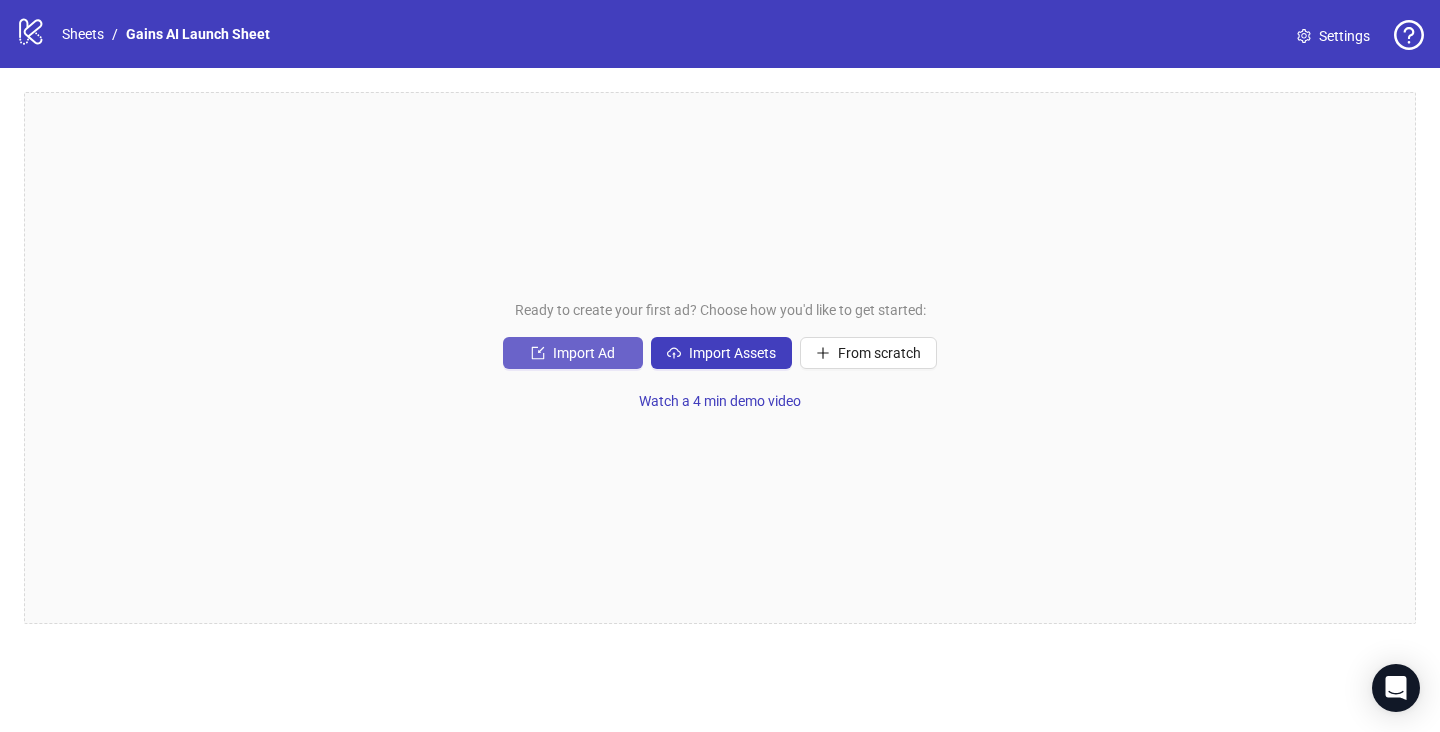 click on "Import Ad" at bounding box center (584, 353) 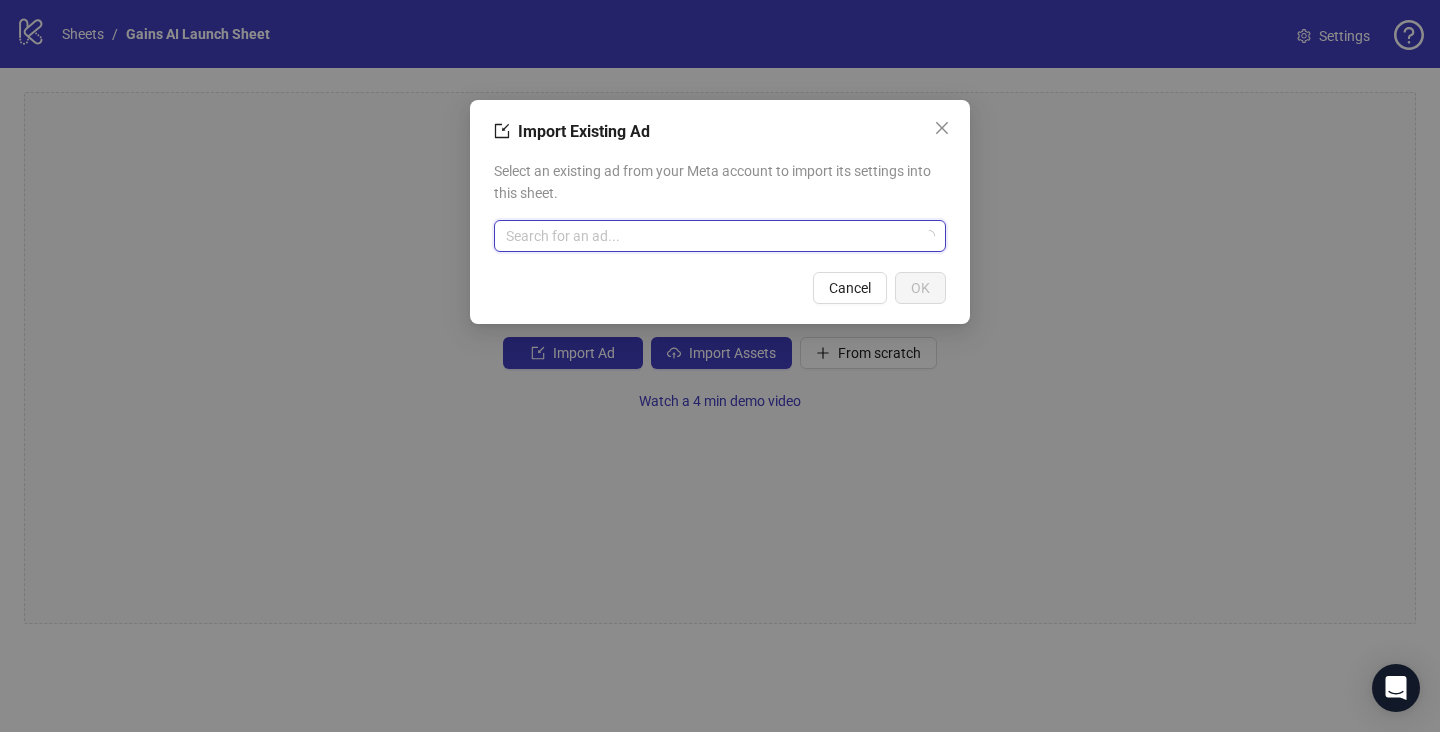 click at bounding box center (711, 236) 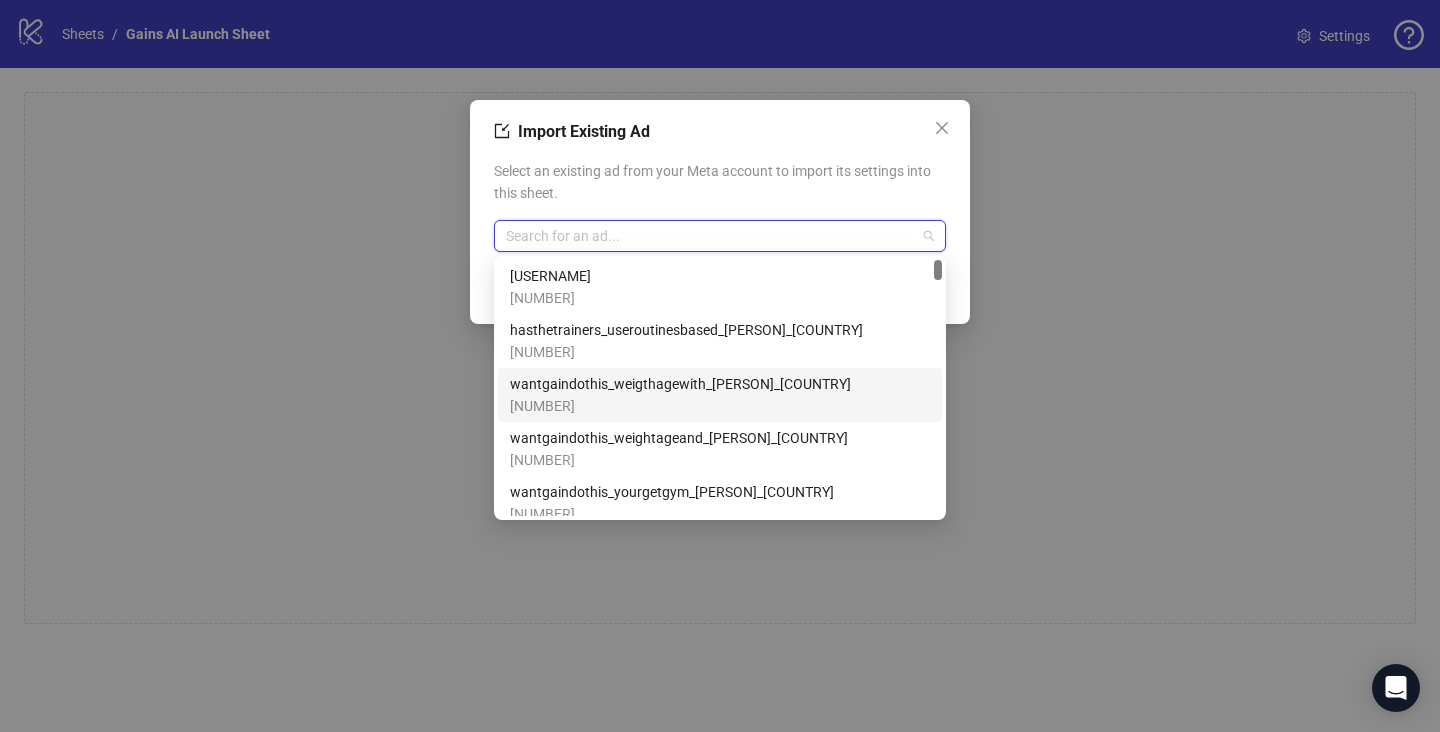 click on "wantgaindothis_weigthagewith_[PERSON]_[COUNTRY]" at bounding box center [680, 384] 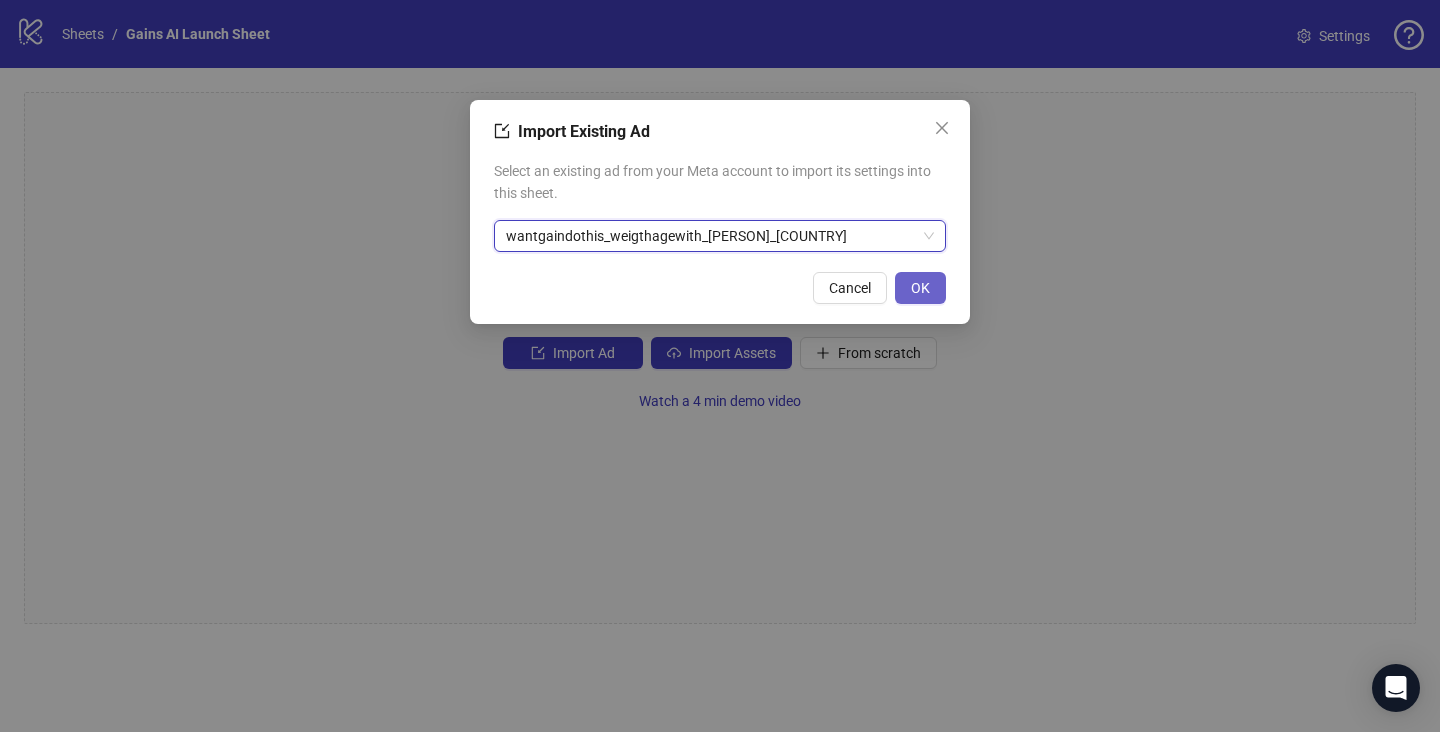 click on "OK" at bounding box center [920, 288] 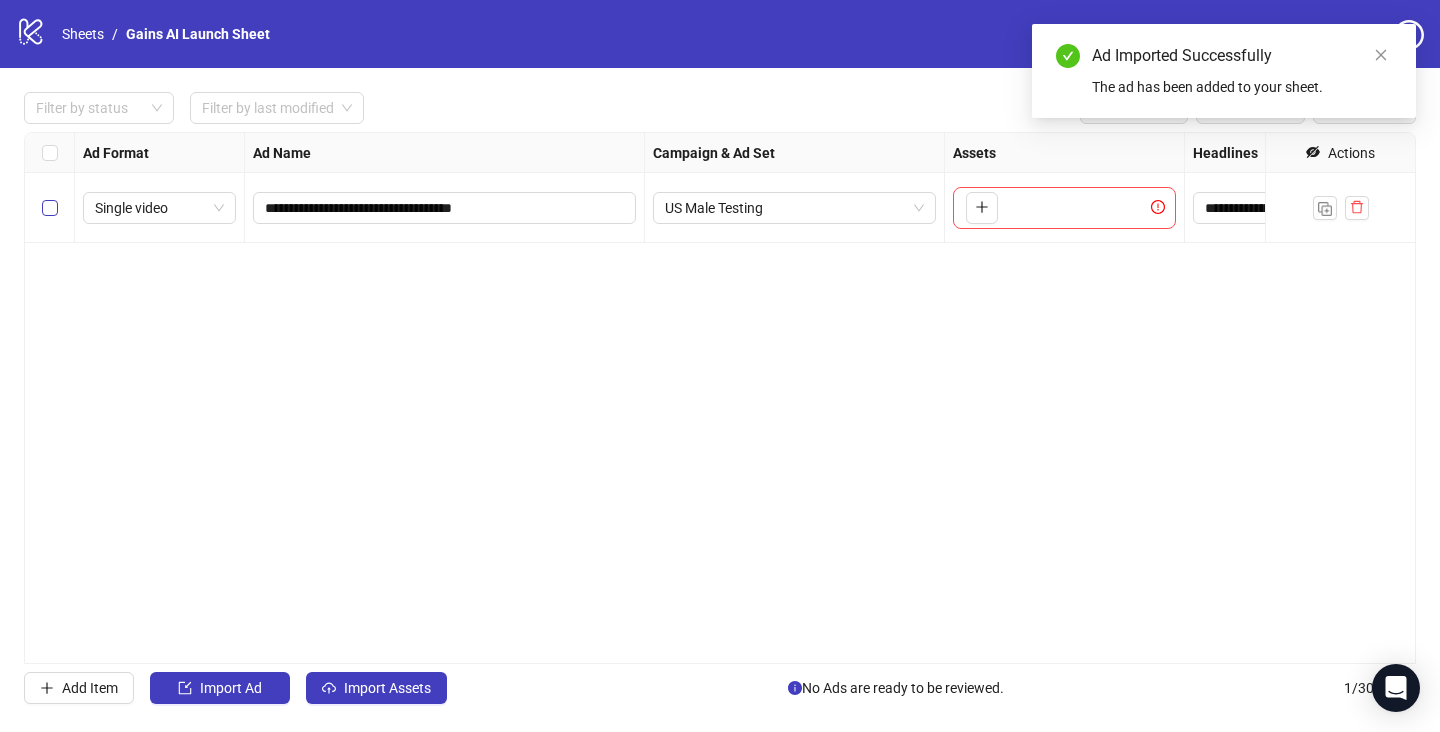 click at bounding box center (50, 208) 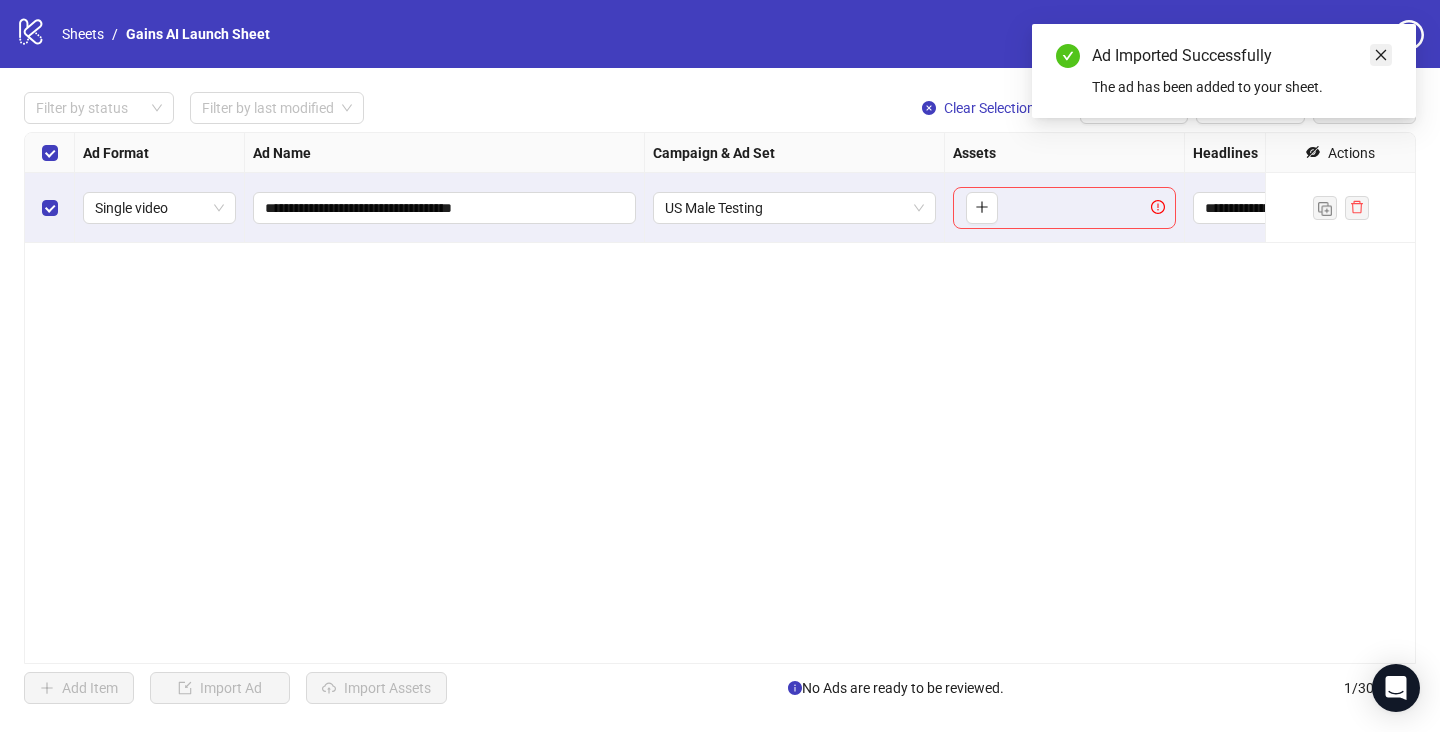 click 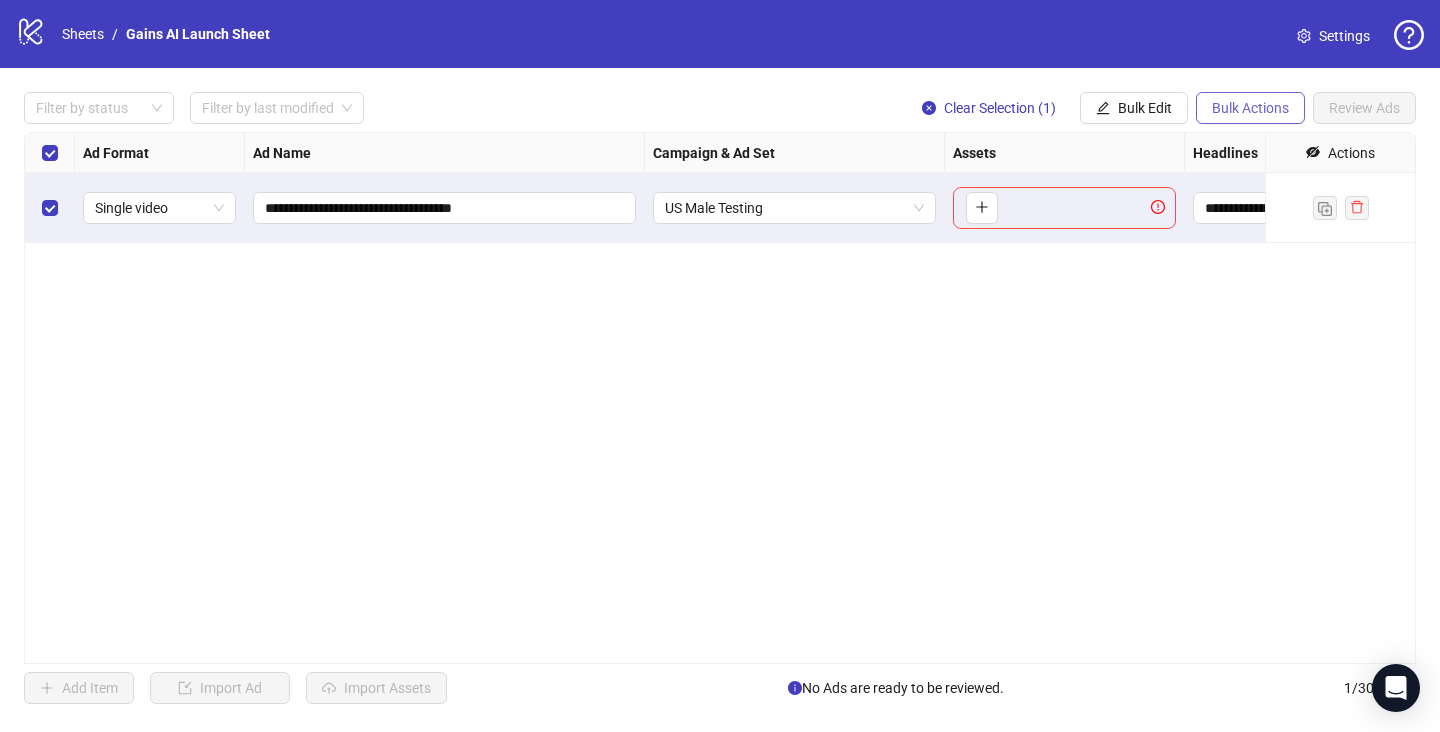 click on "Bulk Actions" at bounding box center [1250, 108] 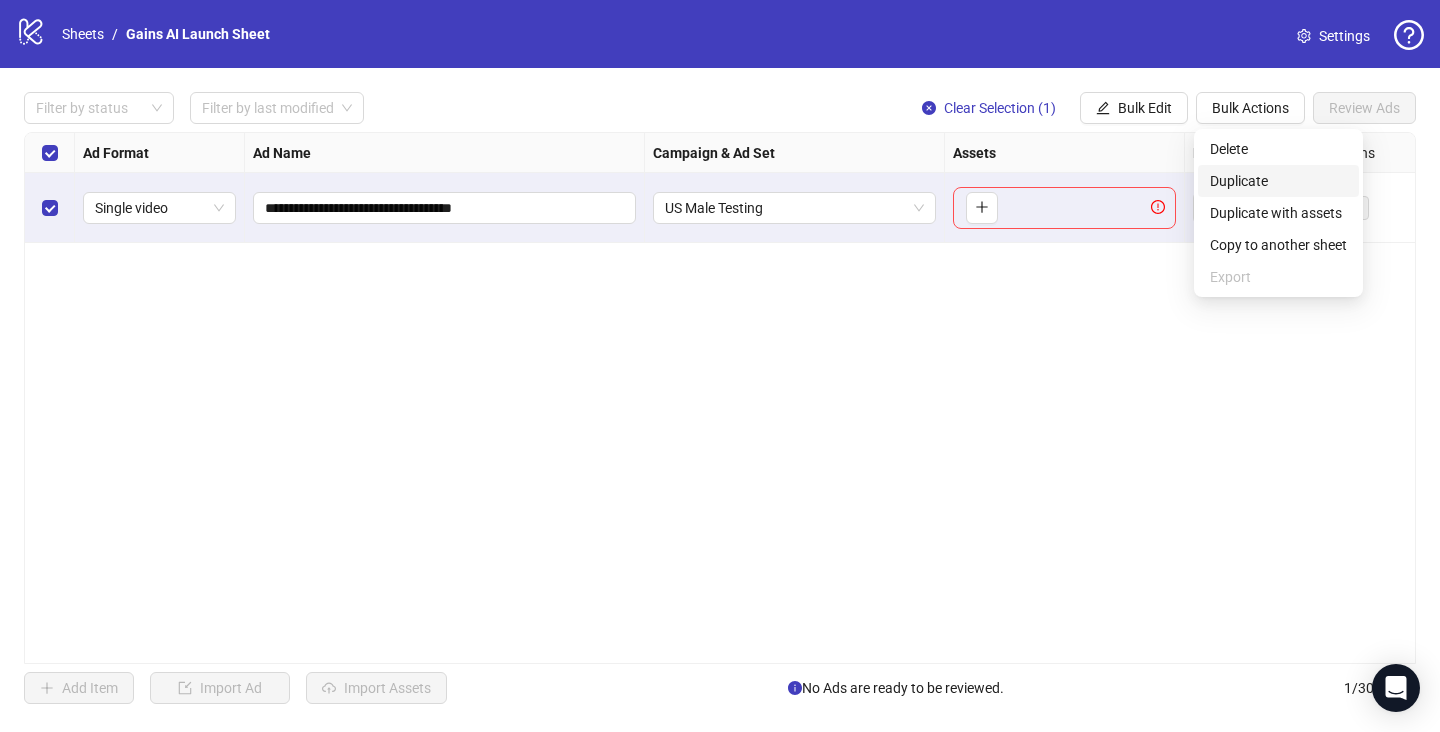 click on "Duplicate" at bounding box center [1278, 181] 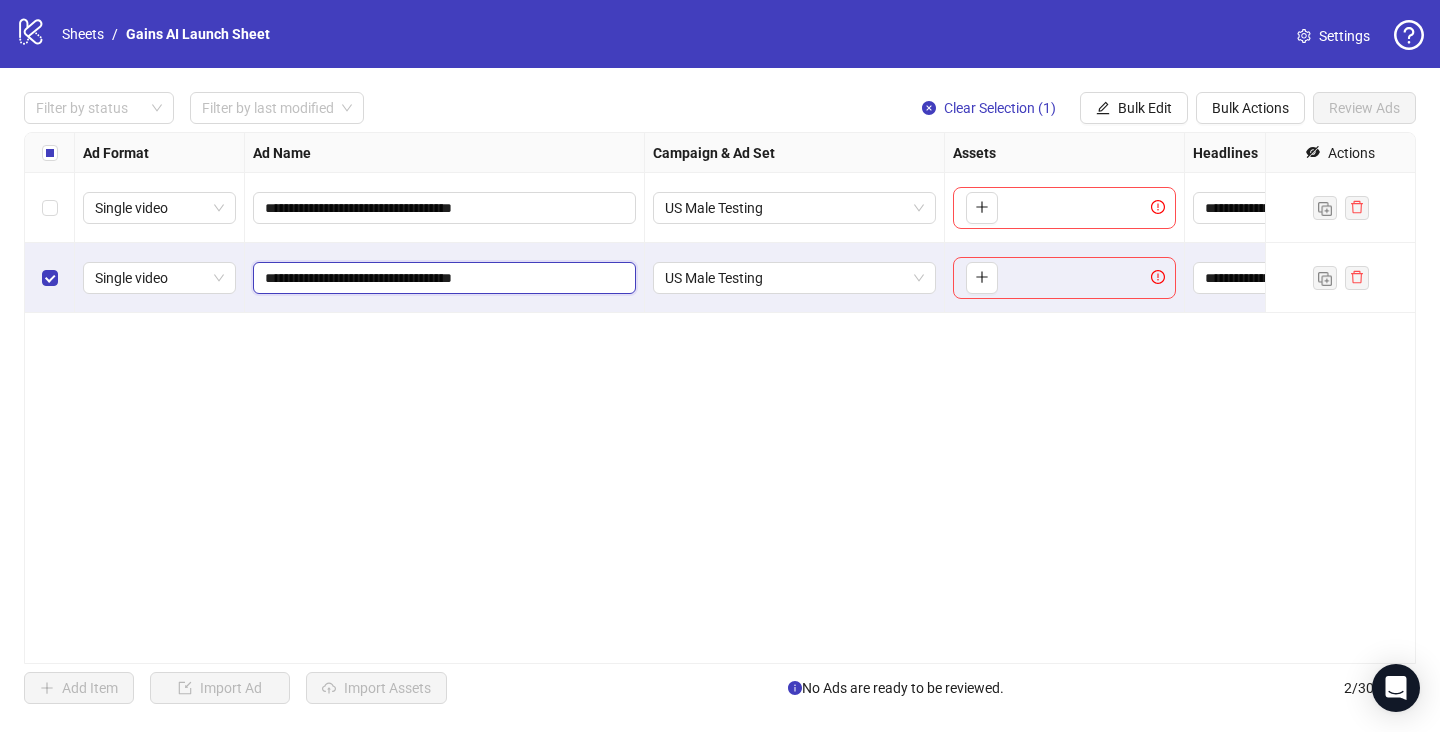 click on "**********" at bounding box center (442, 278) 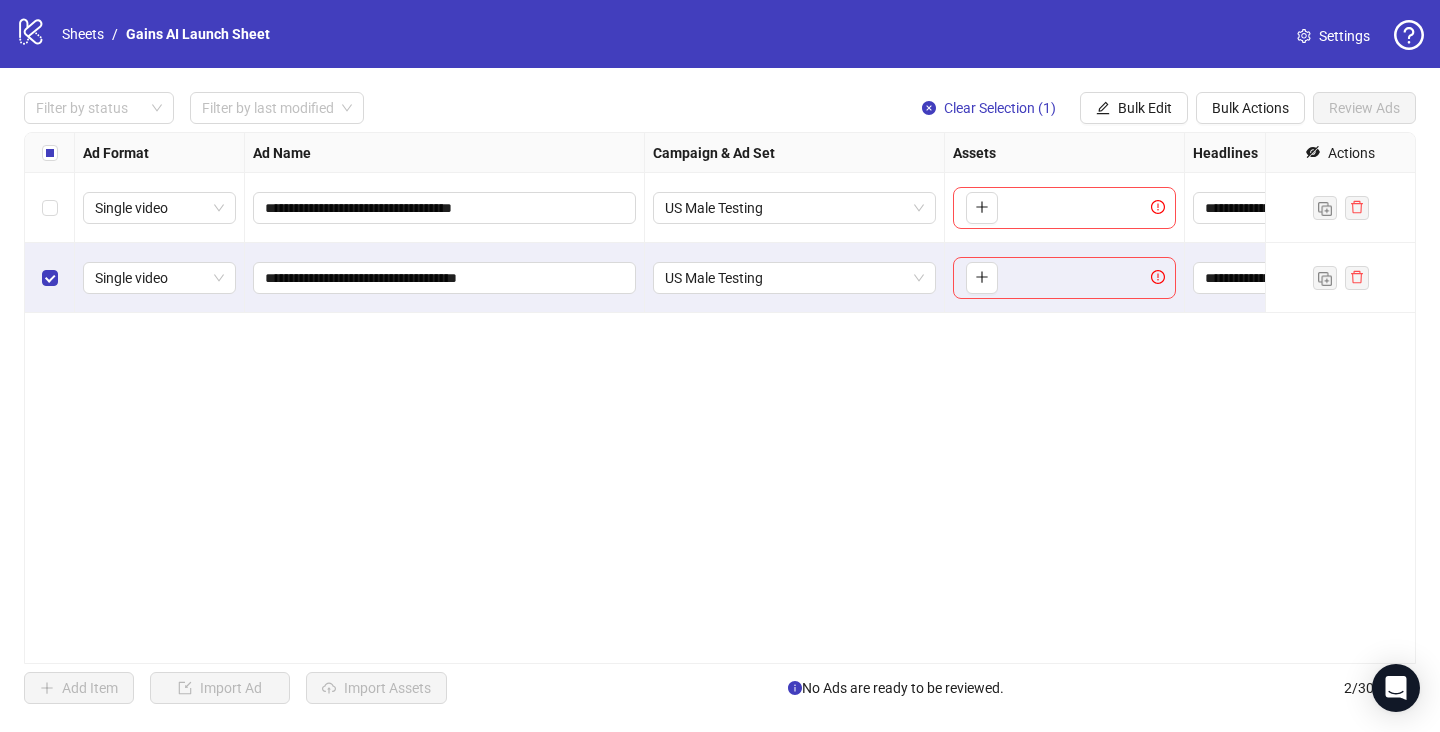 click on "**********" at bounding box center [720, 398] 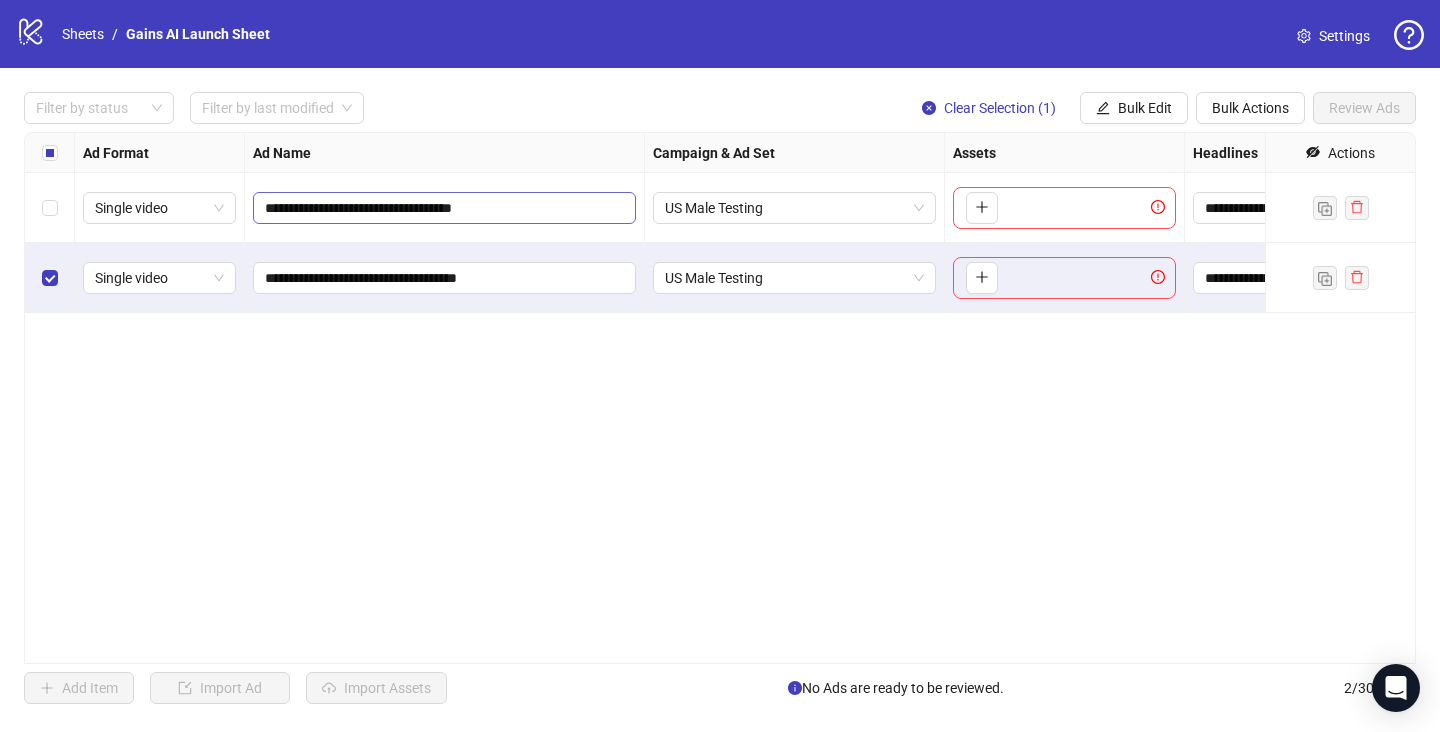 click on "**********" at bounding box center (444, 208) 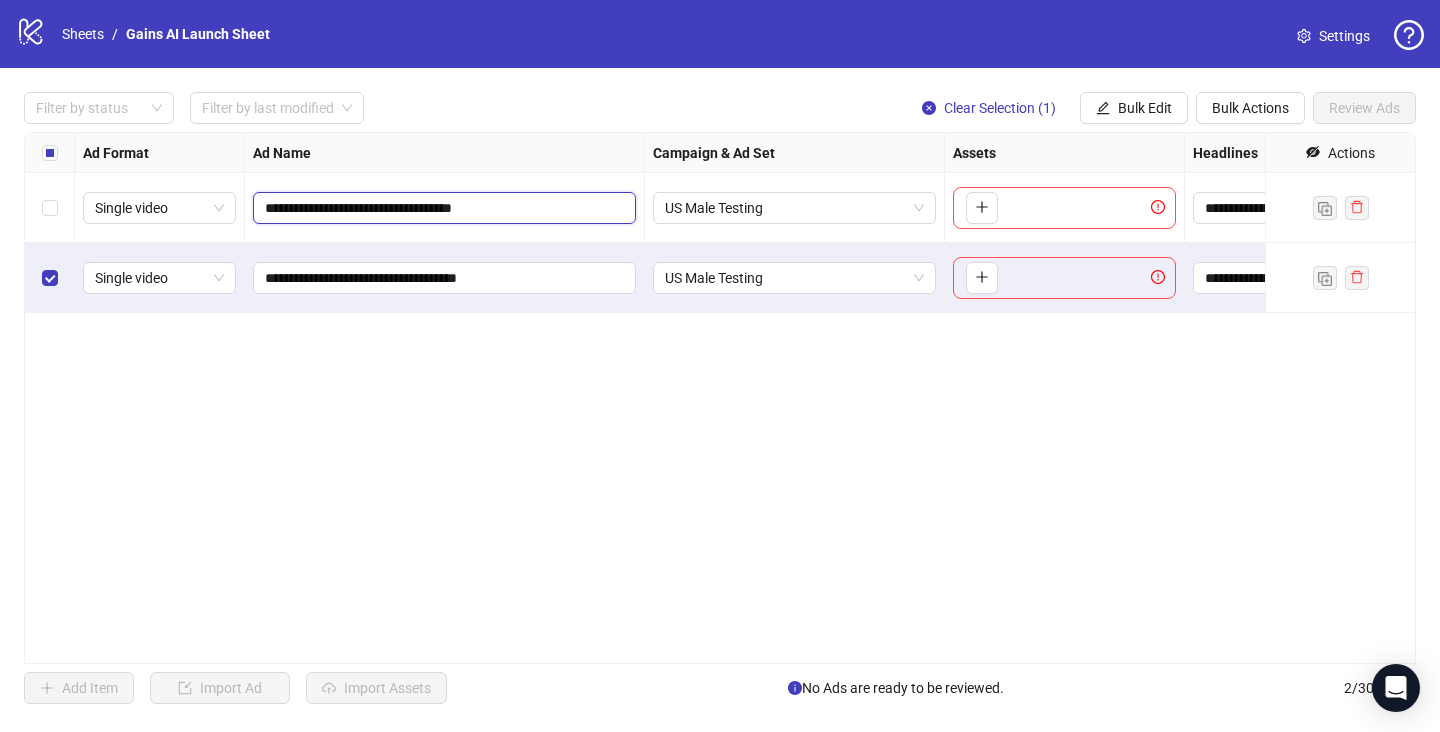 click on "**********" at bounding box center [442, 208] 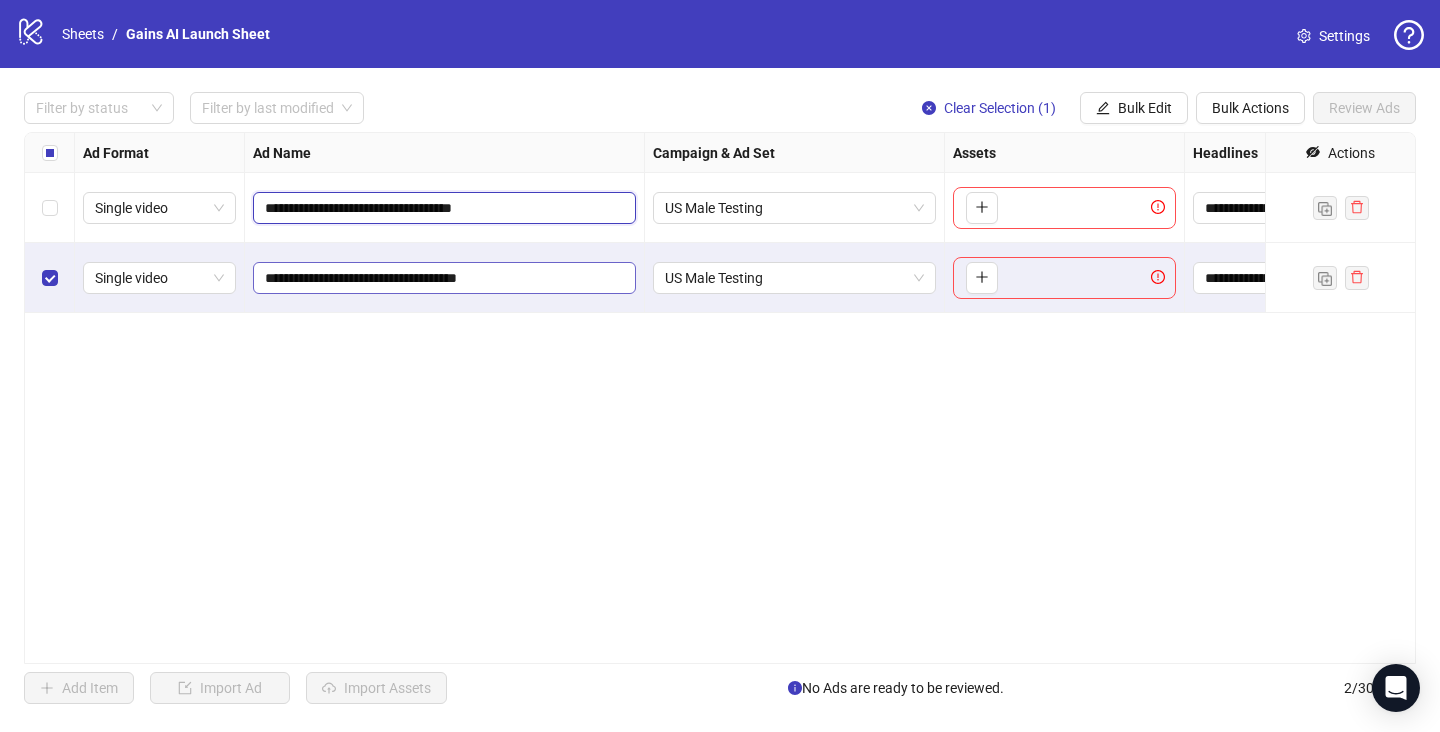 paste 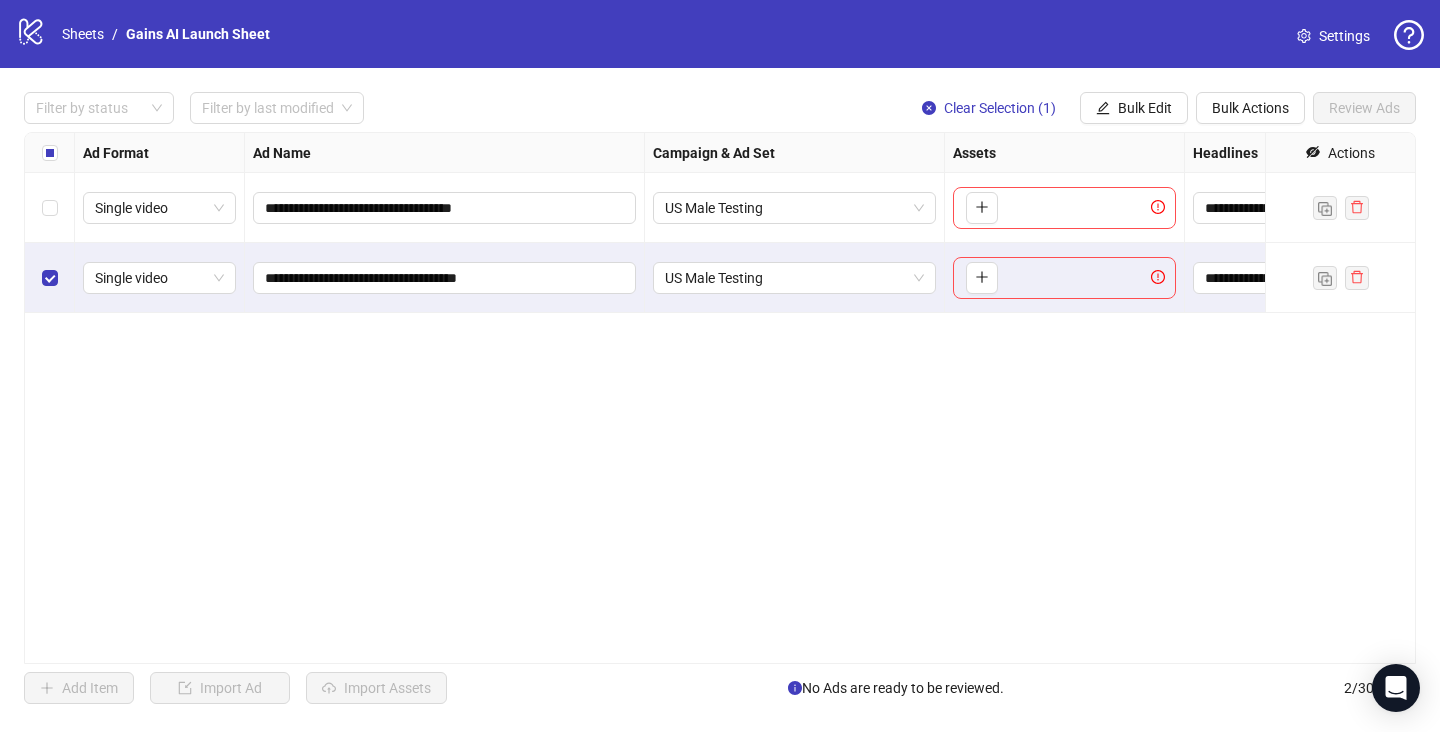 click on "**********" at bounding box center [720, 398] 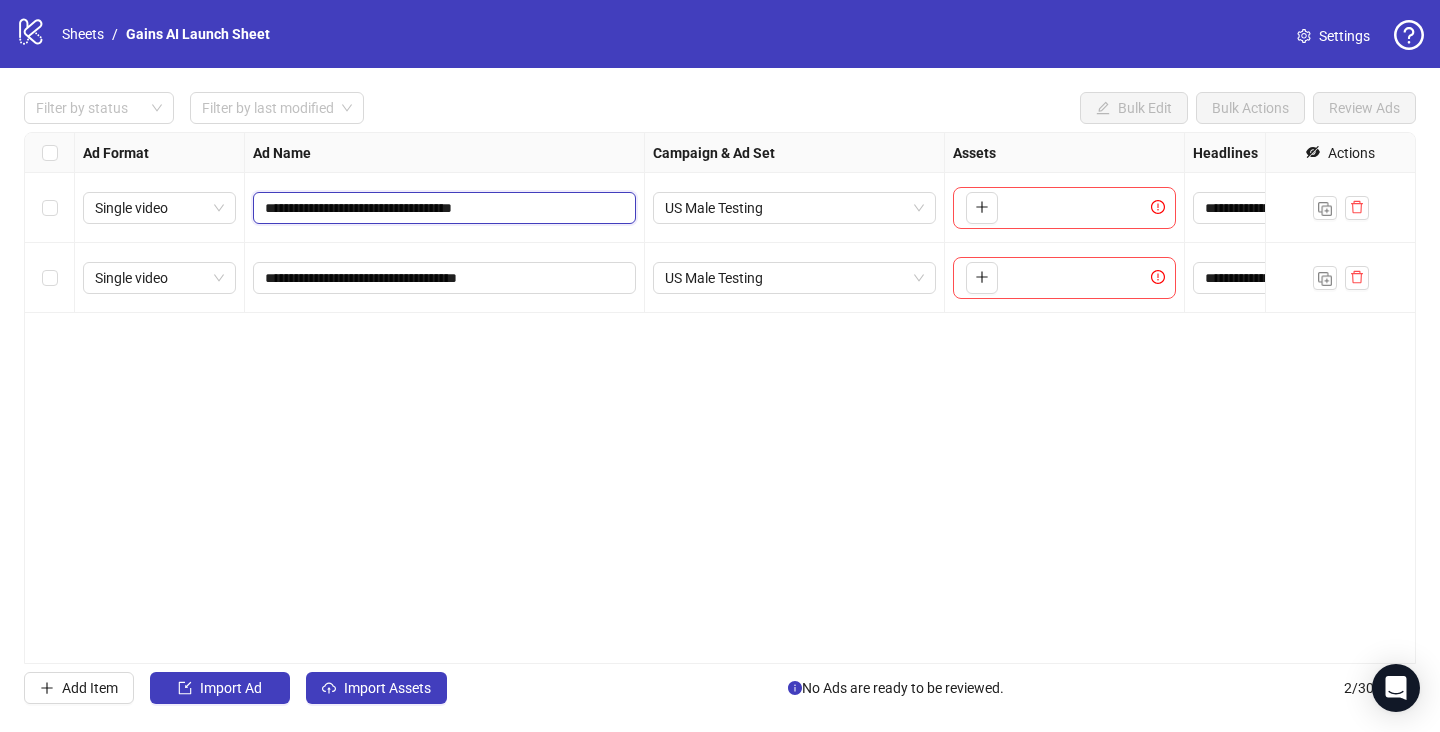 click on "**********" at bounding box center [442, 208] 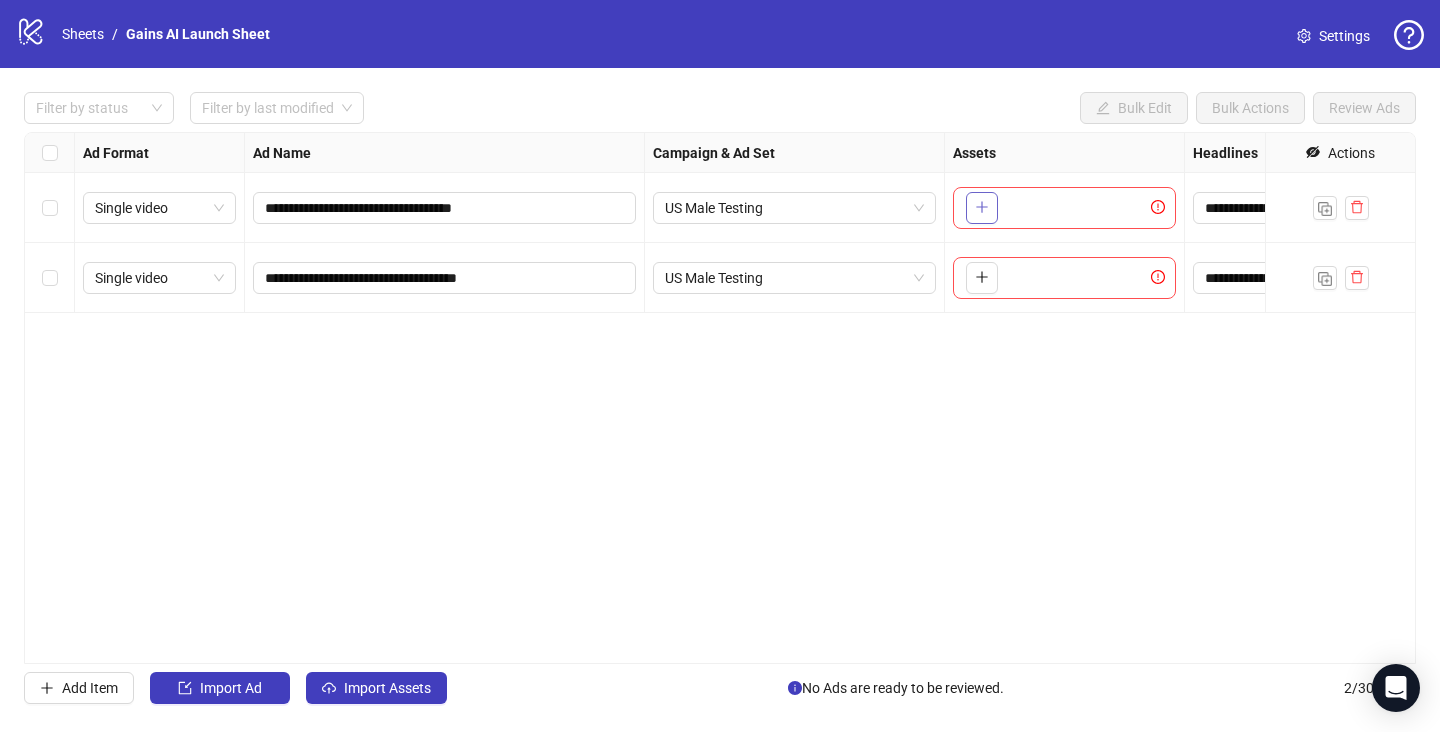 click at bounding box center (982, 208) 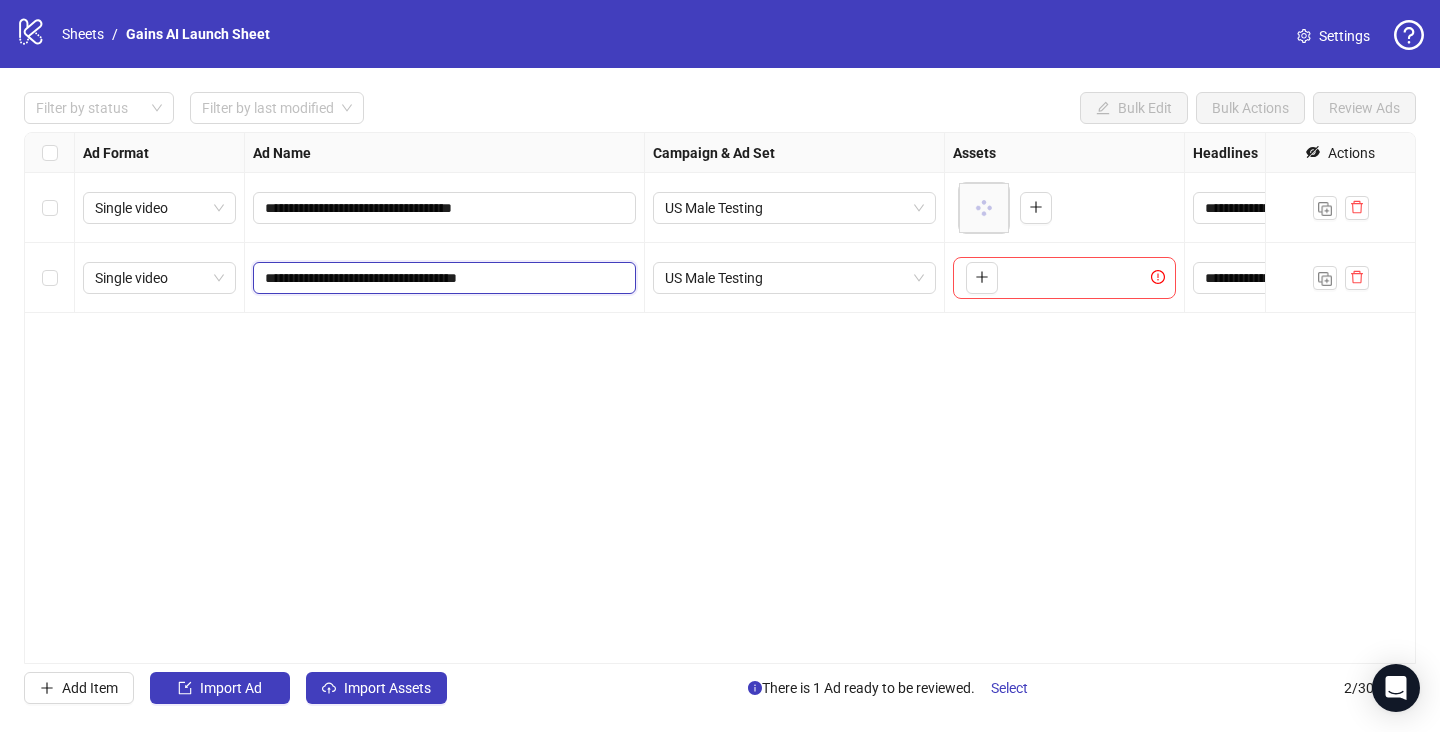click on "**********" at bounding box center [442, 278] 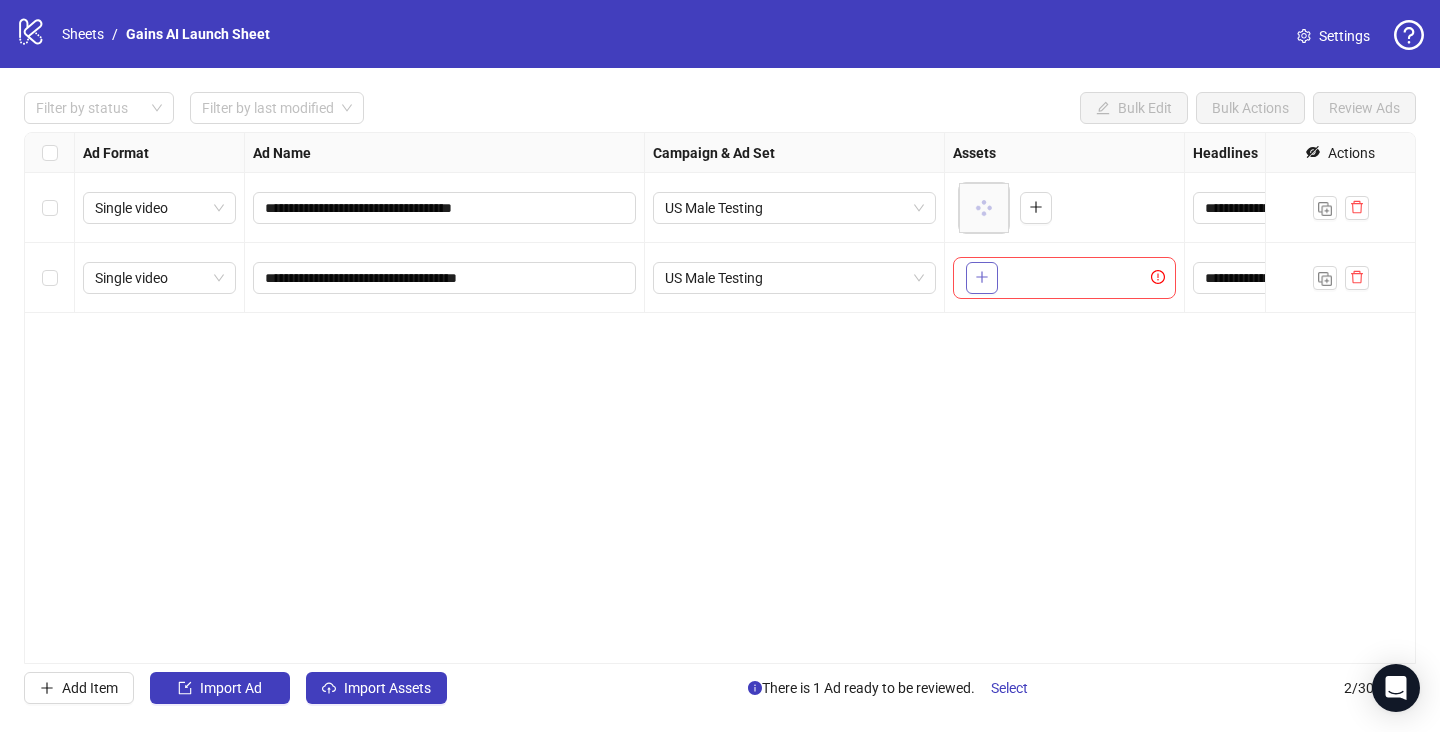 click 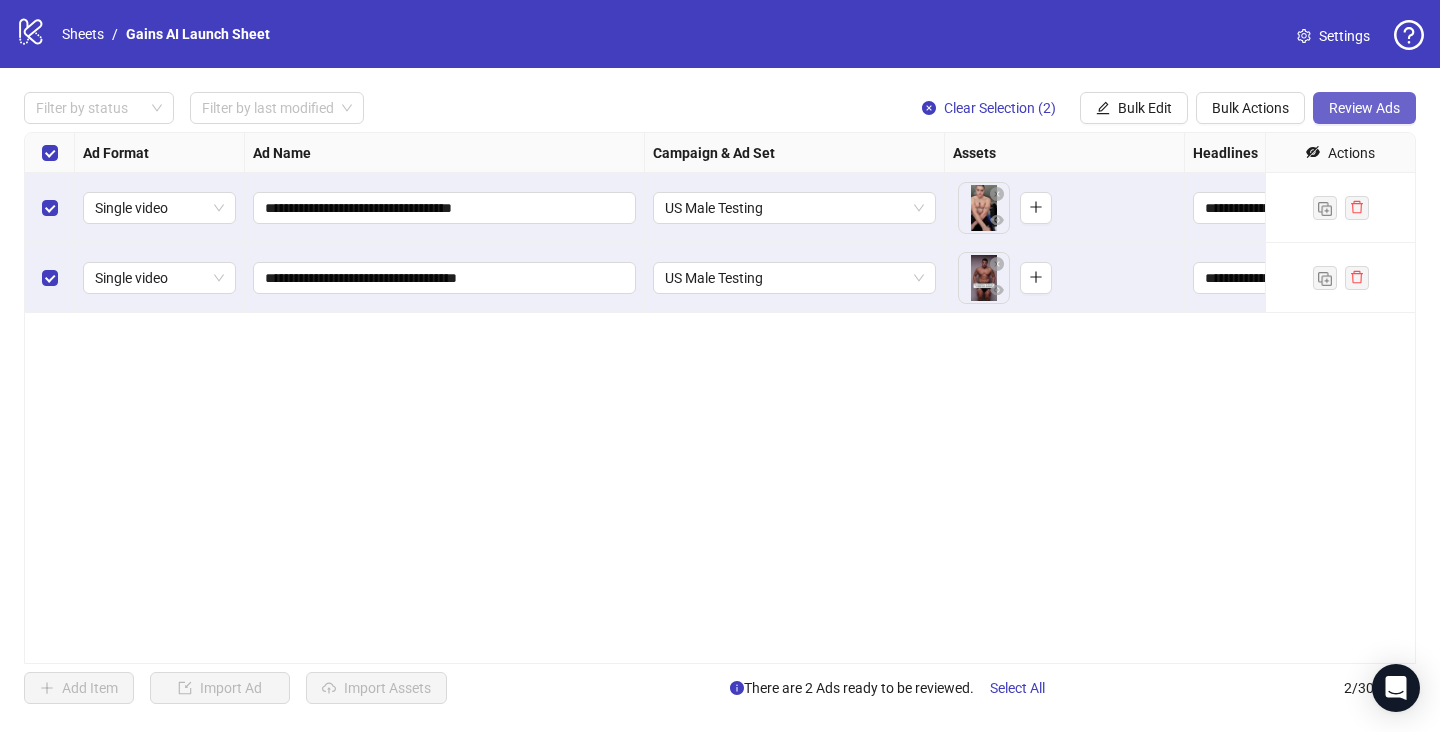 click on "Review Ads" at bounding box center [1364, 108] 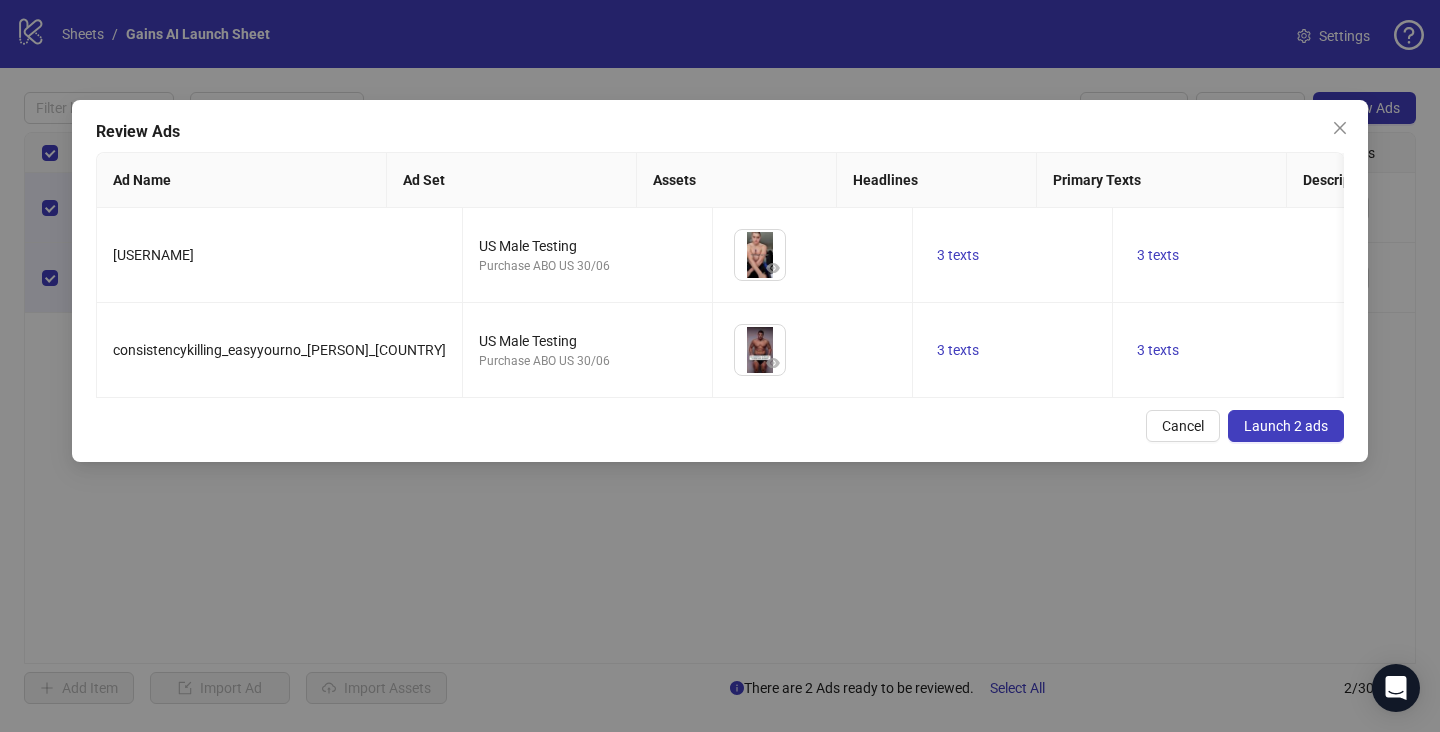 click on "Launch 2 ads" at bounding box center (1286, 426) 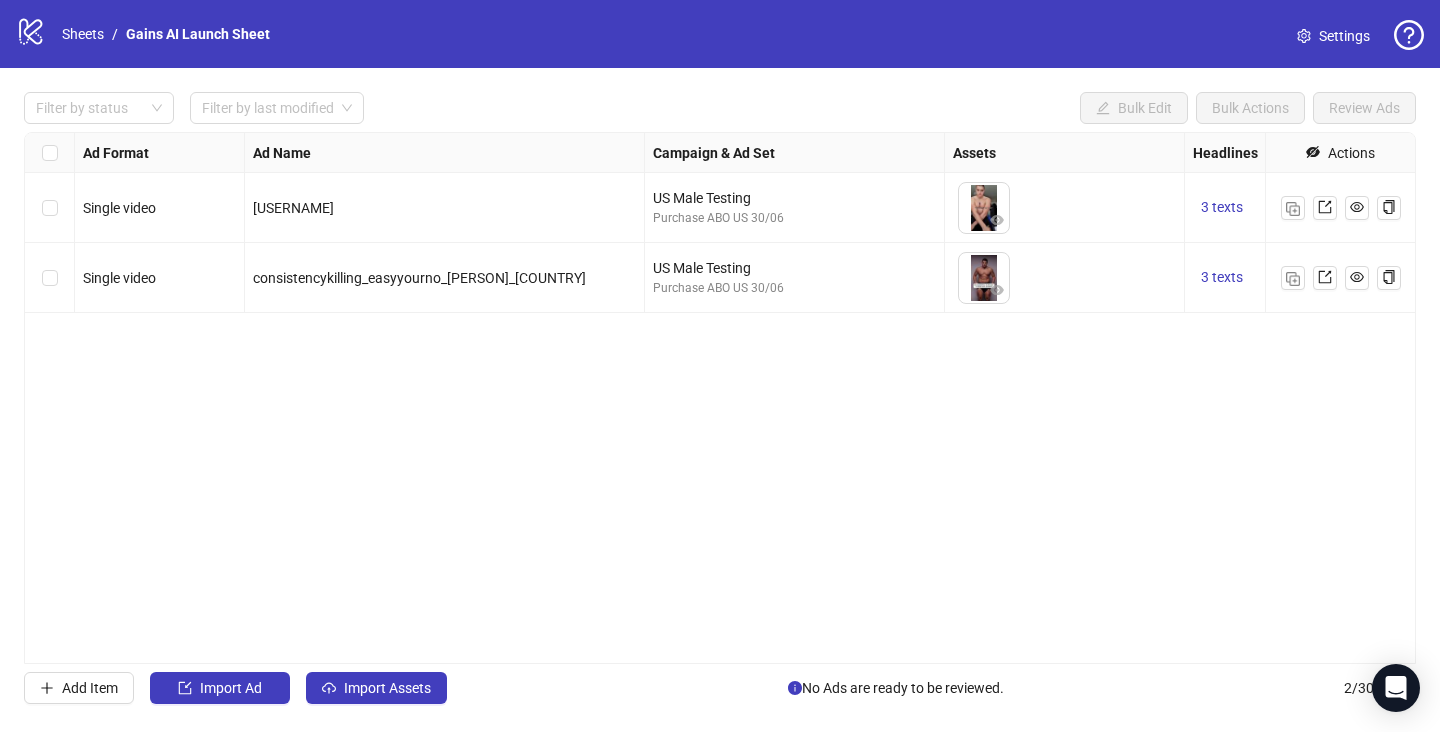 click on "Ad Format Ad Name Campaign & Ad Set Assets Headlines Primary Texts Descriptions Pixel ID Destination URL App Product Page ID Display URL Leadgen Form Product Set ID URL Params Call to Action Actions Single video cantjusthow_shouldgymisdaily_[PERSON]_[COUNTRY] [COUNTRY] Male Testing Purchase ABO [COUNTRY] [DATE]
To pick up a draggable item, press the space bar.
While dragging, use the arrow keys to move the item.
Press space again to drop the item in its new position, or press escape to cancel.
3 texts 3 texts Single video consistencykilling_easyyourno_[PERSON]_[COUNTRY] [COUNTRY] Male Testing Purchase ABO [COUNTRY] [DATE]
To pick up a draggable item, press the space bar.
While dragging, use the arrow keys to move the item.
Press space again to drop the item in its new position, or press escape to cancel.
3 texts 3 texts" at bounding box center [720, 398] 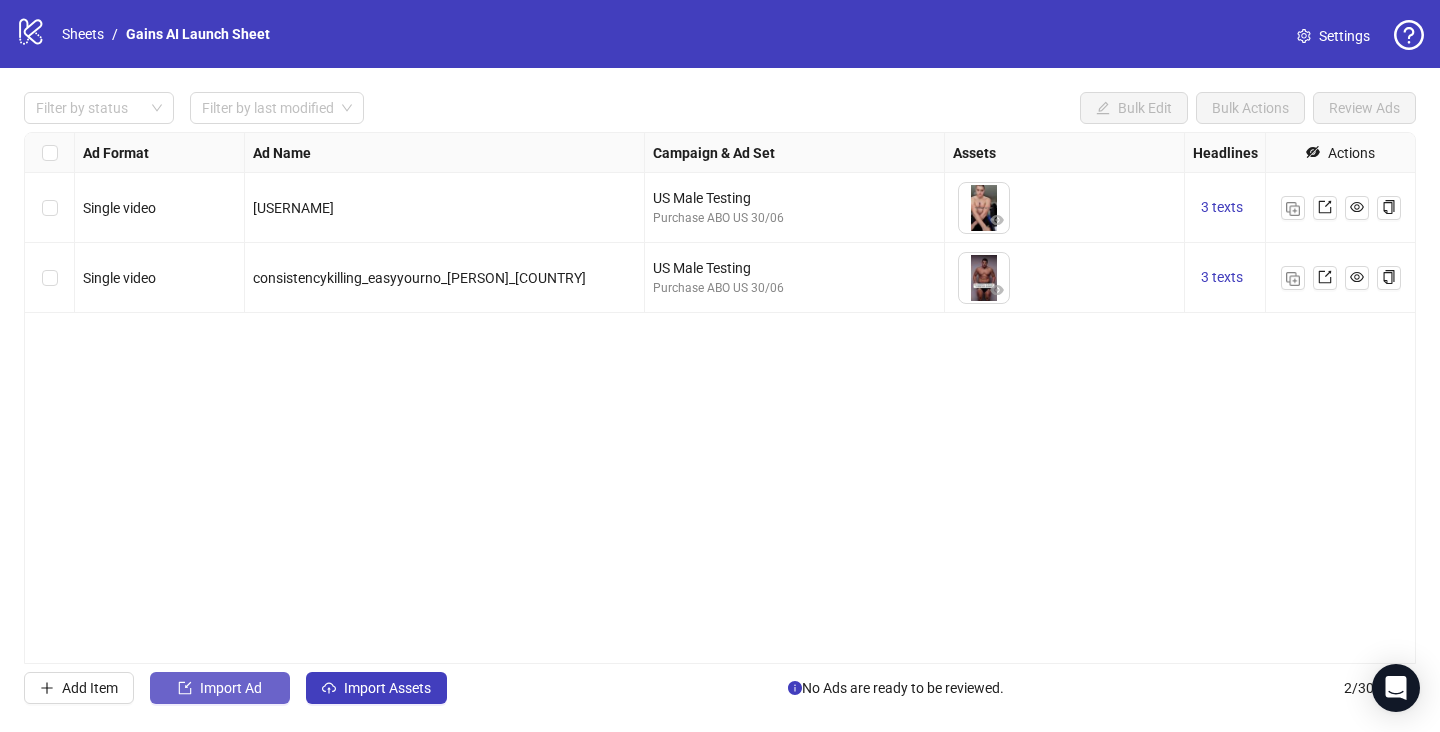 click on "Import Ad" at bounding box center (231, 688) 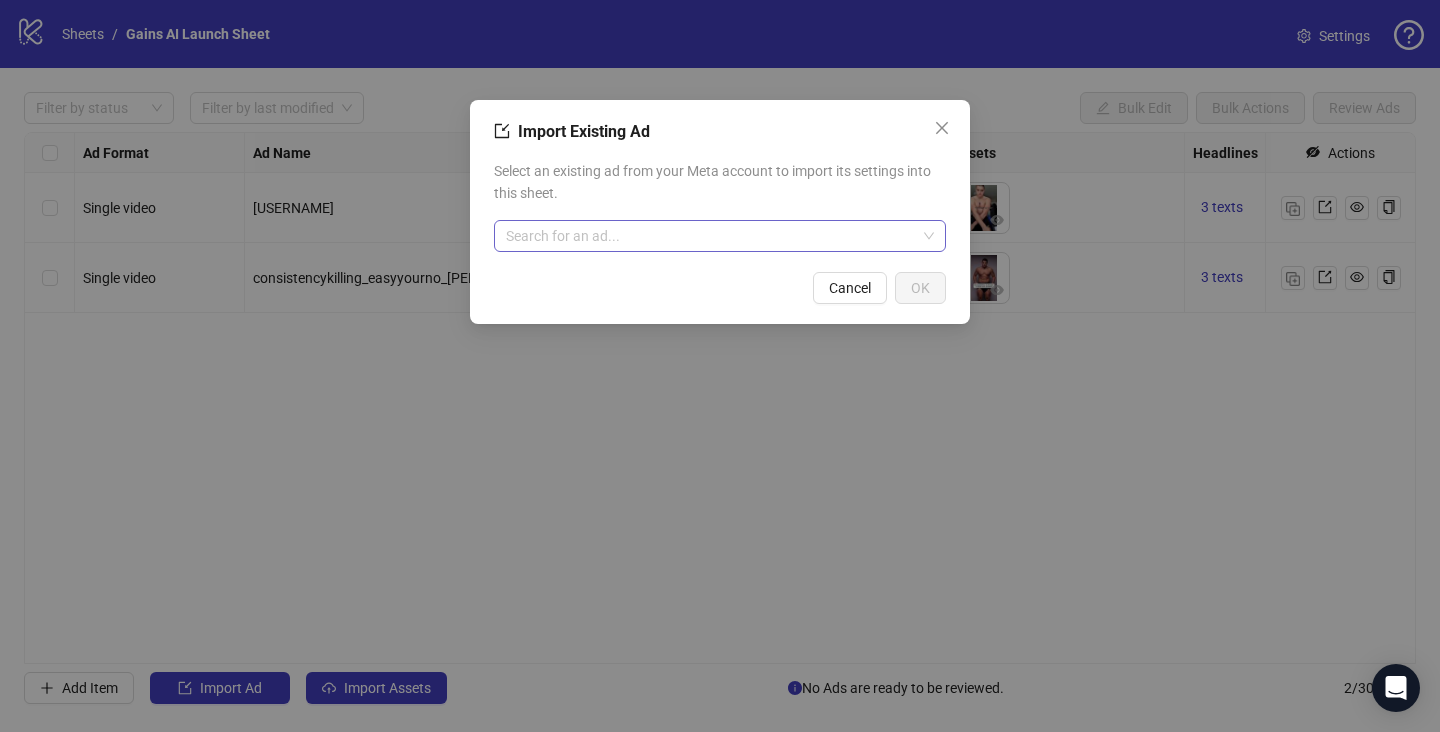 click at bounding box center (711, 236) 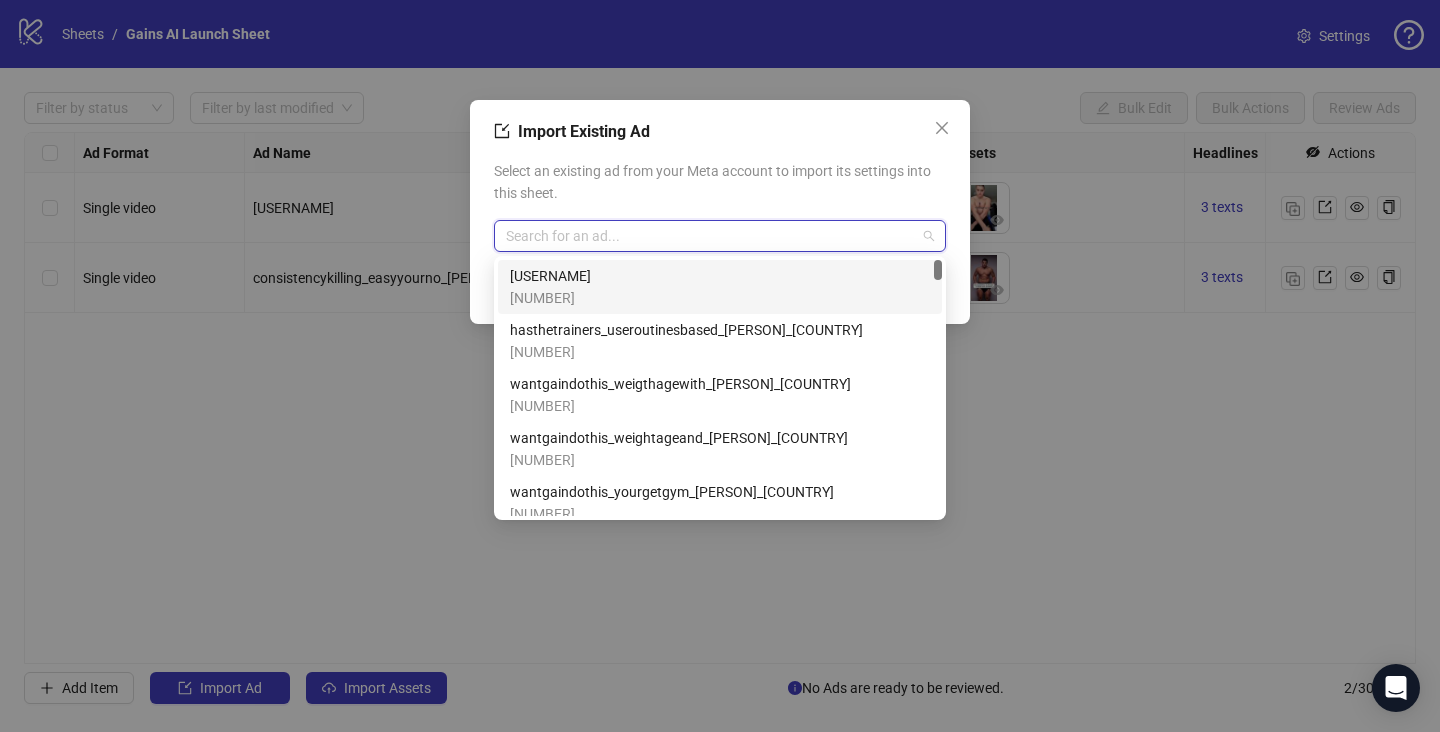 click on "[NUMBER]" at bounding box center (550, 298) 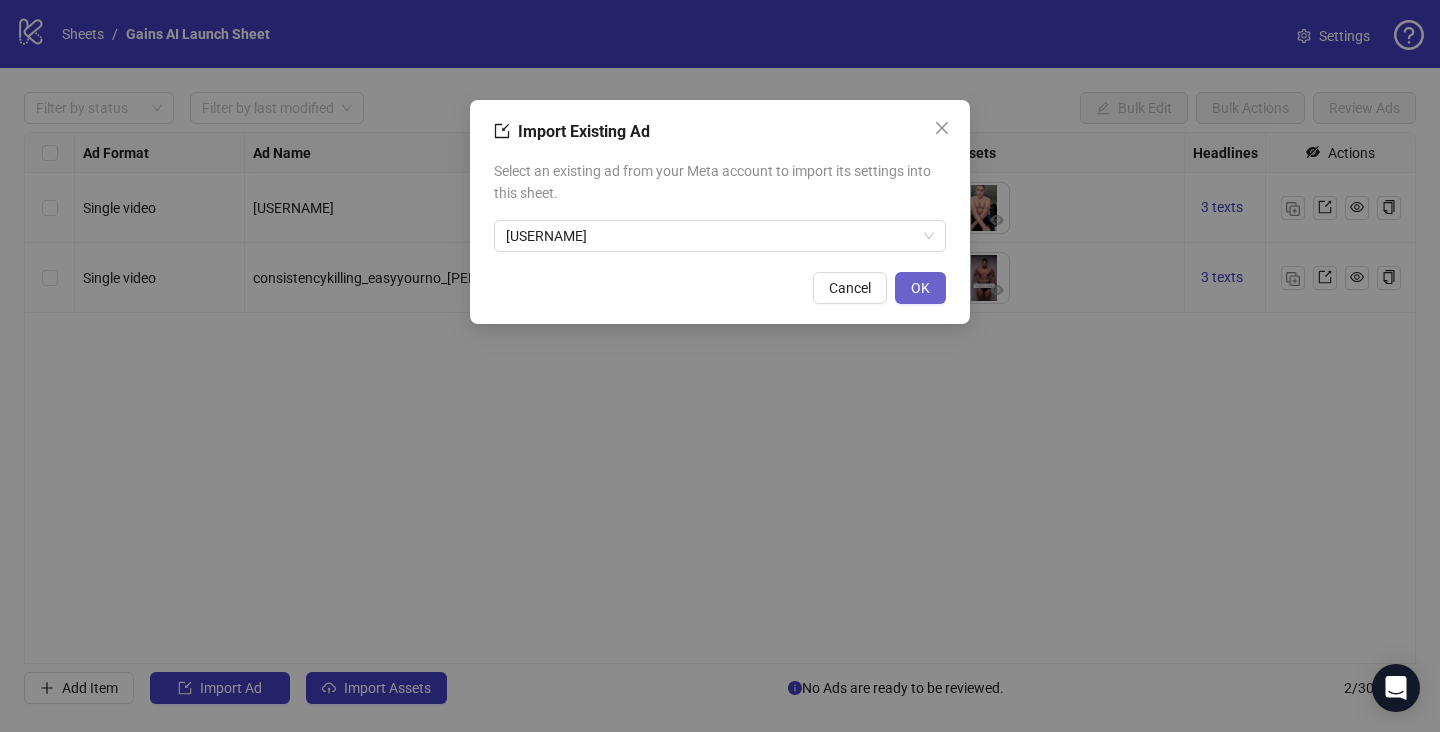 click on "OK" at bounding box center [920, 288] 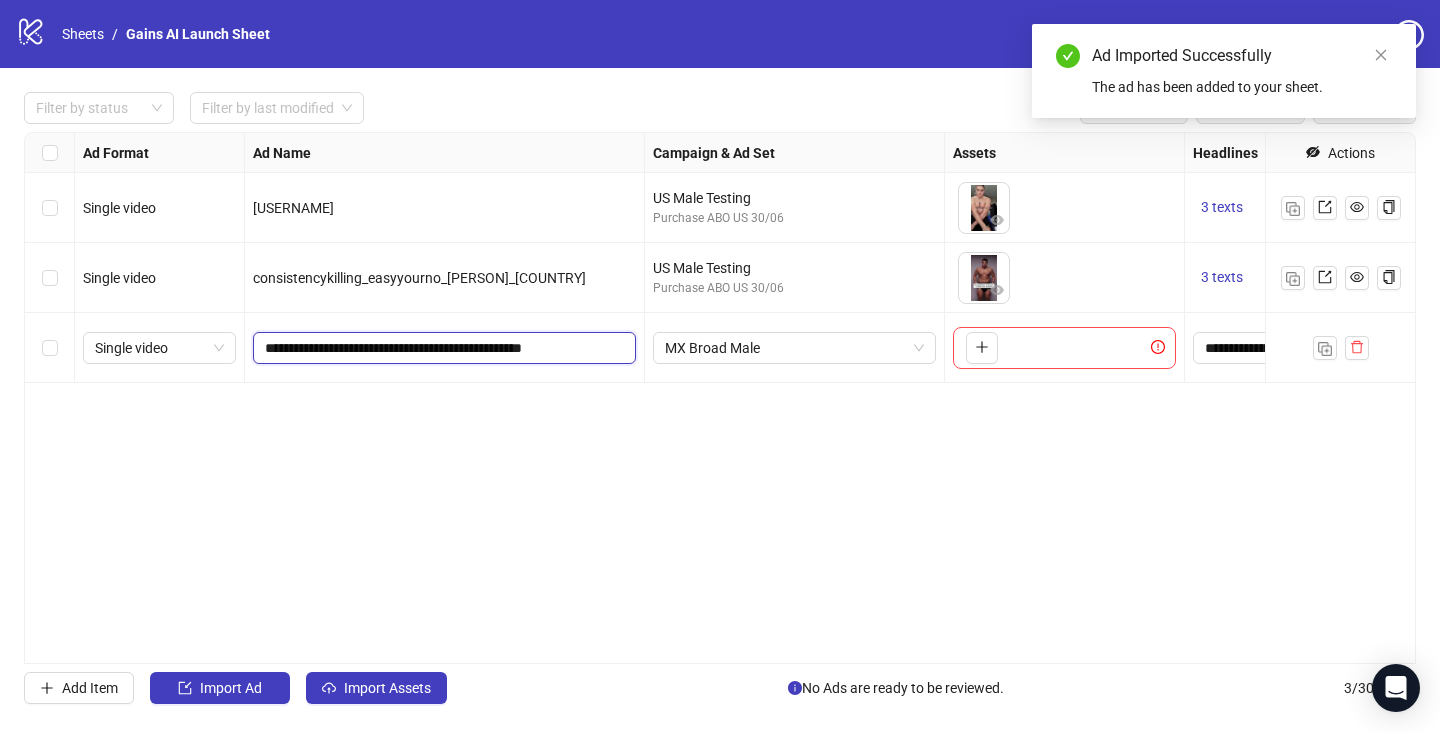 click on "**********" at bounding box center [442, 348] 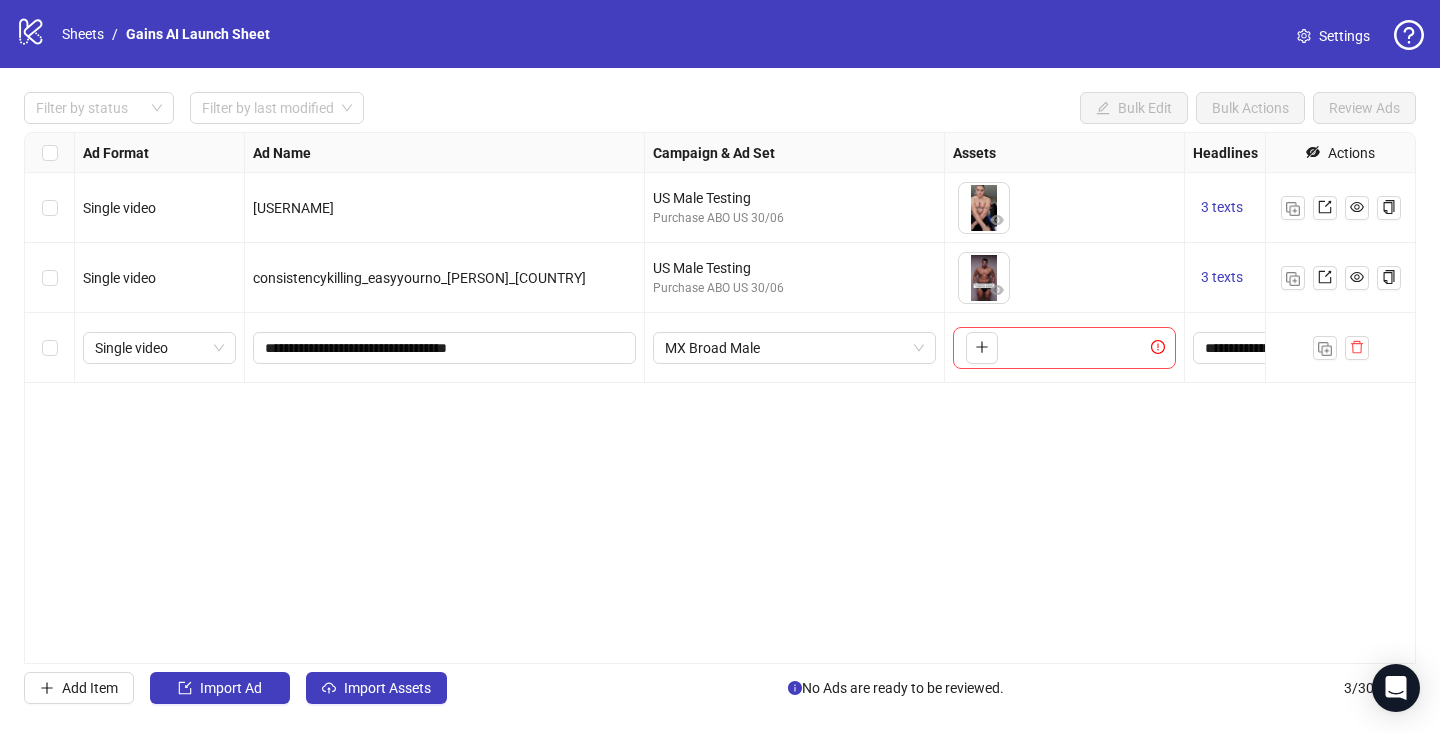 click on "**********" at bounding box center (720, 398) 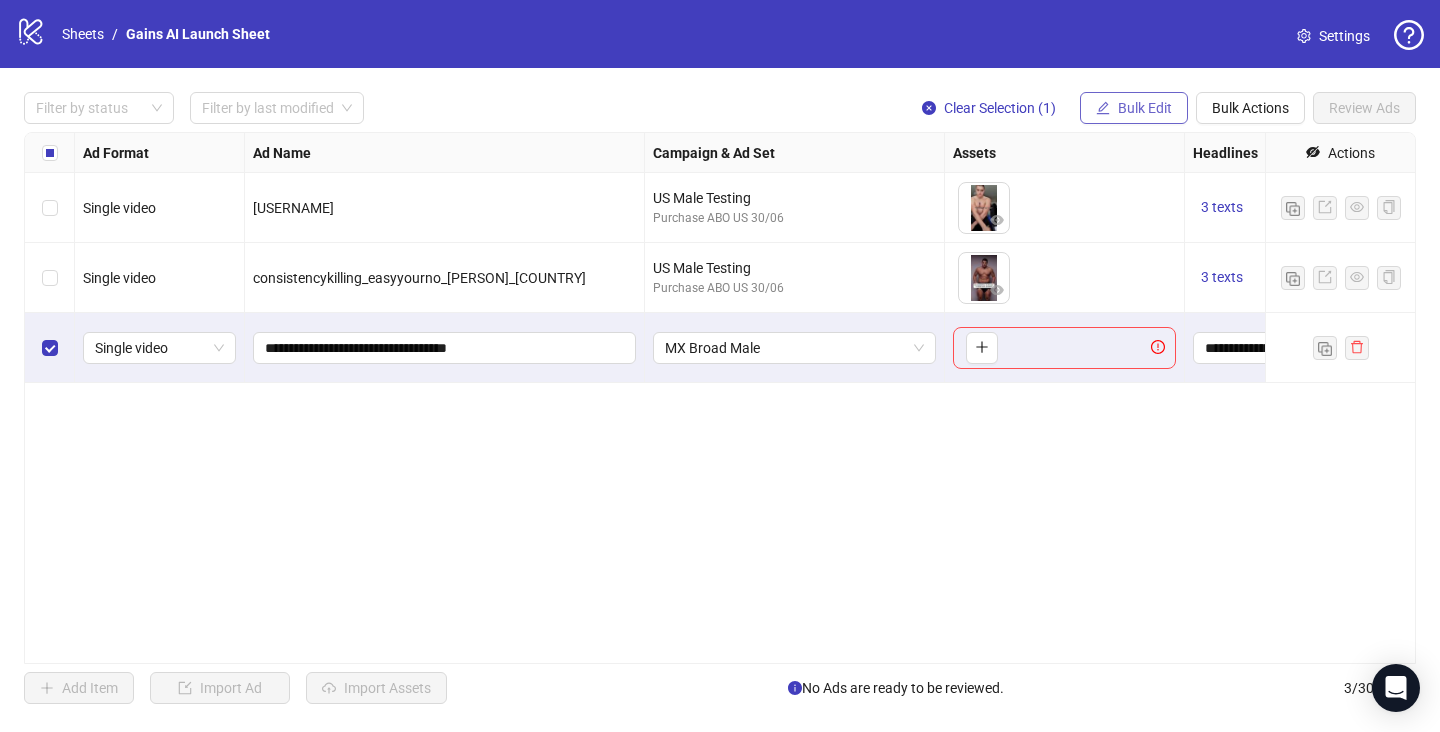 click on "Bulk Edit" at bounding box center (1145, 108) 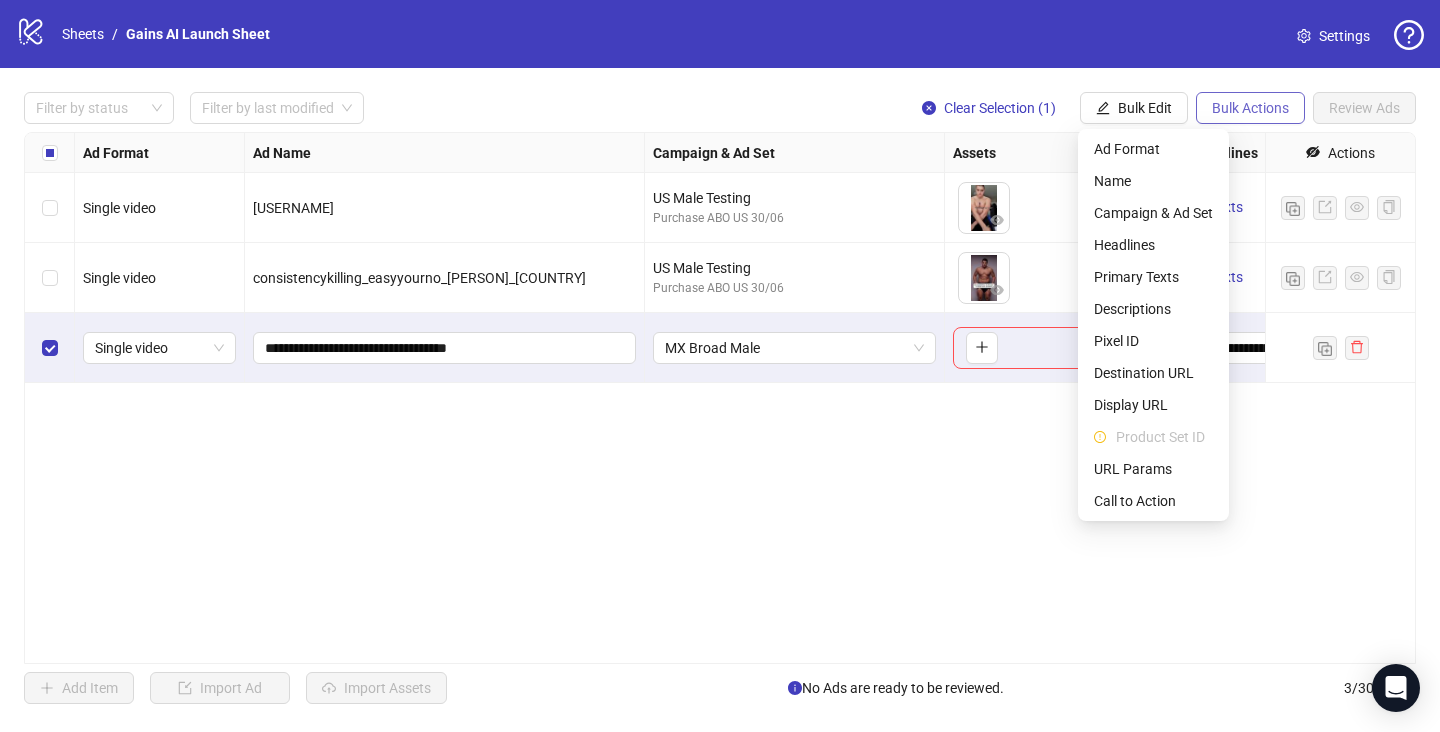 click on "Bulk Actions" at bounding box center [1250, 108] 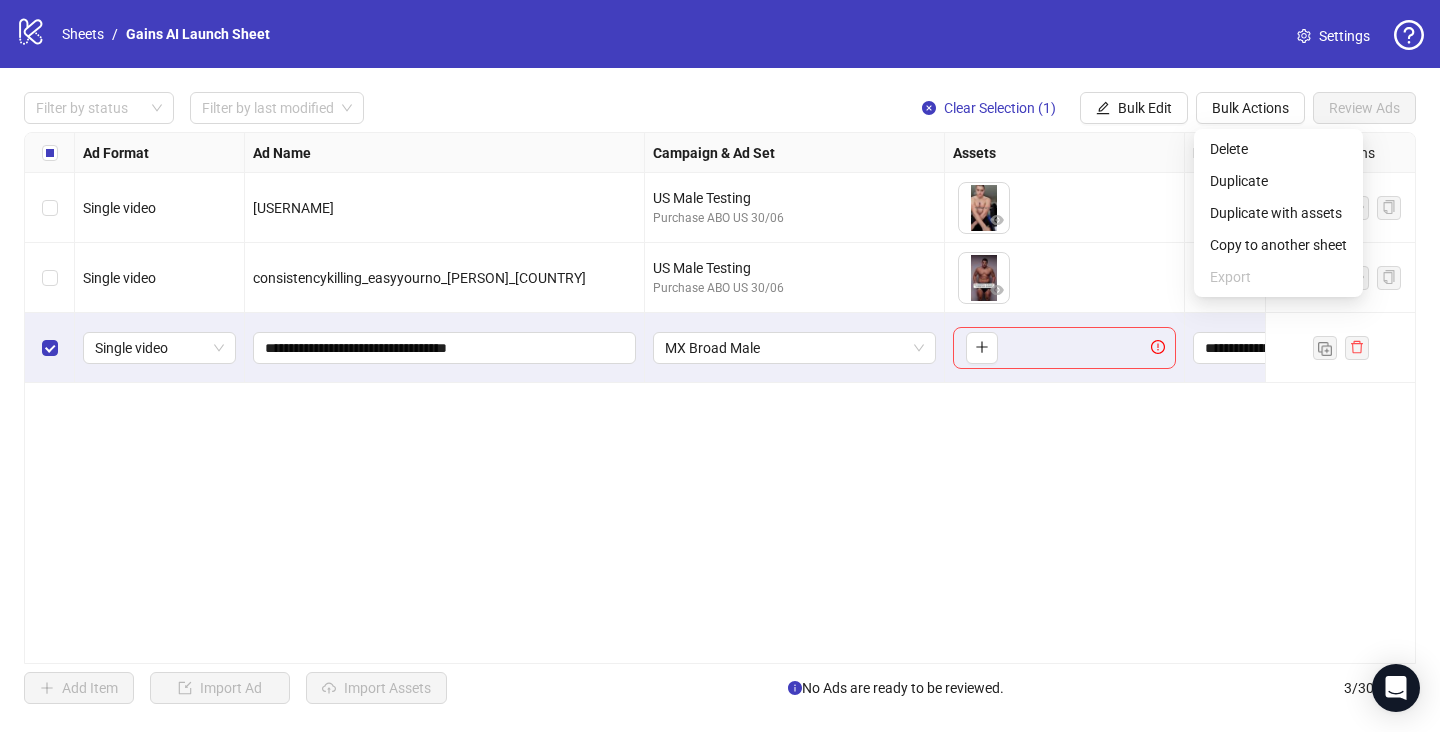 click on "**********" at bounding box center [720, 398] 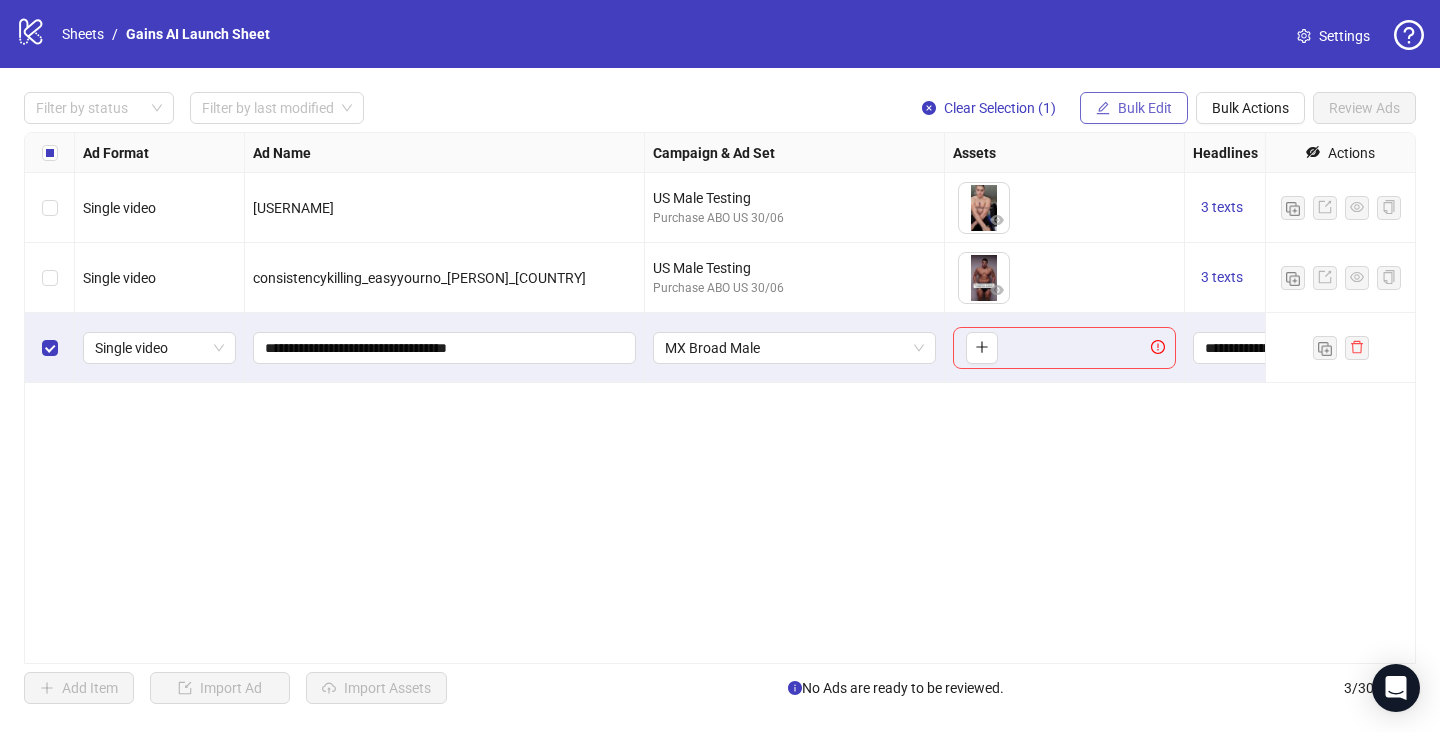 click on "Bulk Edit" at bounding box center [1134, 108] 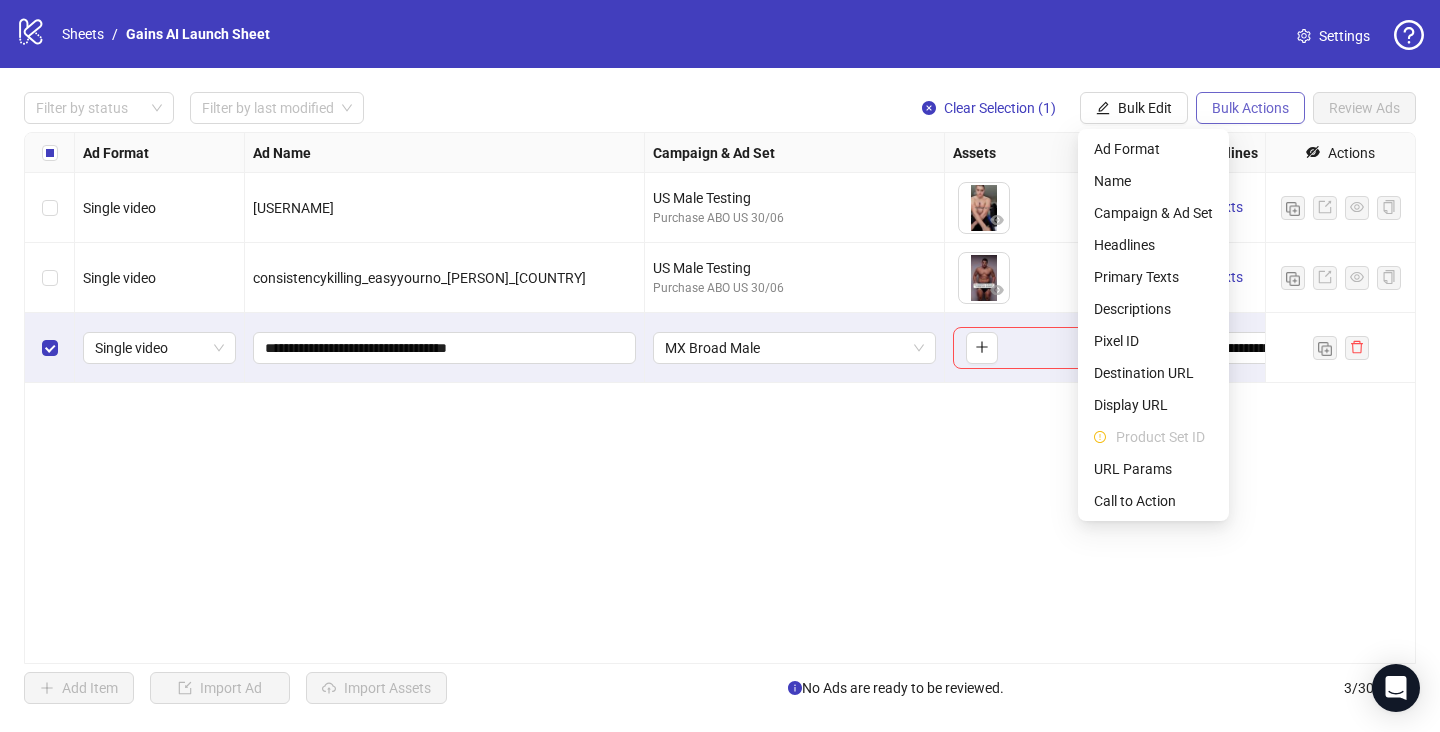 click on "Bulk Actions" at bounding box center (1250, 108) 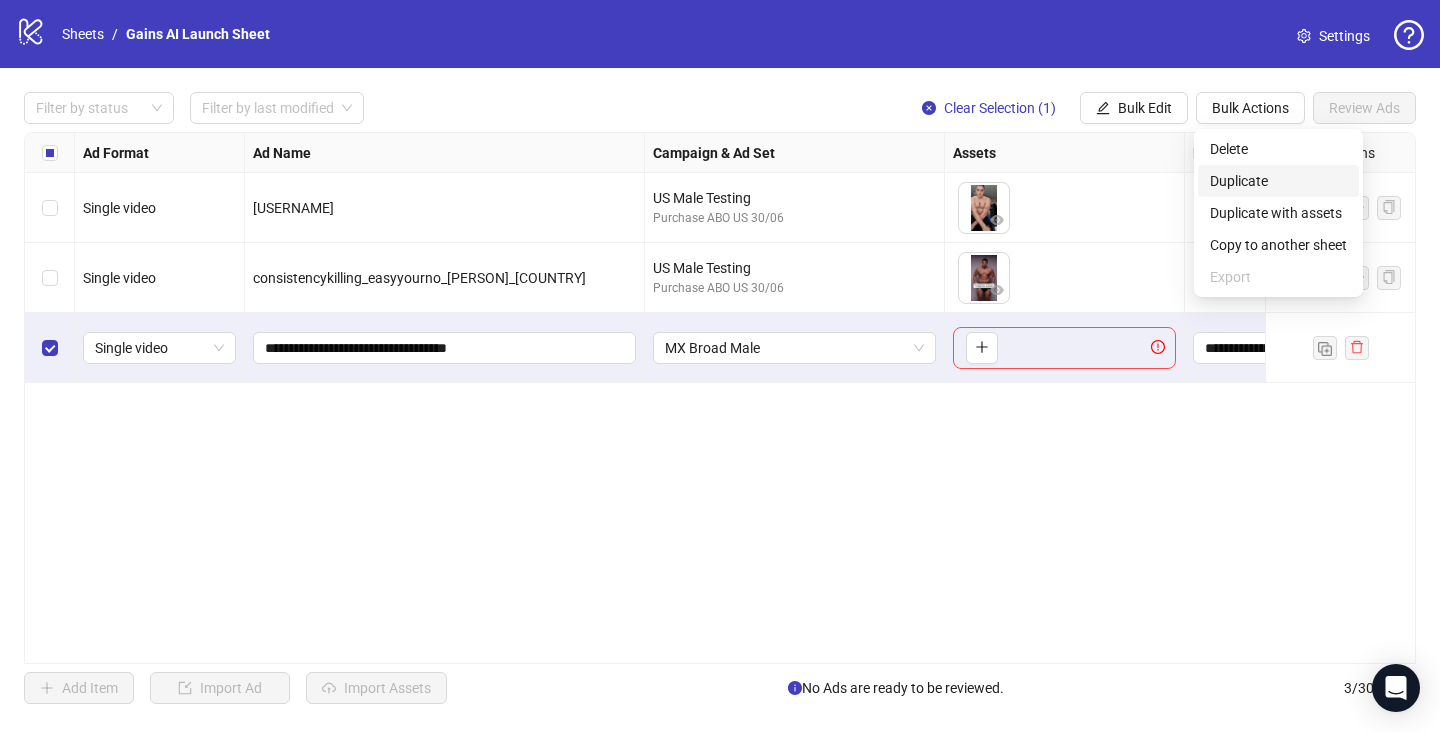 click on "Duplicate" at bounding box center (1278, 181) 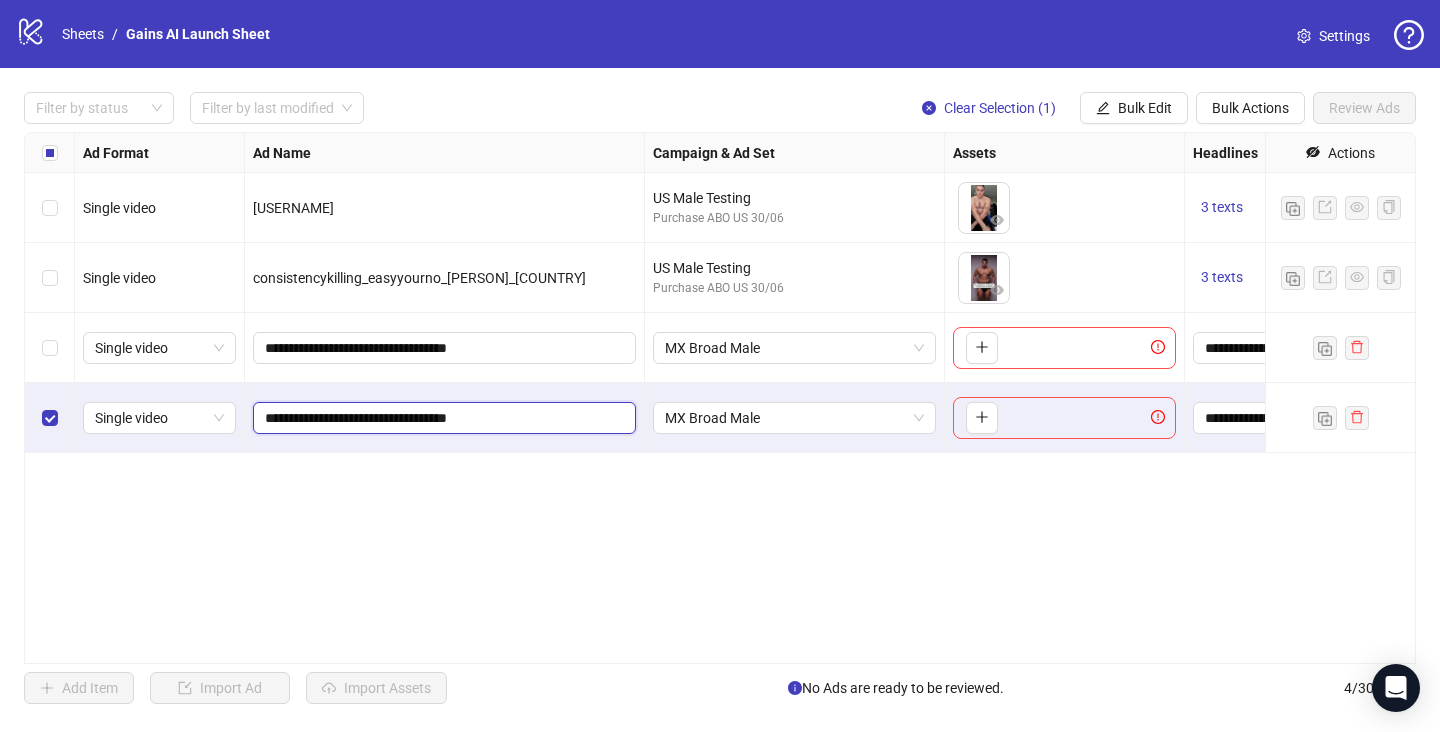 click on "**********" at bounding box center (442, 418) 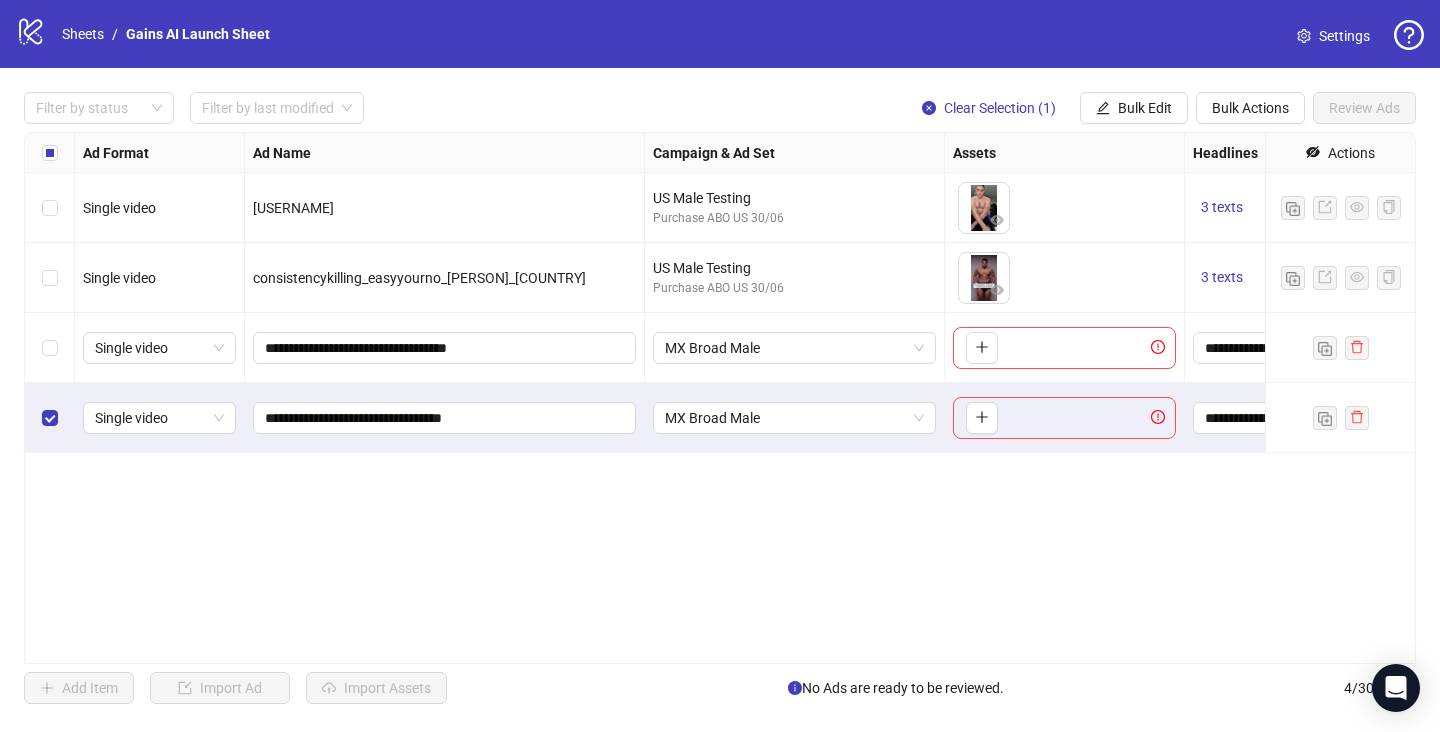 click on "**********" at bounding box center (720, 398) 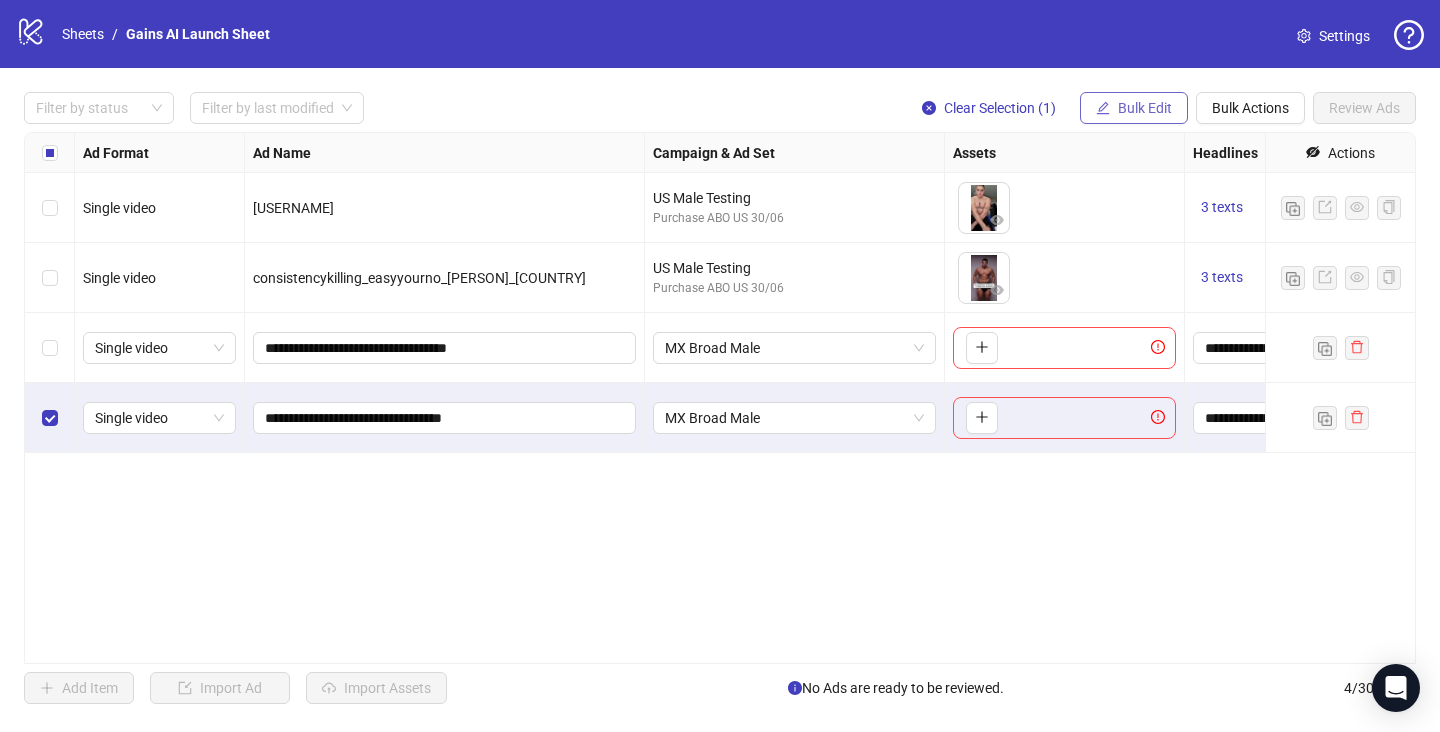 click on "Bulk Edit" at bounding box center [1145, 108] 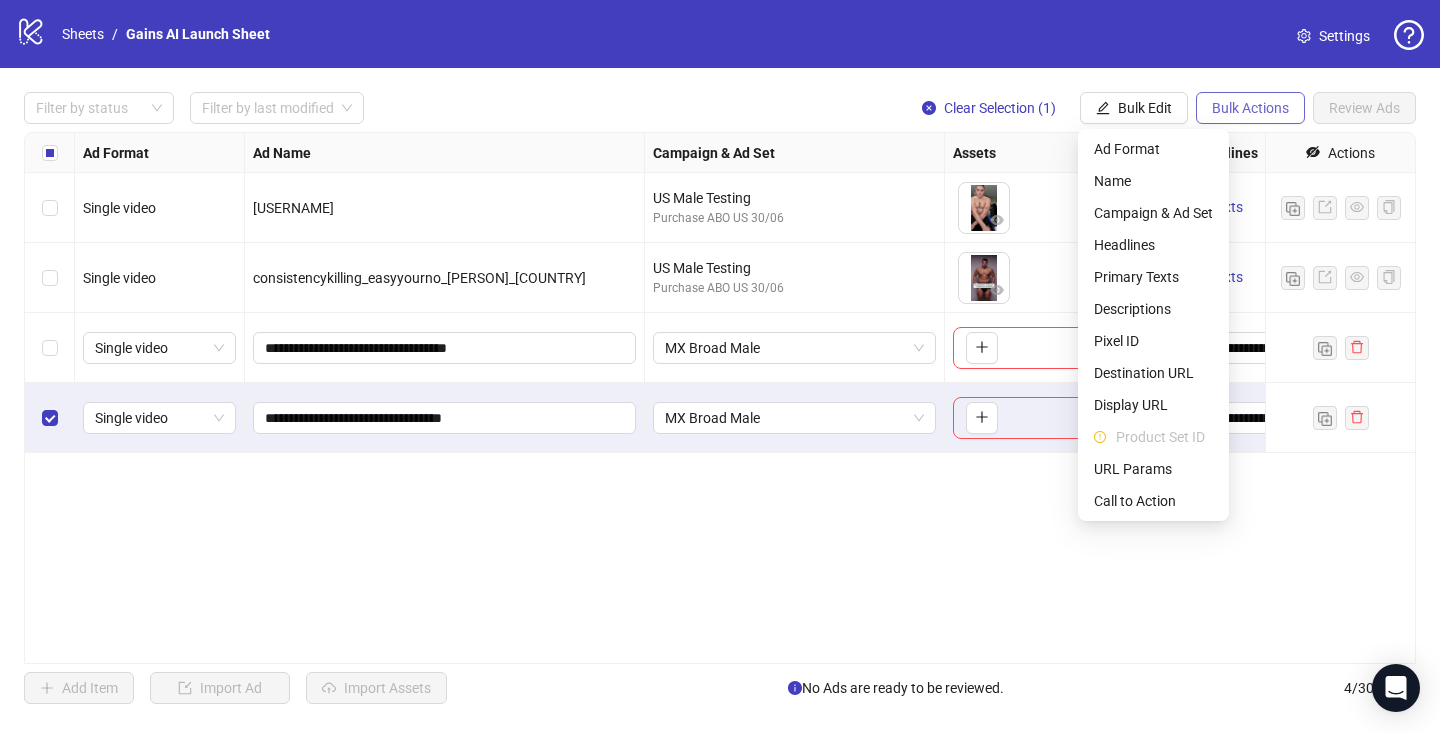 click on "Bulk Actions" at bounding box center [1250, 108] 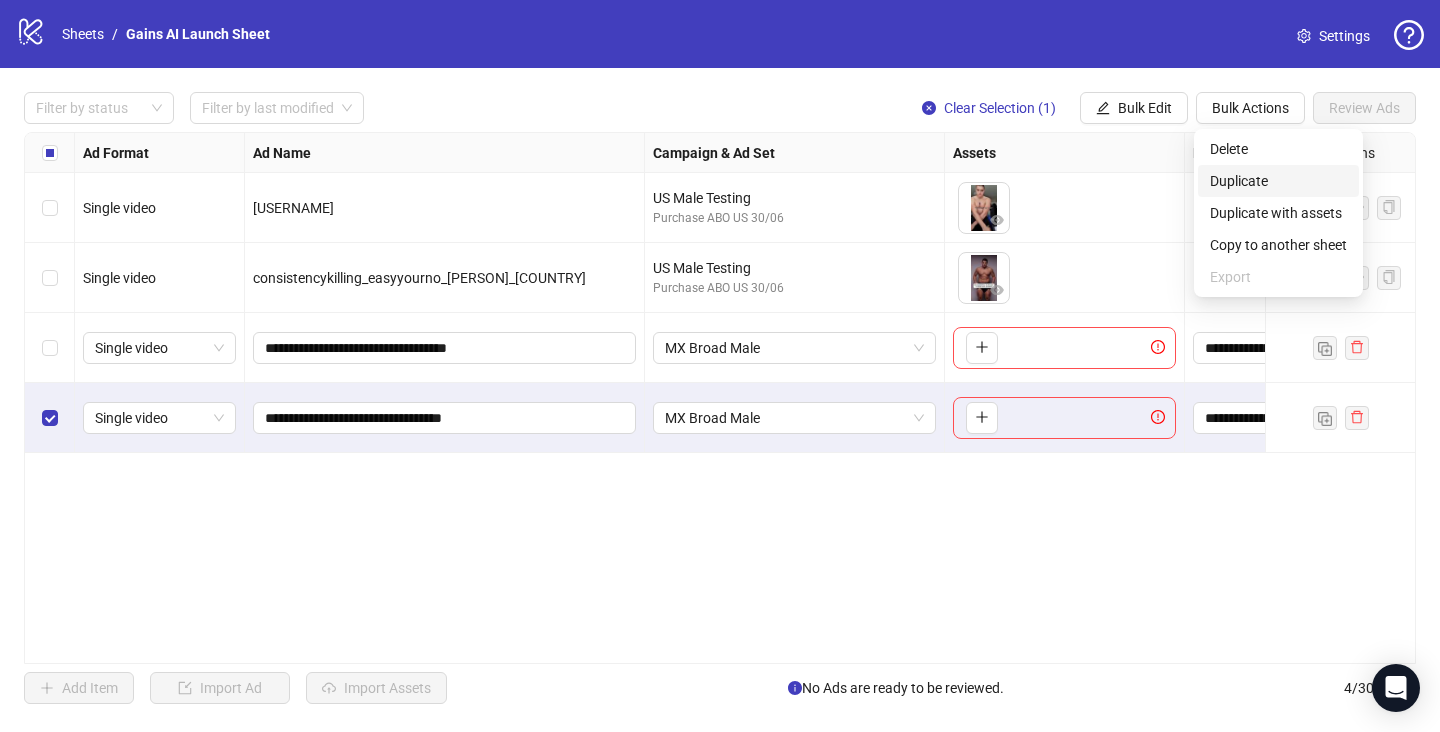 click on "Duplicate" at bounding box center [1278, 181] 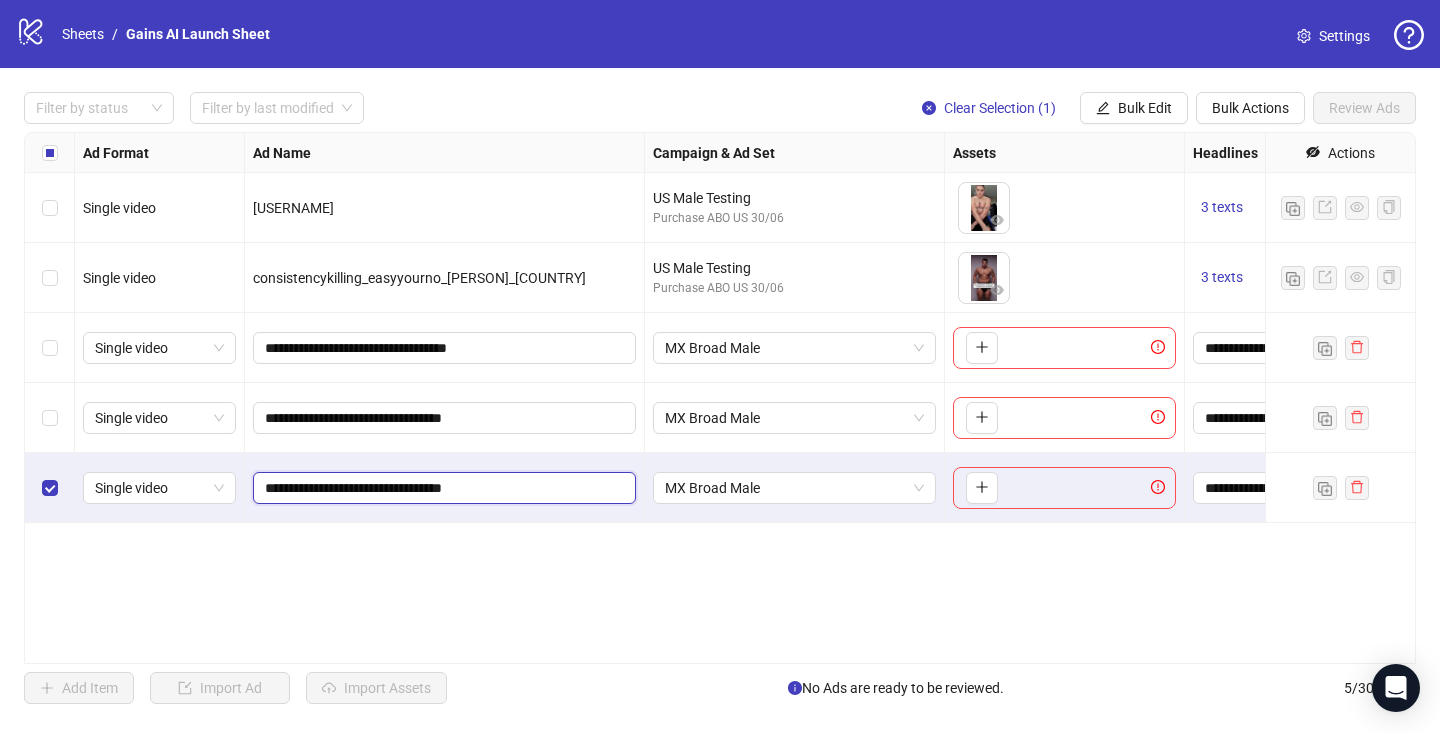 click on "**********" at bounding box center [442, 488] 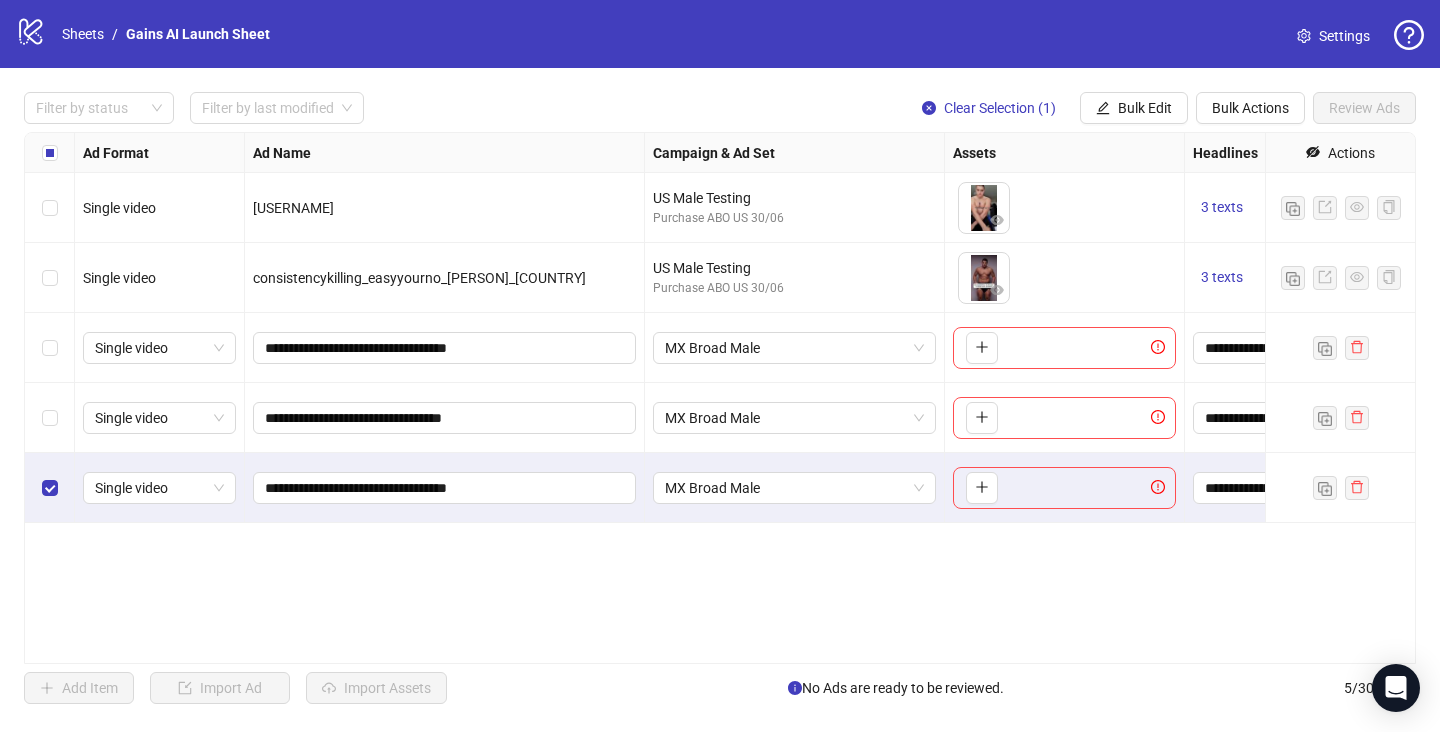 click on "**********" at bounding box center [720, 398] 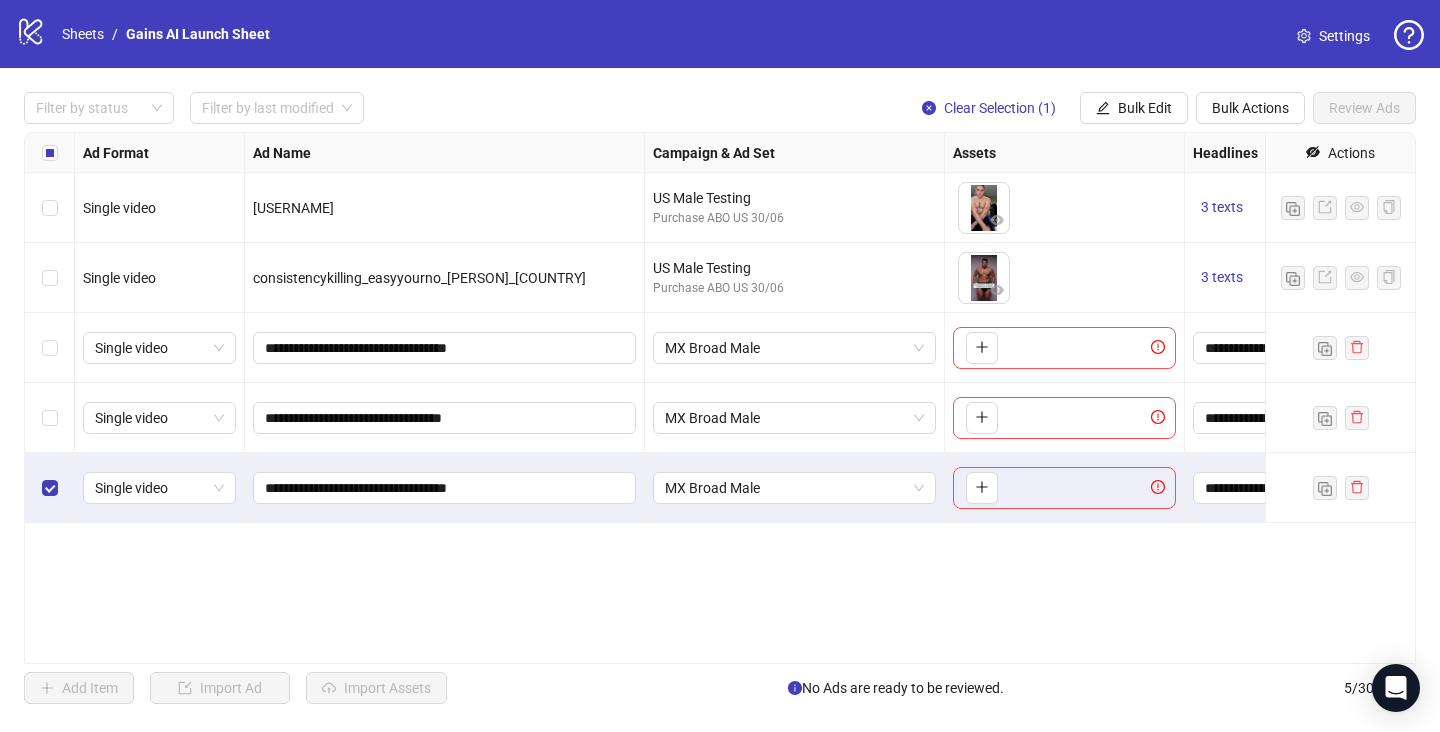 click at bounding box center [50, 418] 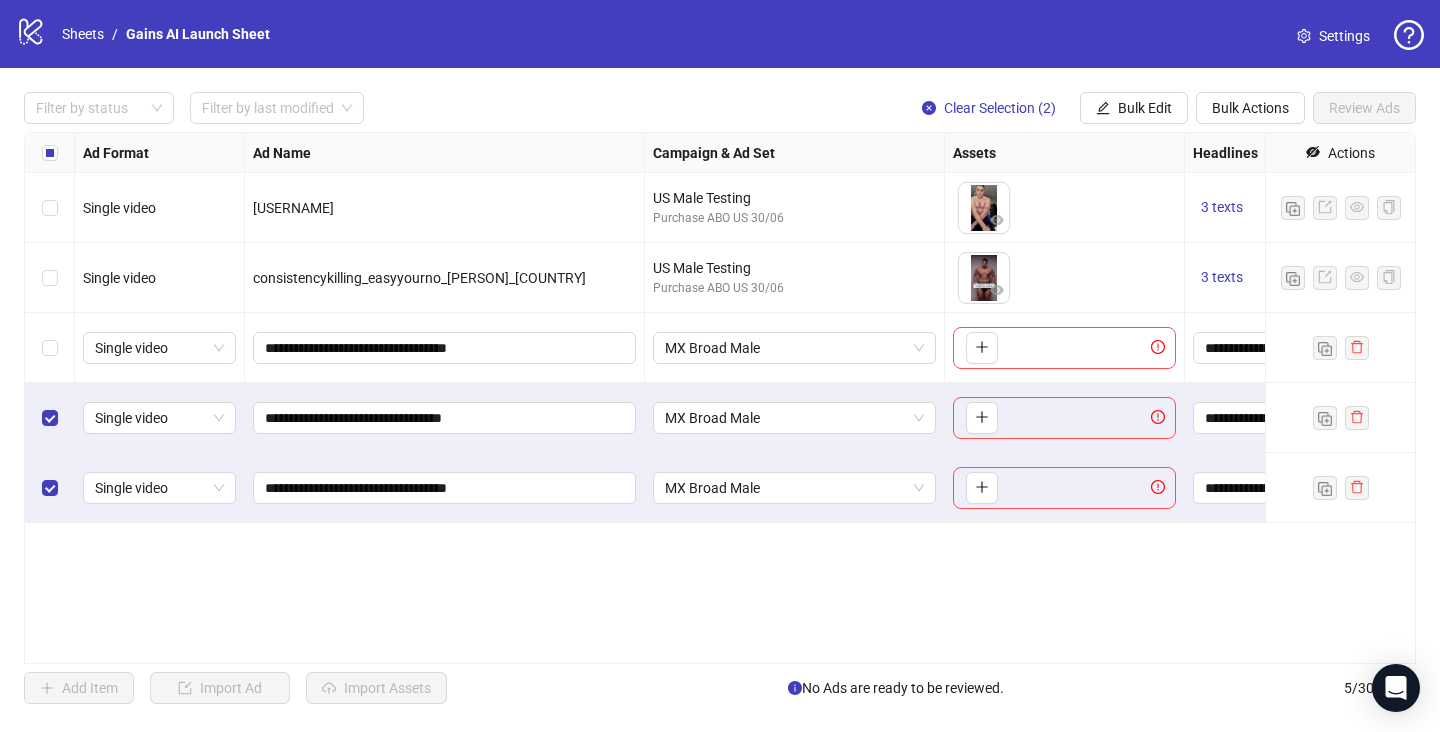 click at bounding box center [50, 348] 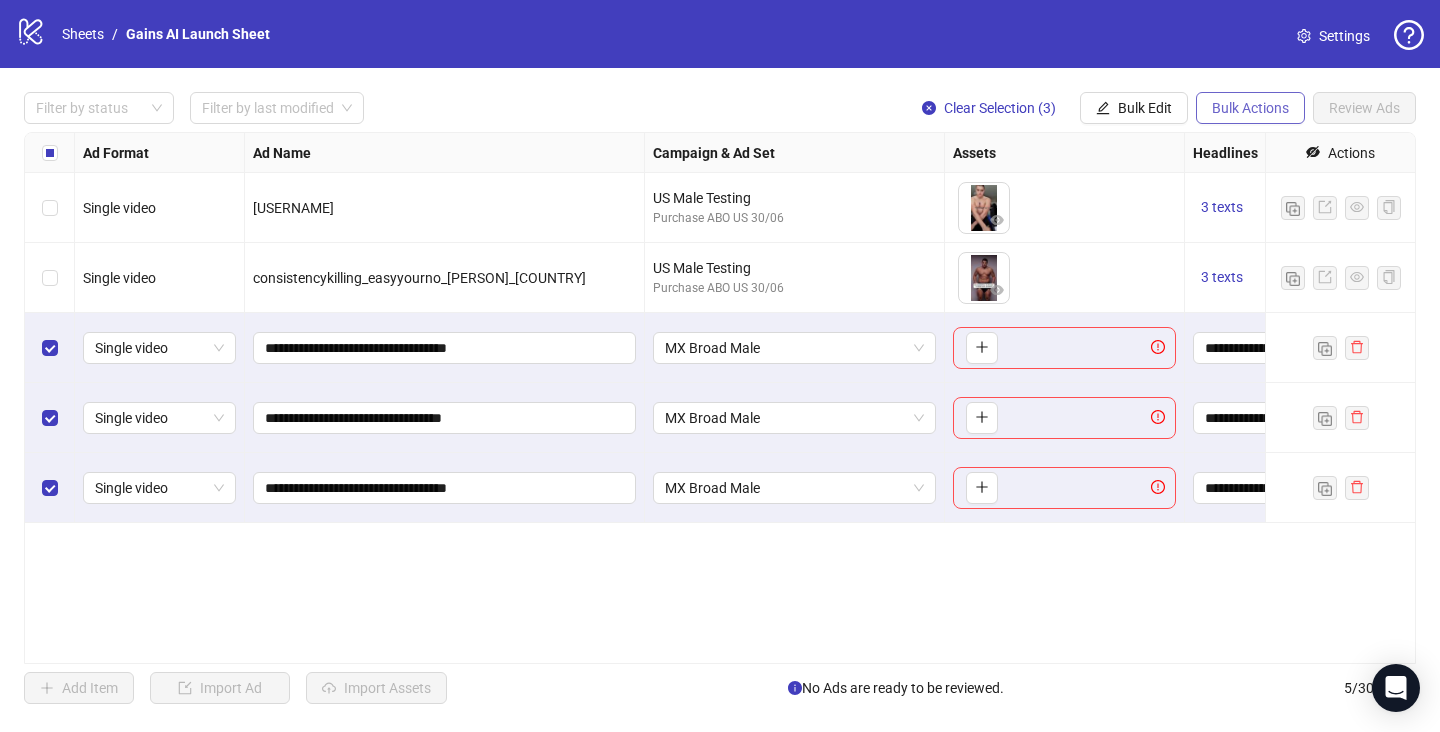 click on "Bulk Actions" at bounding box center (1250, 108) 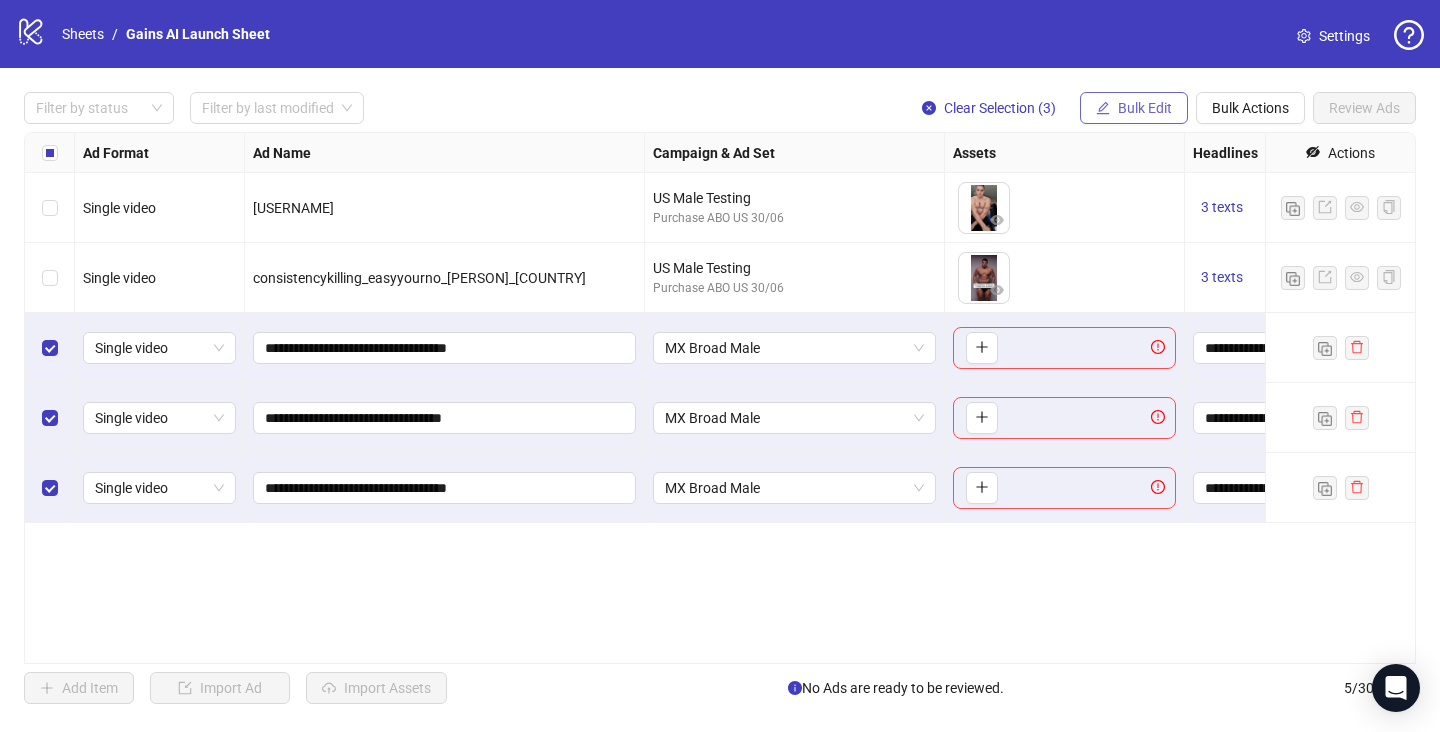 click on "Bulk Edit" at bounding box center (1134, 108) 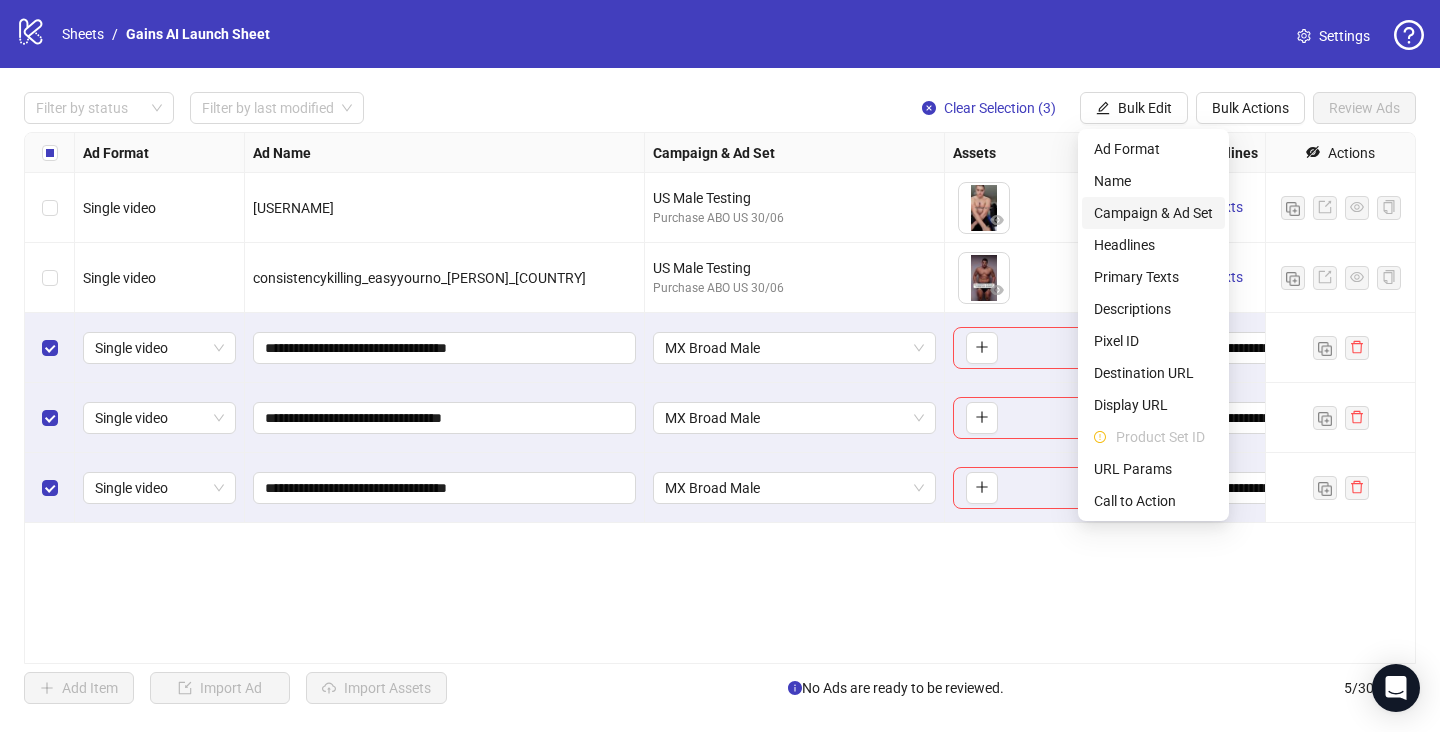 click on "Campaign & Ad Set" at bounding box center [1153, 213] 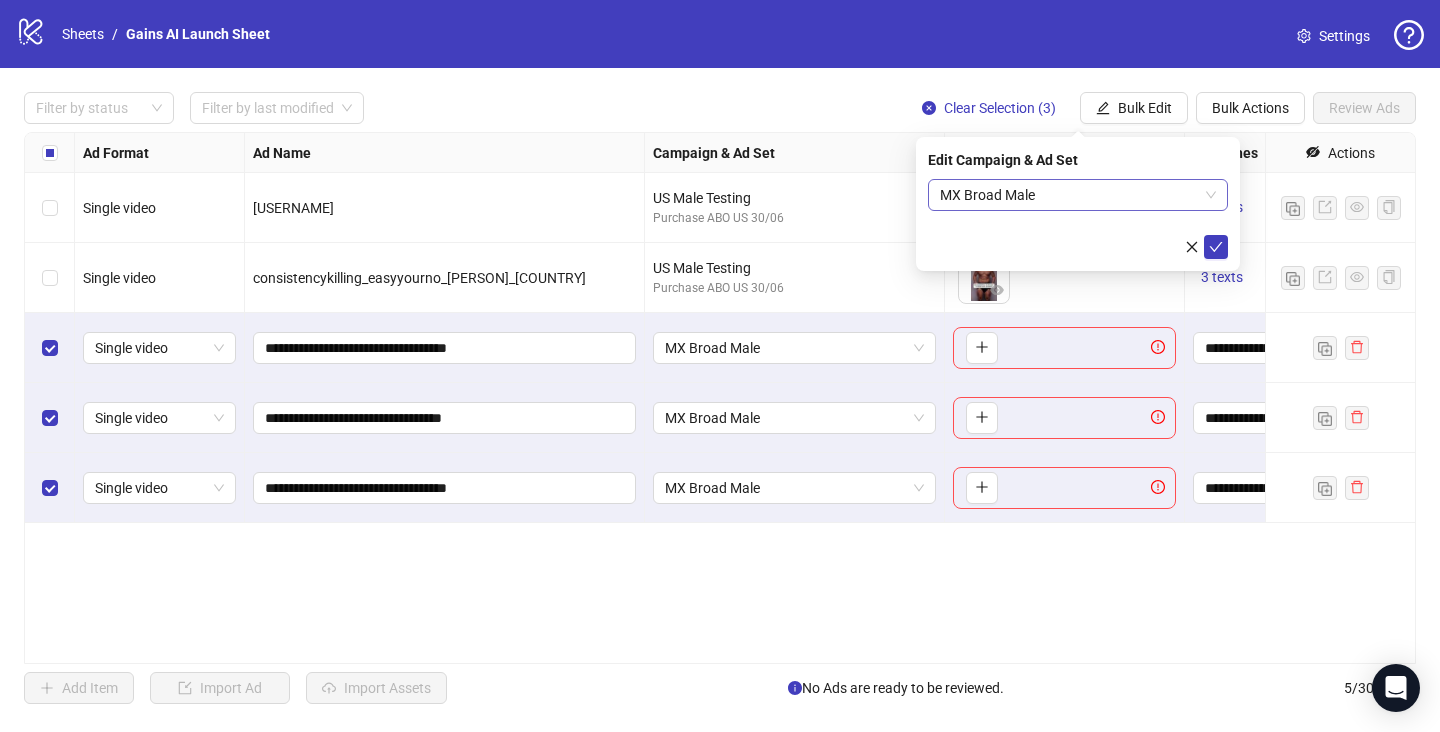 click on "MX Broad Male" at bounding box center (1078, 195) 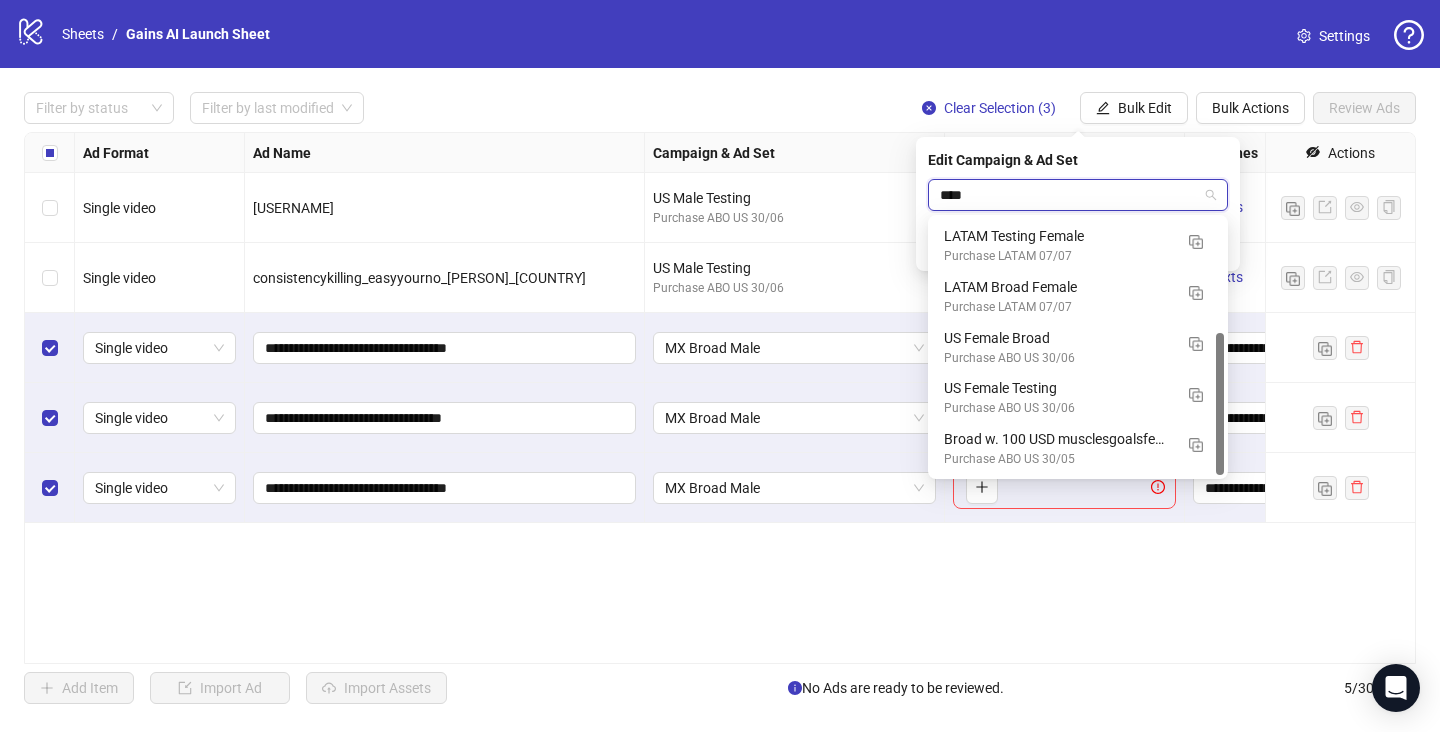 scroll, scrollTop: 203, scrollLeft: 0, axis: vertical 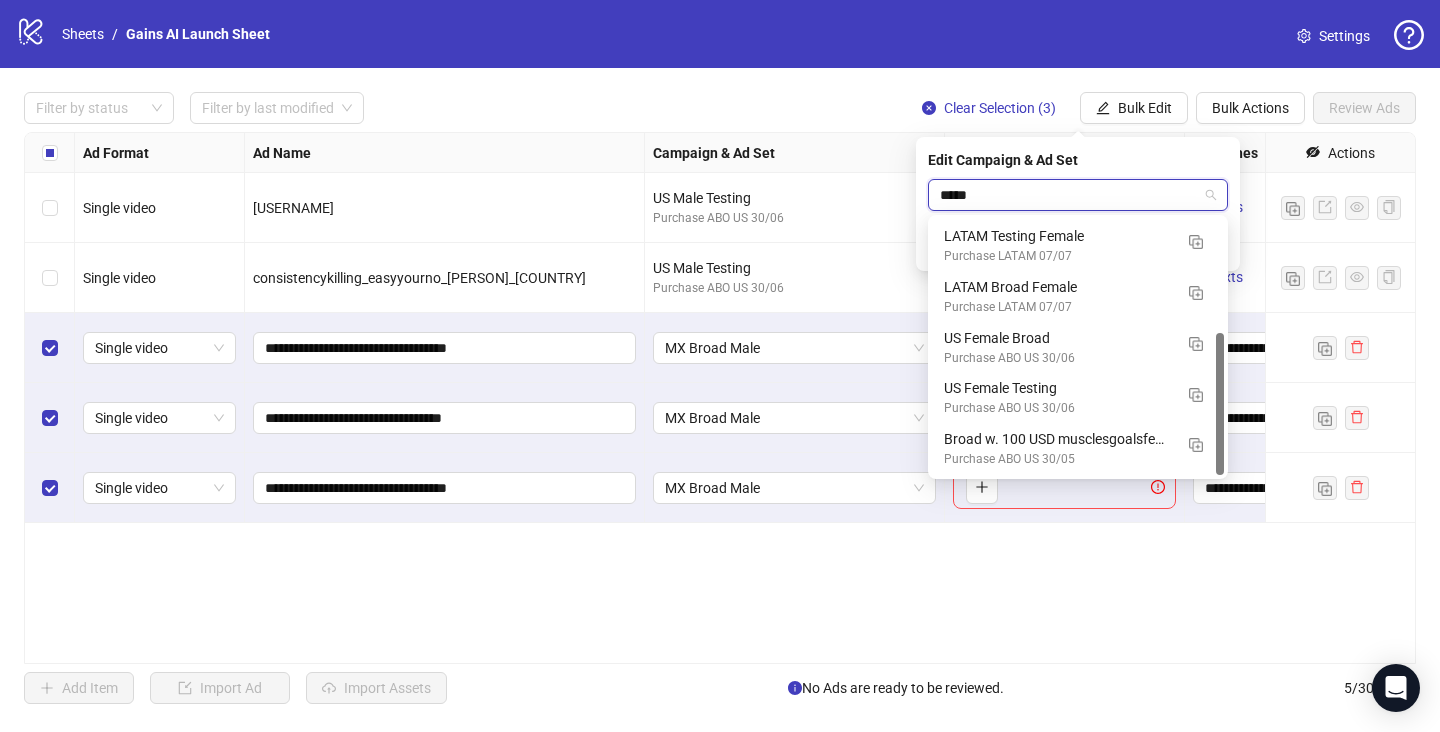 type on "******" 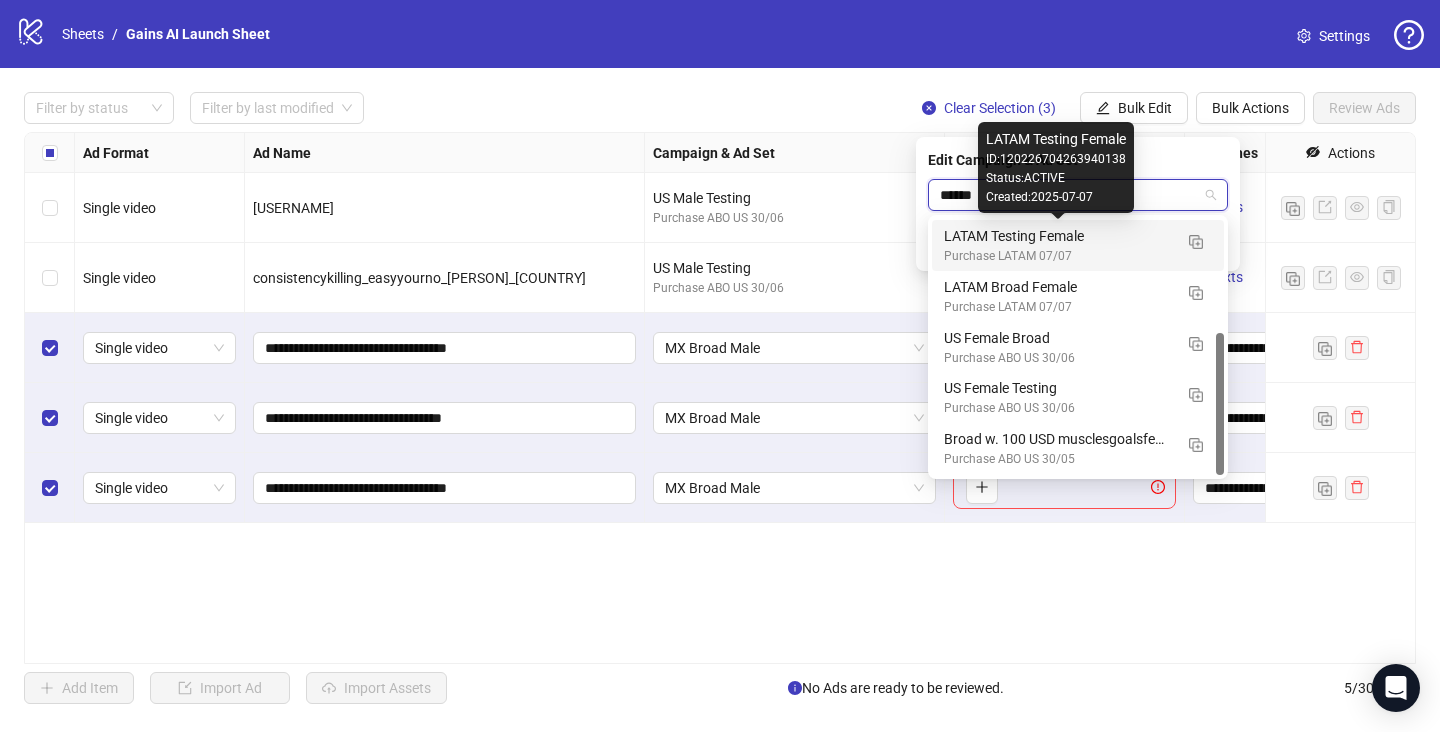 click on "LATAM Testing Female" at bounding box center (1058, 236) 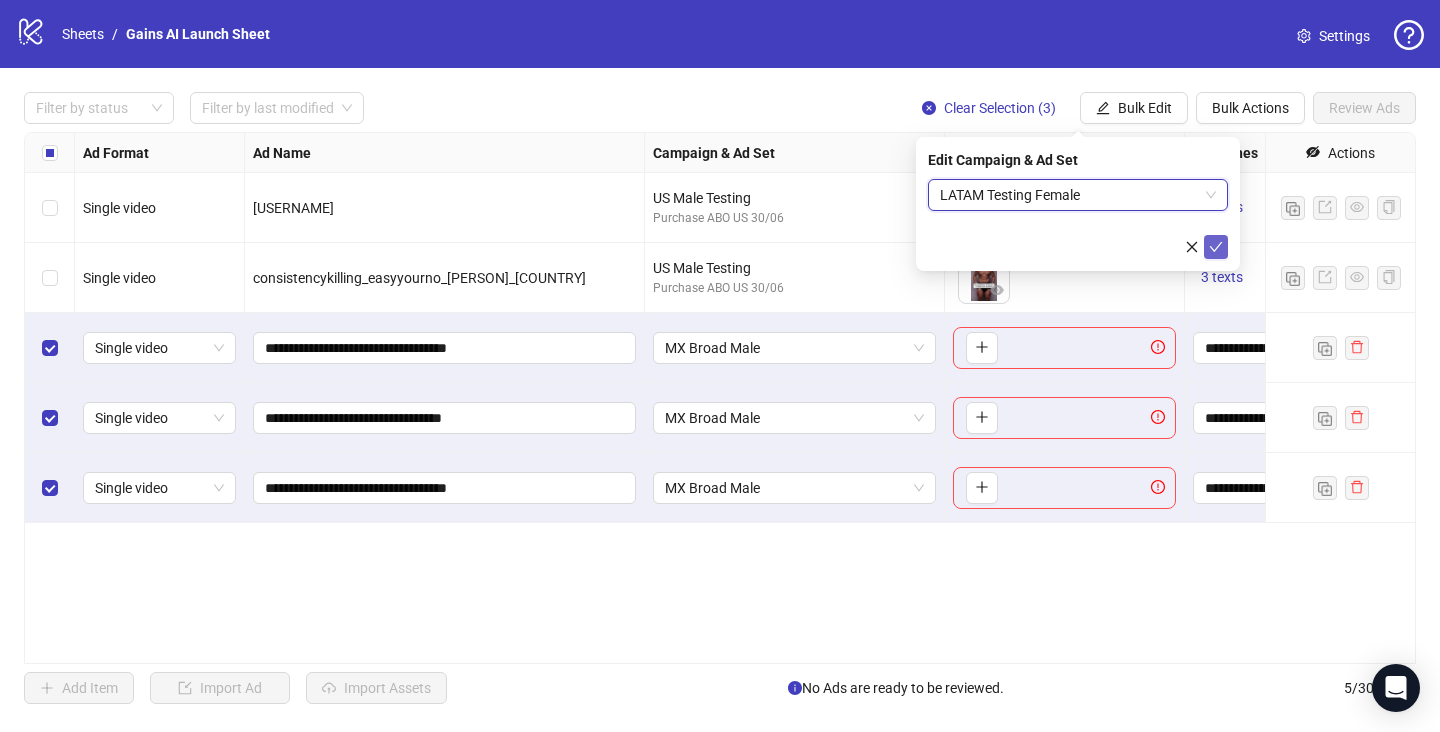click 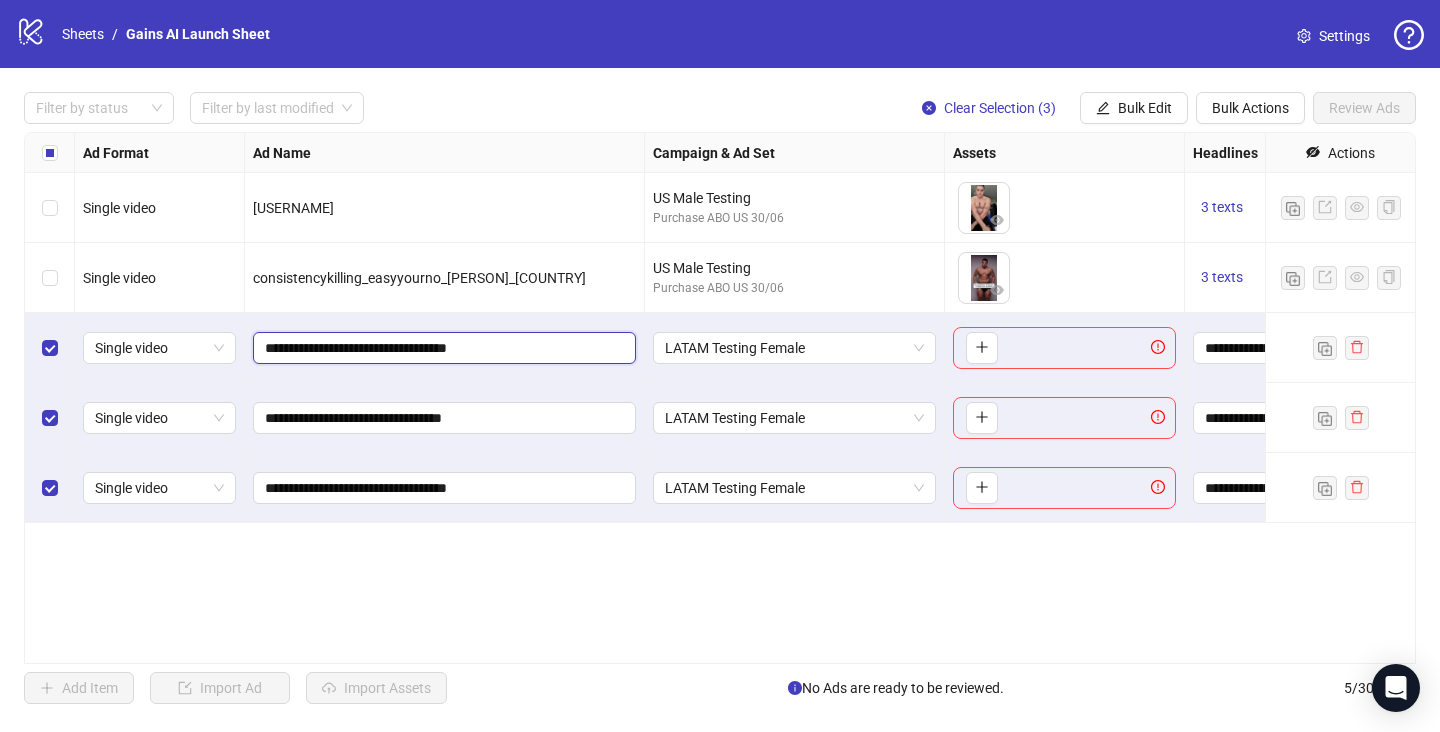 click on "**********" at bounding box center (442, 348) 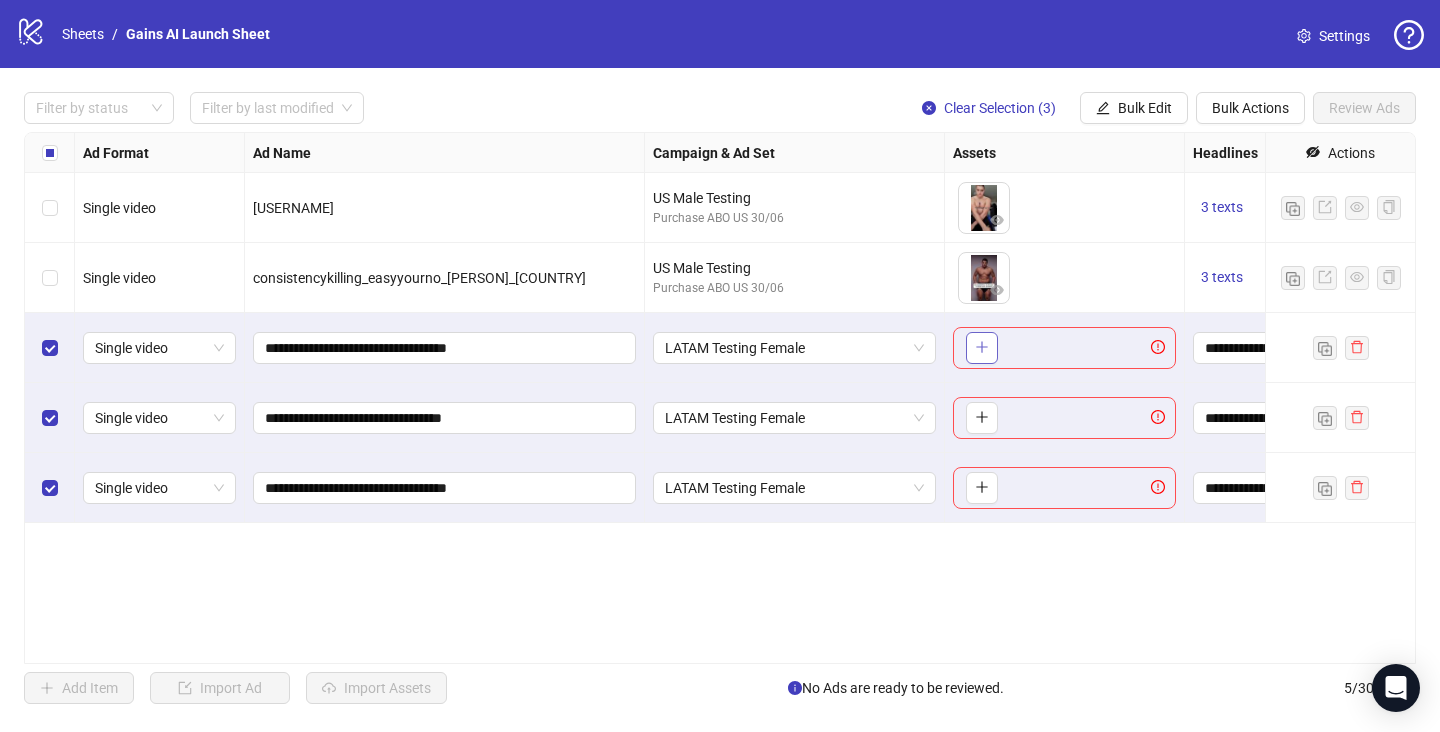 click 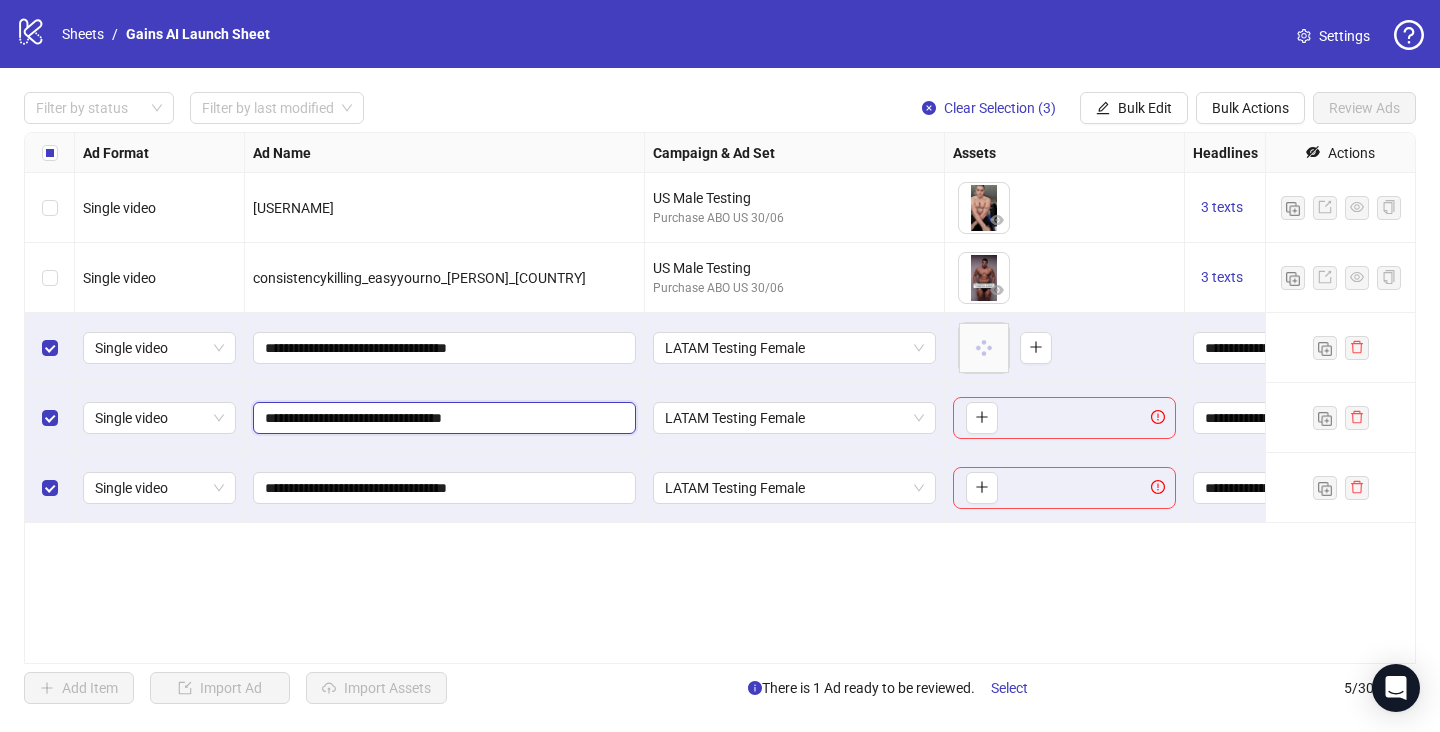 click on "**********" at bounding box center (442, 418) 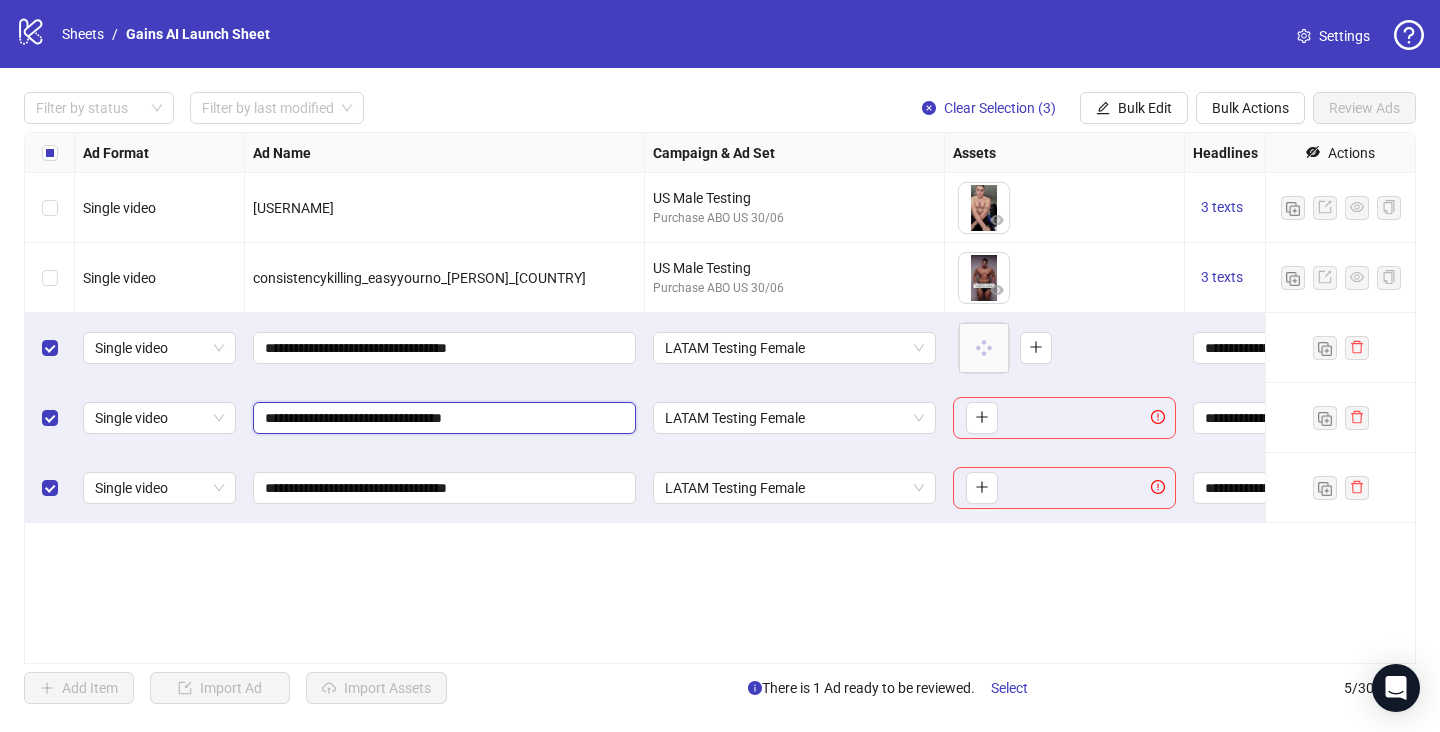 click on "**********" at bounding box center [442, 418] 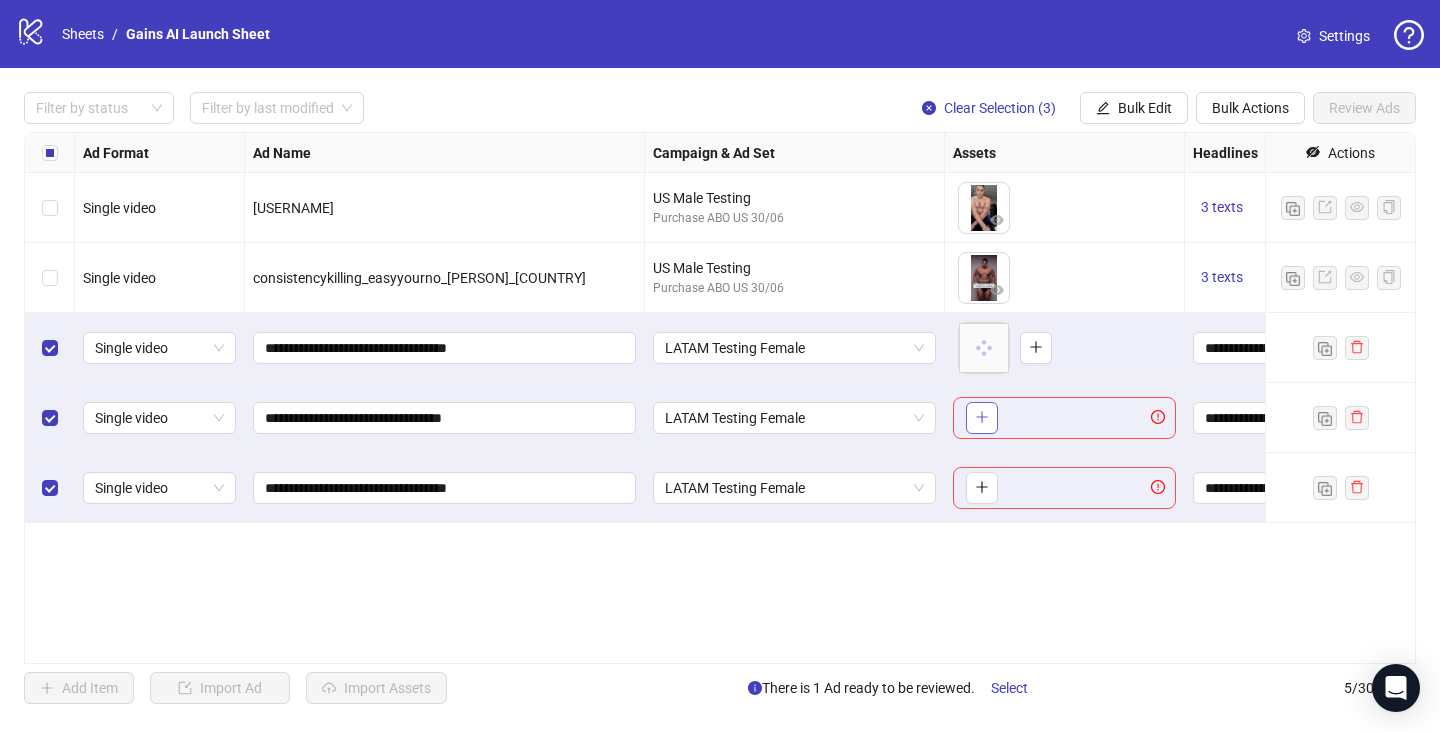click at bounding box center [982, 418] 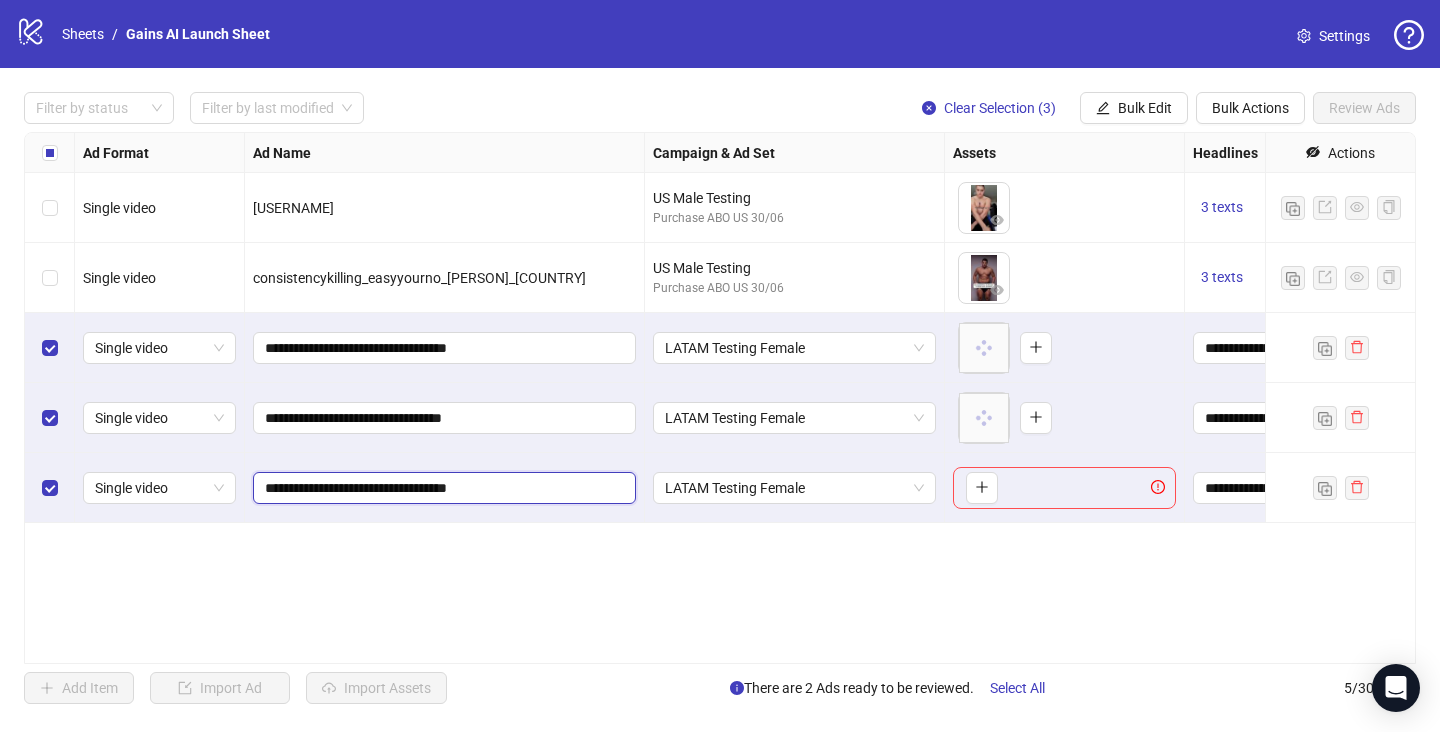 click on "**********" at bounding box center (442, 488) 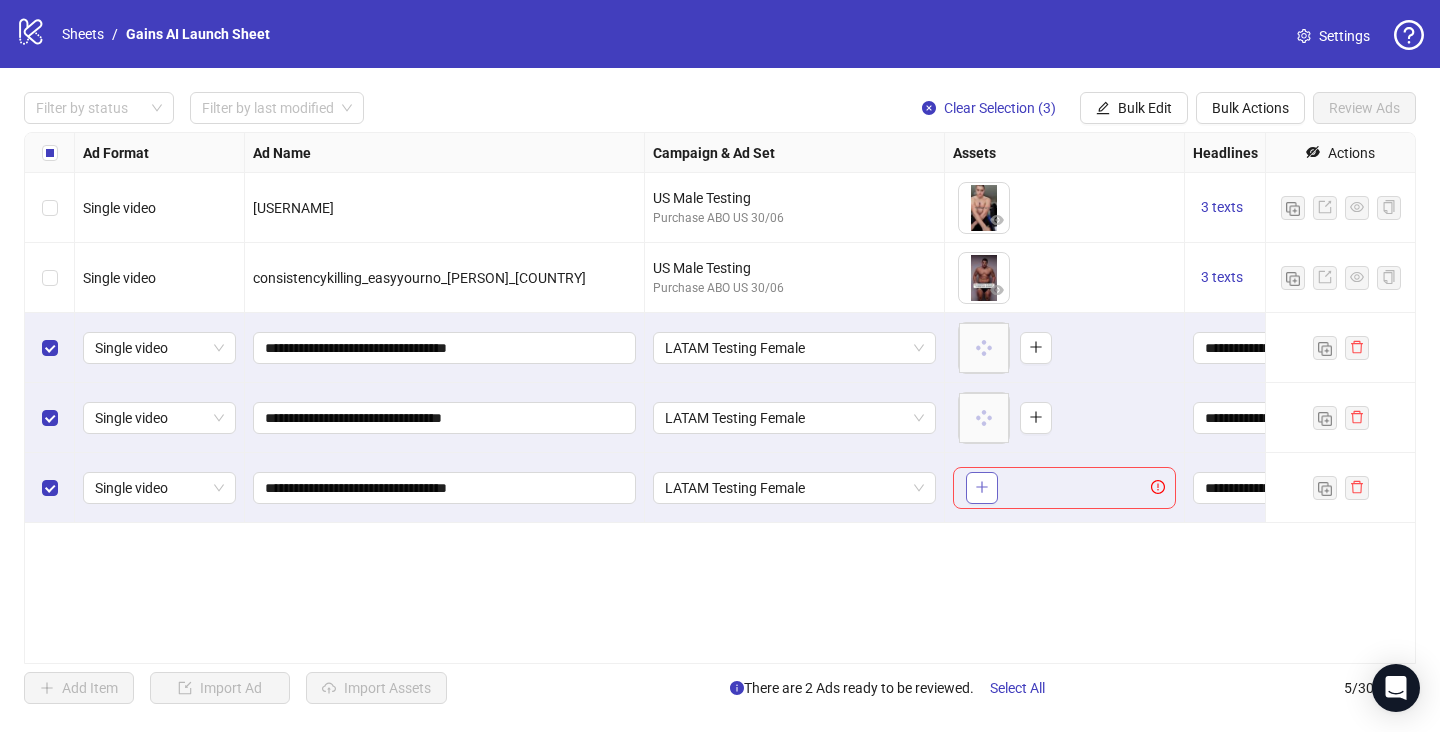 click 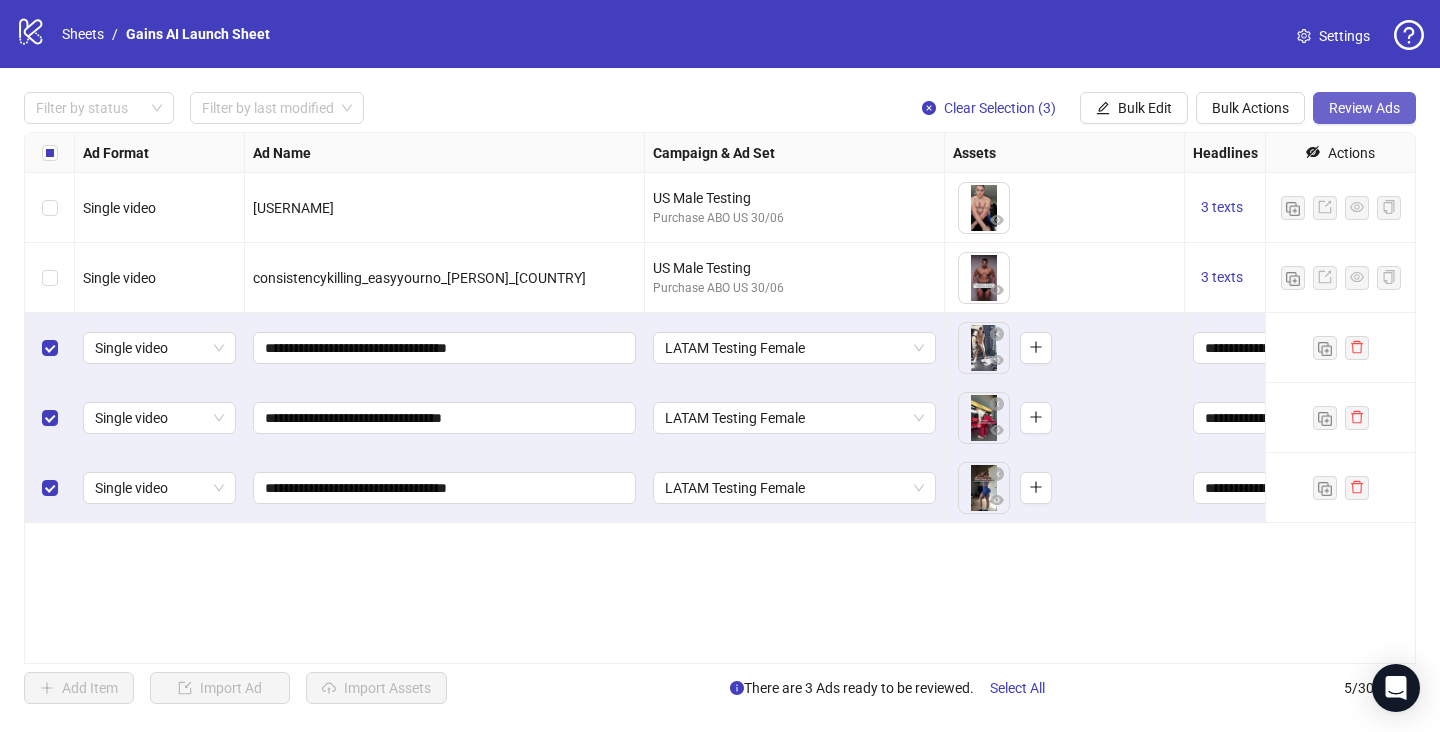 click on "Review Ads" at bounding box center [1364, 108] 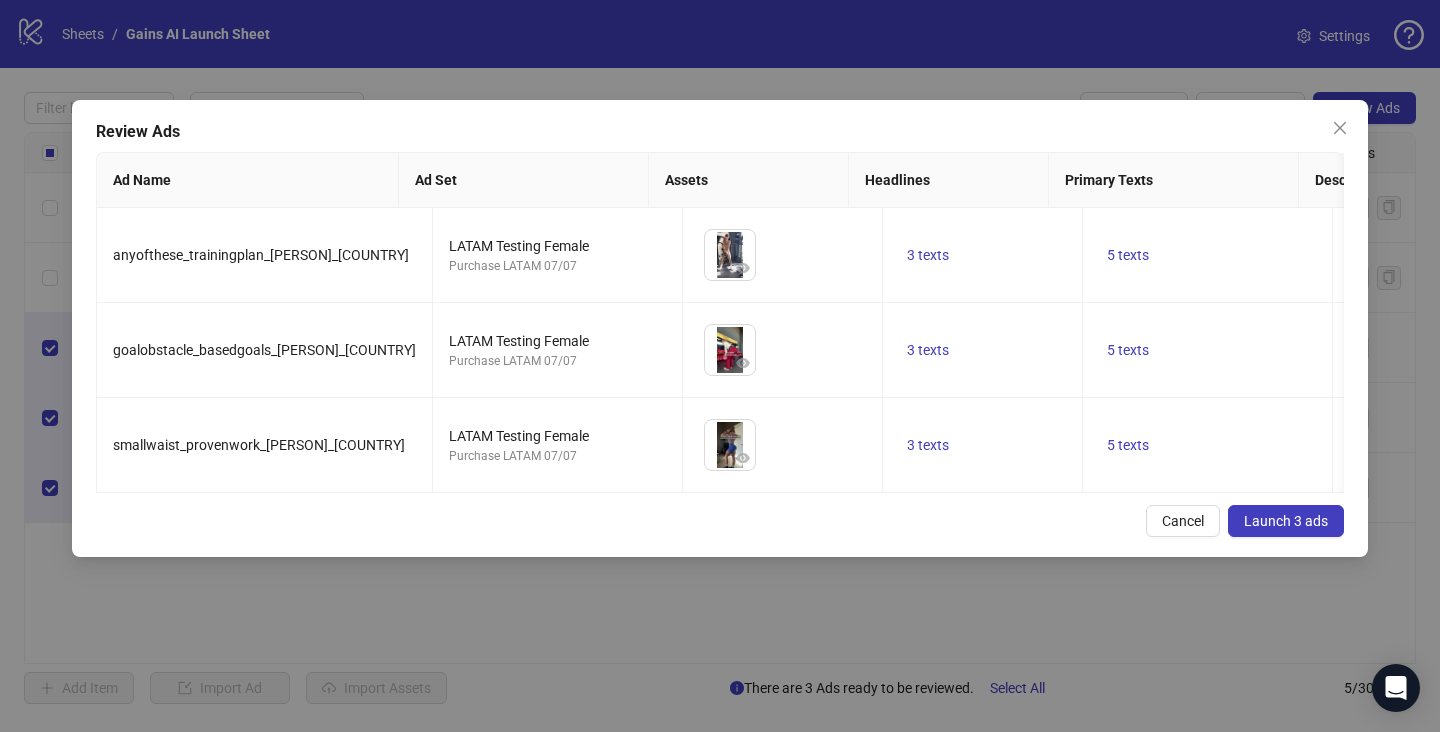 click on "Launch 3 ads" at bounding box center (1286, 521) 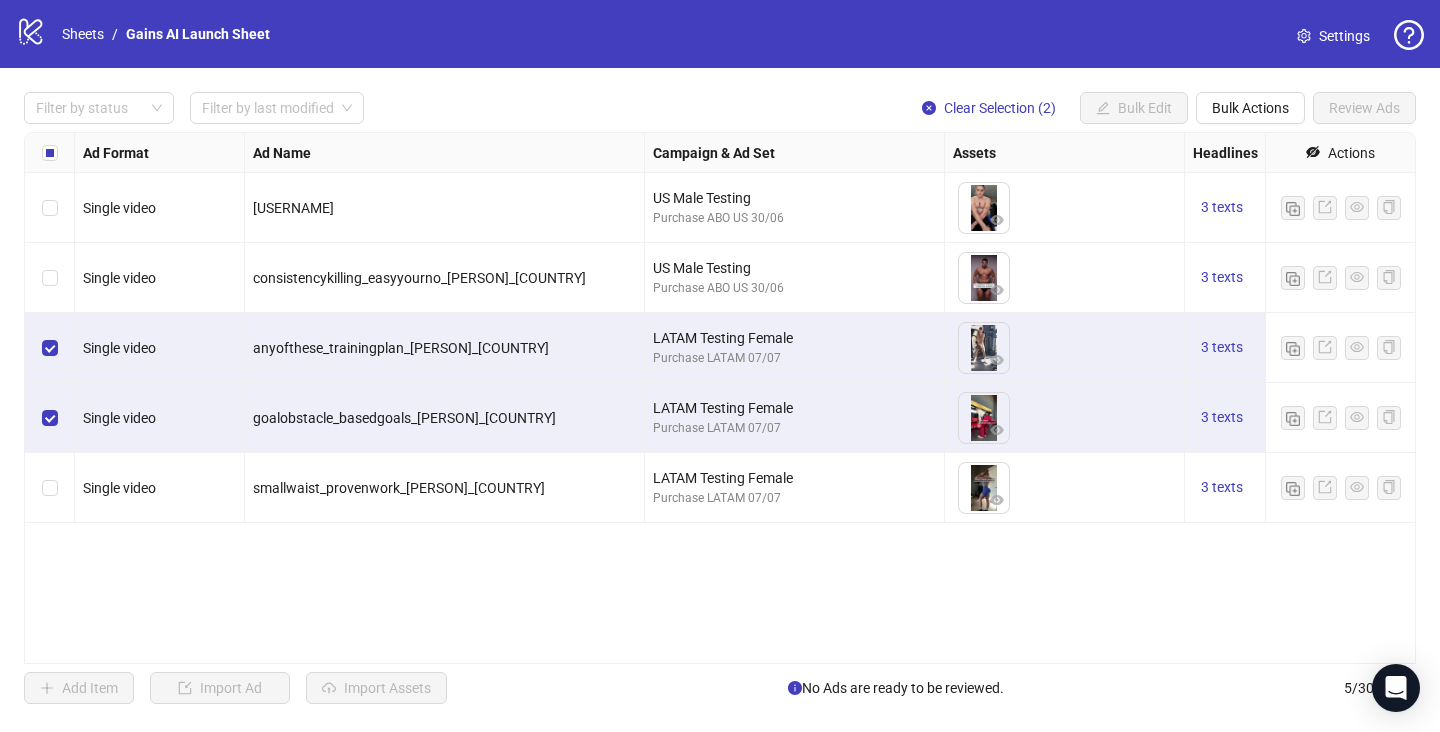click at bounding box center (50, 488) 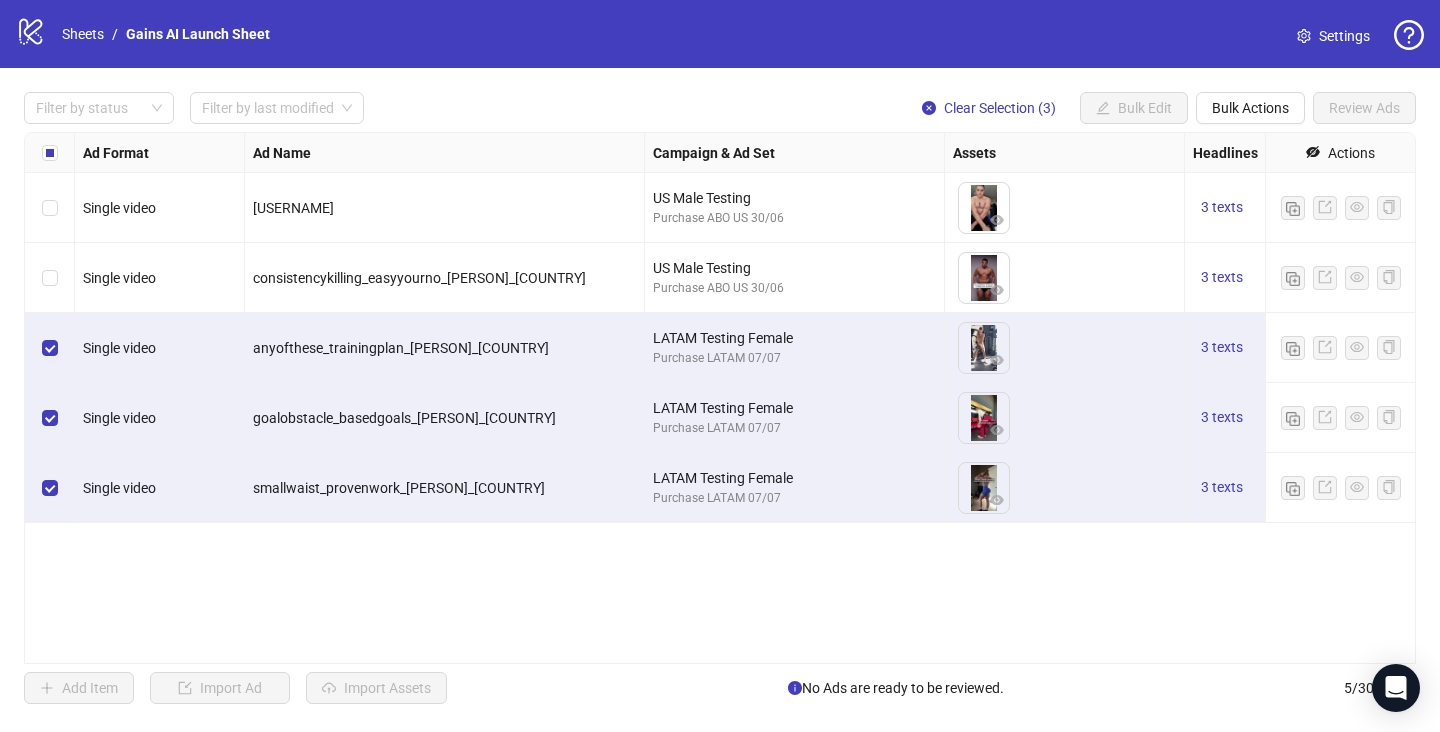click on "Filter by status Filter by last modified Clear Selection (3) Bulk Edit Bulk Actions Review Ads Ad Format Ad Name Campaign & Ad Set Assets Headlines Primary Texts Descriptions Pixel ID Destination URL App Product Page ID Display URL Leadgen Form Product Set ID URL Params Call to Action Actions Single video cantjusthow_shouldgymisdaily_[PERSON]_[COUNTRY] [COUNTRY] Male Testing Purchase ABO [COUNTRY] [DATE]
To pick up a draggable item, press the space bar.
While dragging, use the arrow keys to move the item.
Press space again to drop the item in its new position, or press escape to cancel.
3 texts 3 texts Single video consistencykilling_easyyourno_[PERSON]_[COUNTRY] [COUNTRY] Male Testing Purchase ABO [COUNTRY] [DATE]
To pick up a draggable item, press the space bar.
While dragging, use the arrow keys to move the item.
Press space again to drop the item in its new position, or press escape to cancel.
3 texts 3 texts Single video anyofthese_trainingplan_[PERSON]_[COUNTRY] [COUNTRY] Testing Female Purchase [COUNTRY] [DATE] 3 texts 5 texts 5 /" at bounding box center [720, 398] 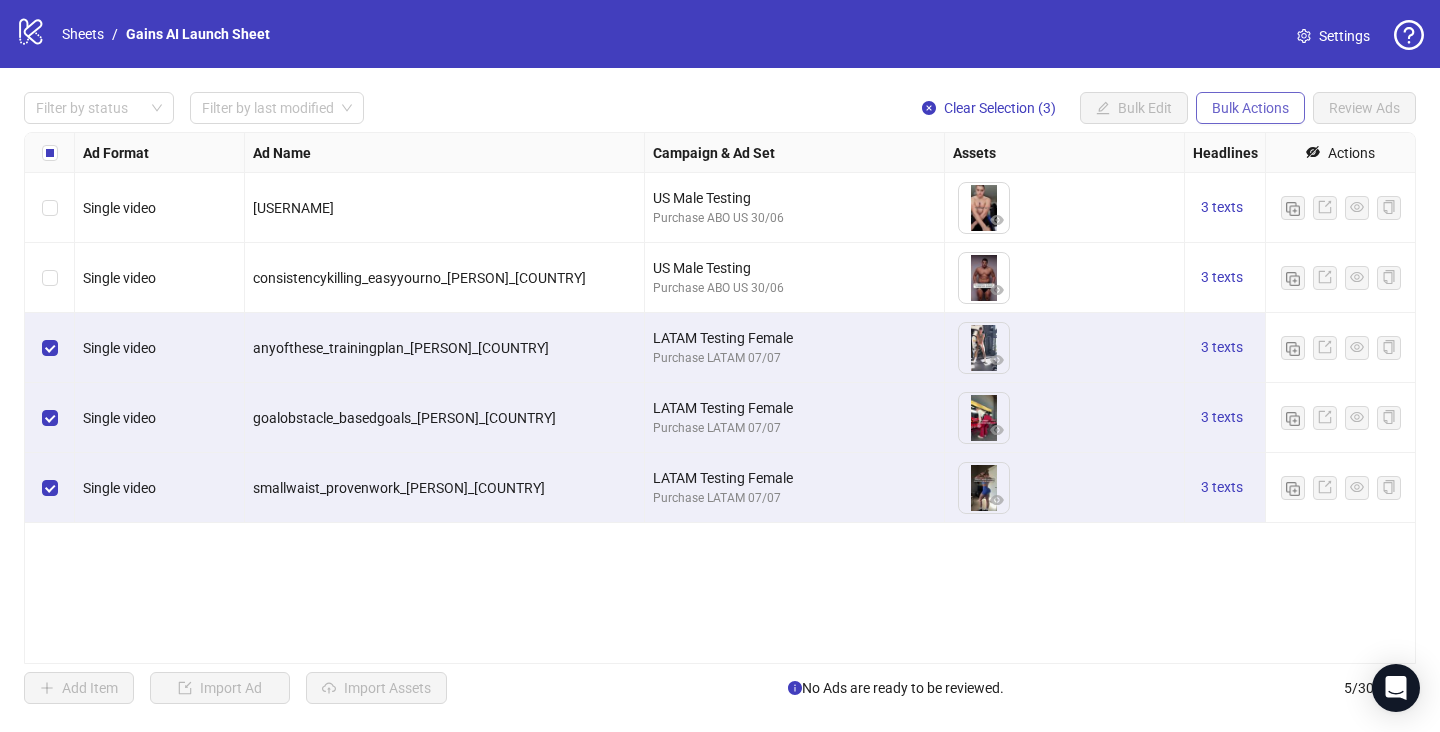 click on "Bulk Actions" at bounding box center [1250, 108] 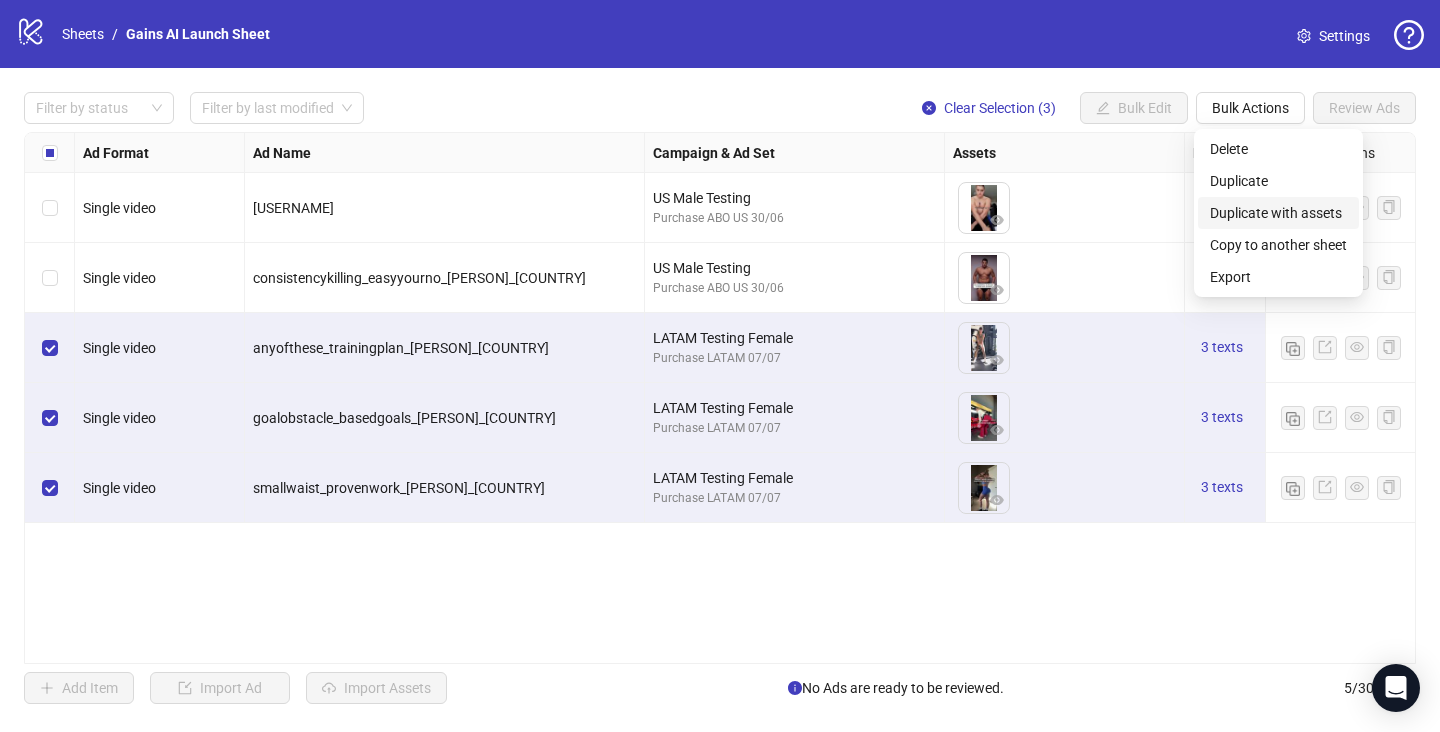 click on "Duplicate with assets" at bounding box center (1278, 213) 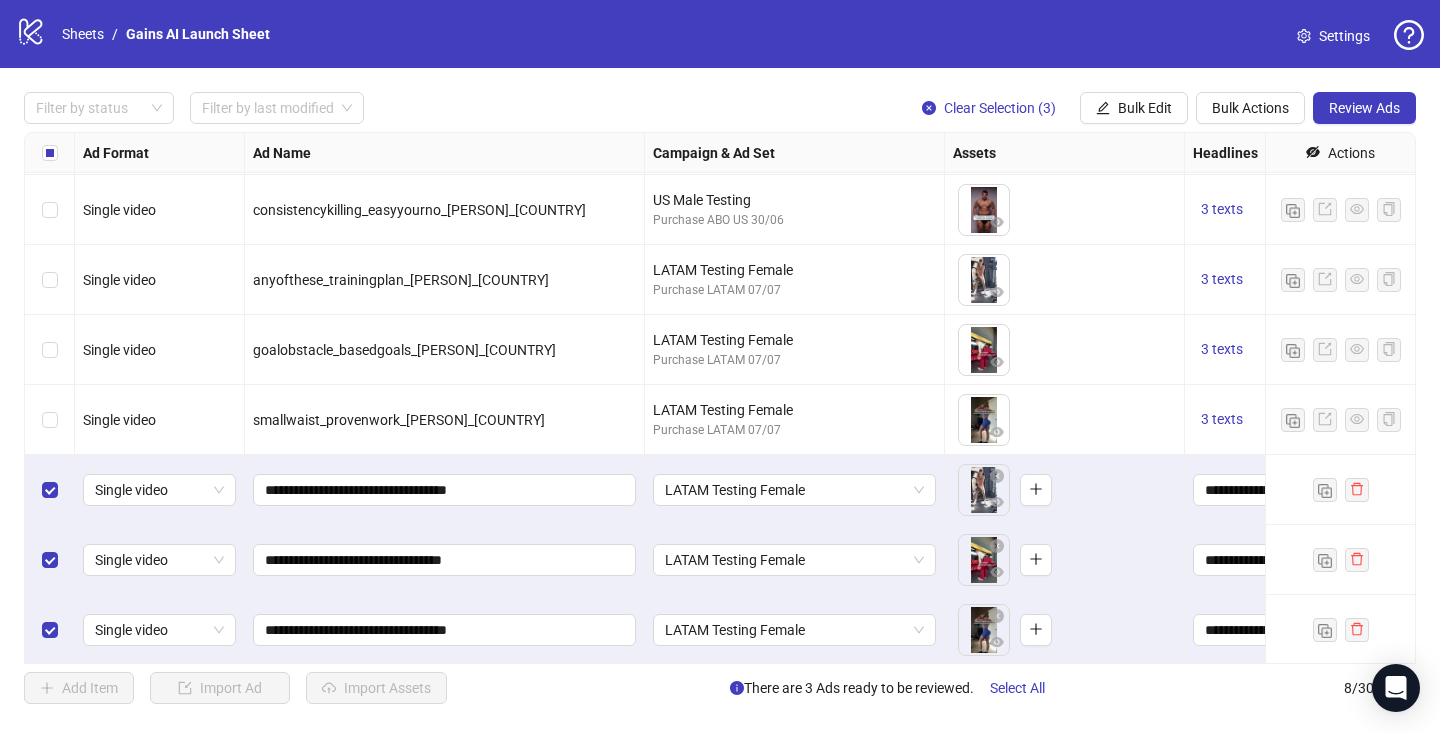 scroll, scrollTop: 70, scrollLeft: 0, axis: vertical 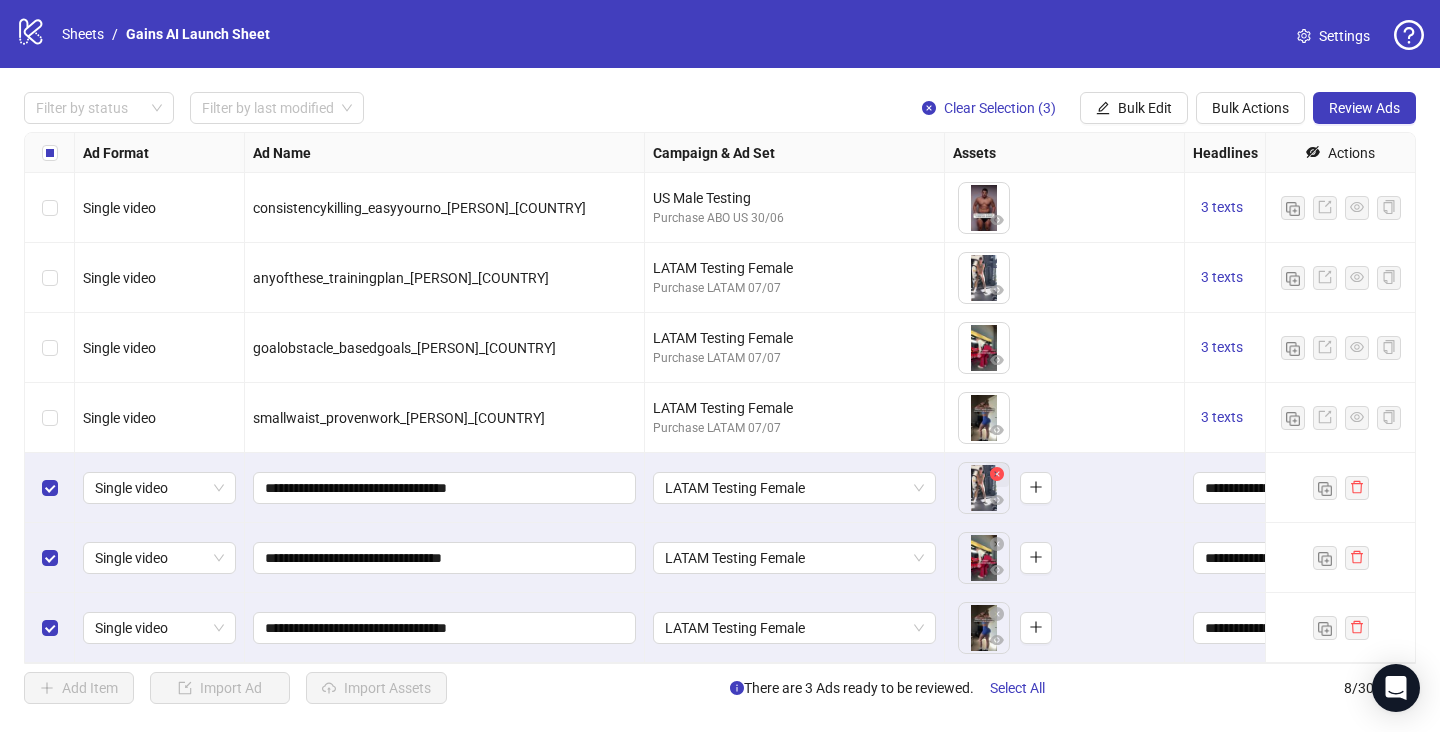 click 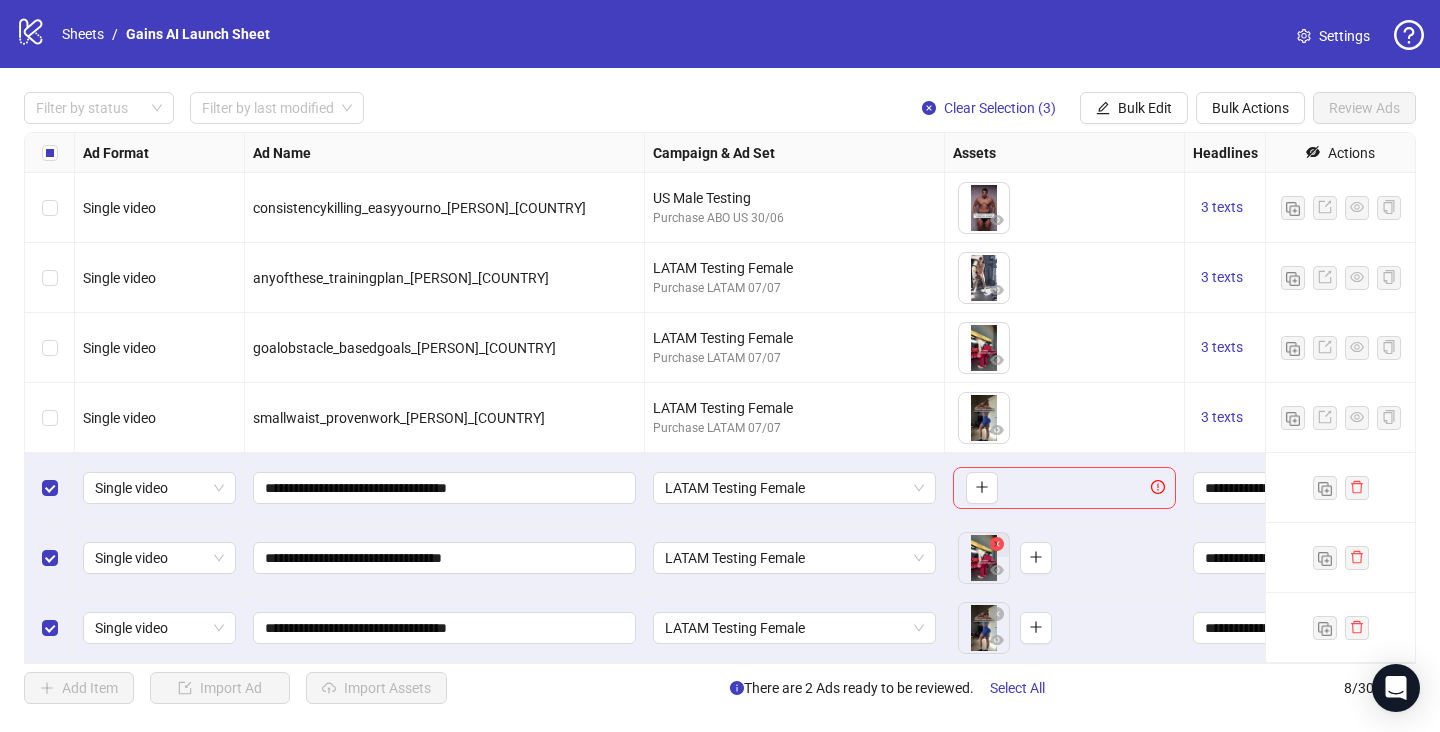 click 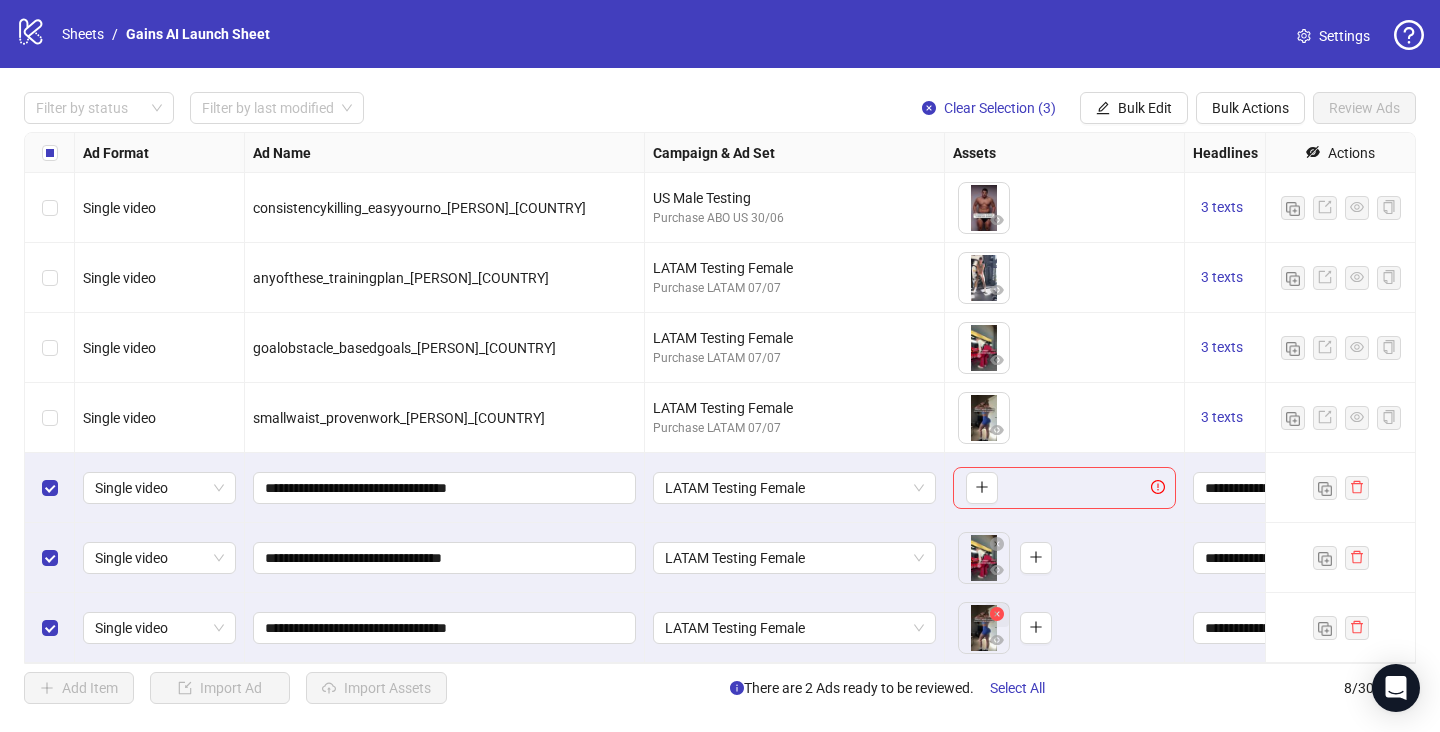 click 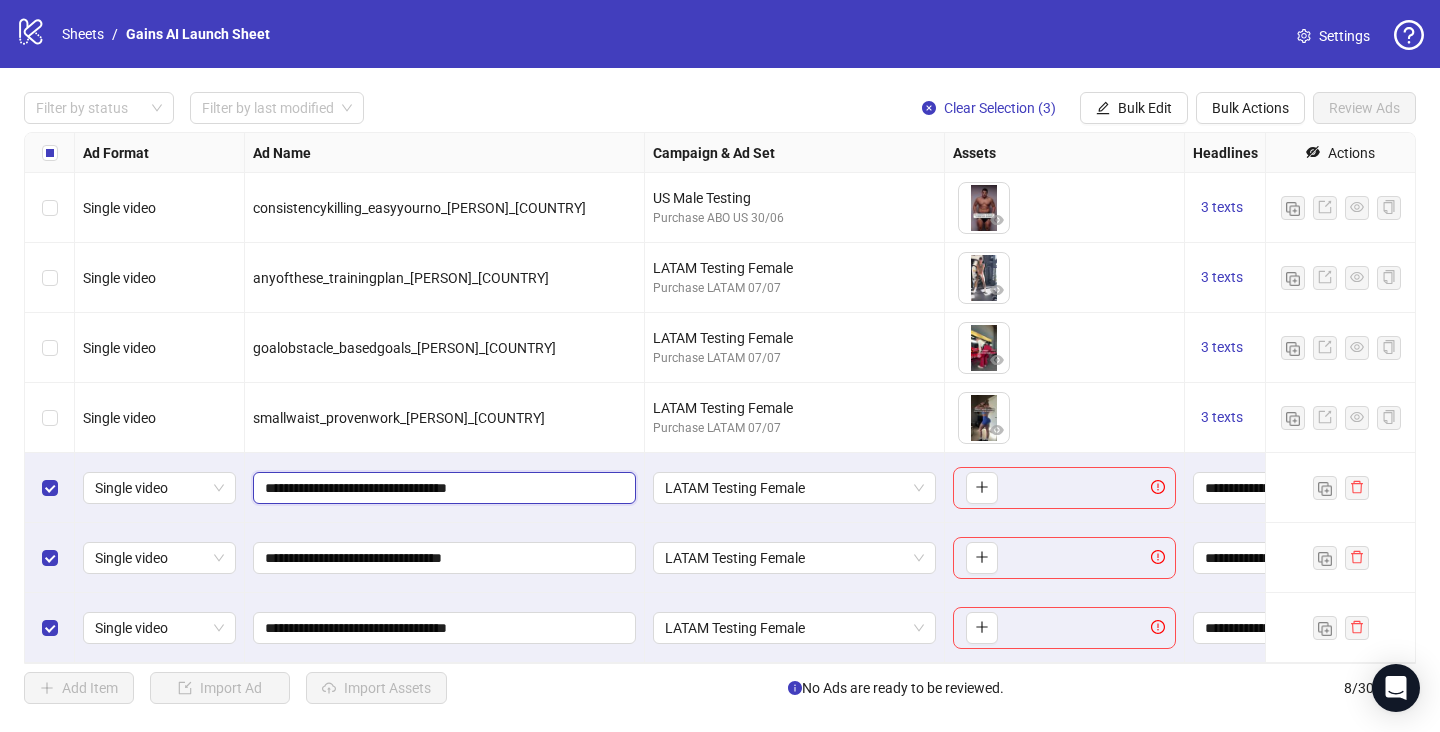 click on "**********" at bounding box center (442, 488) 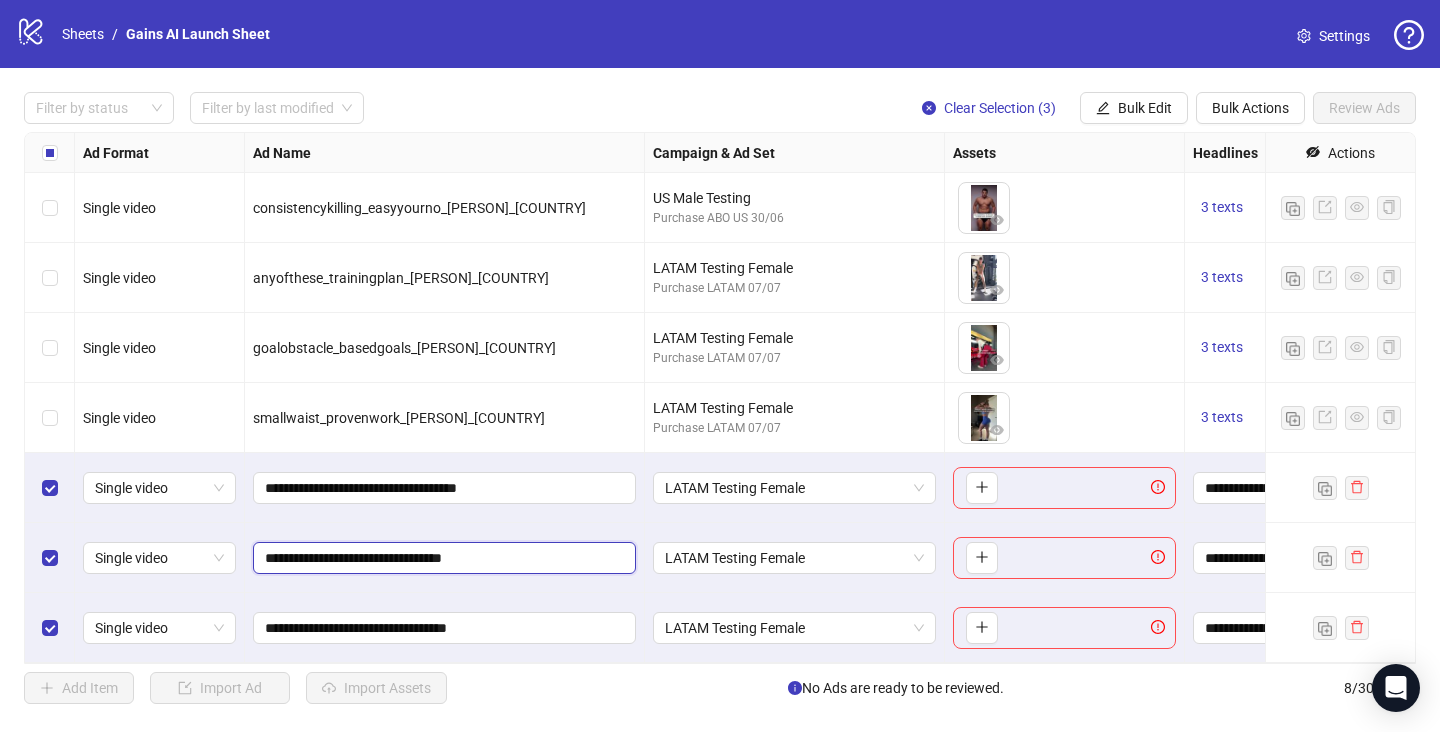 click on "**********" at bounding box center [442, 558] 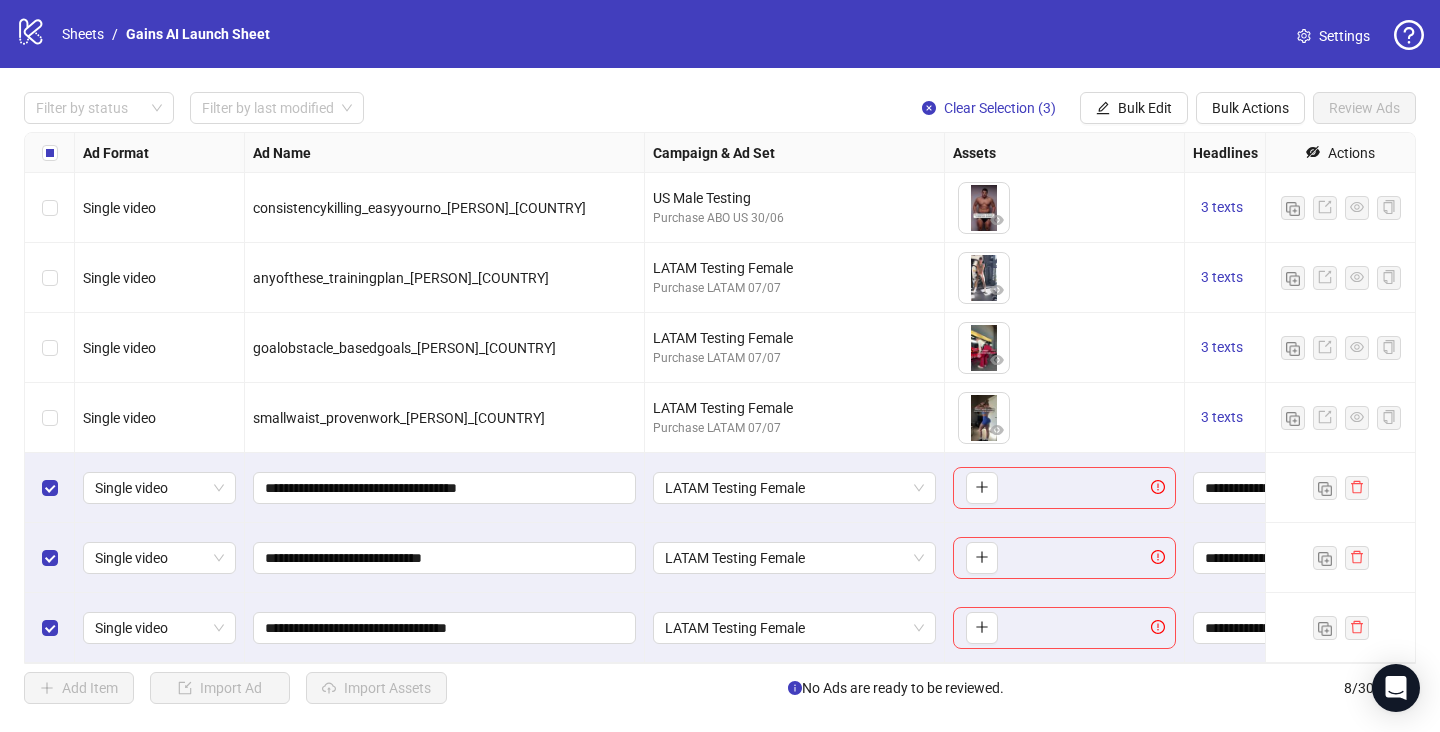 click on "**********" at bounding box center (445, 628) 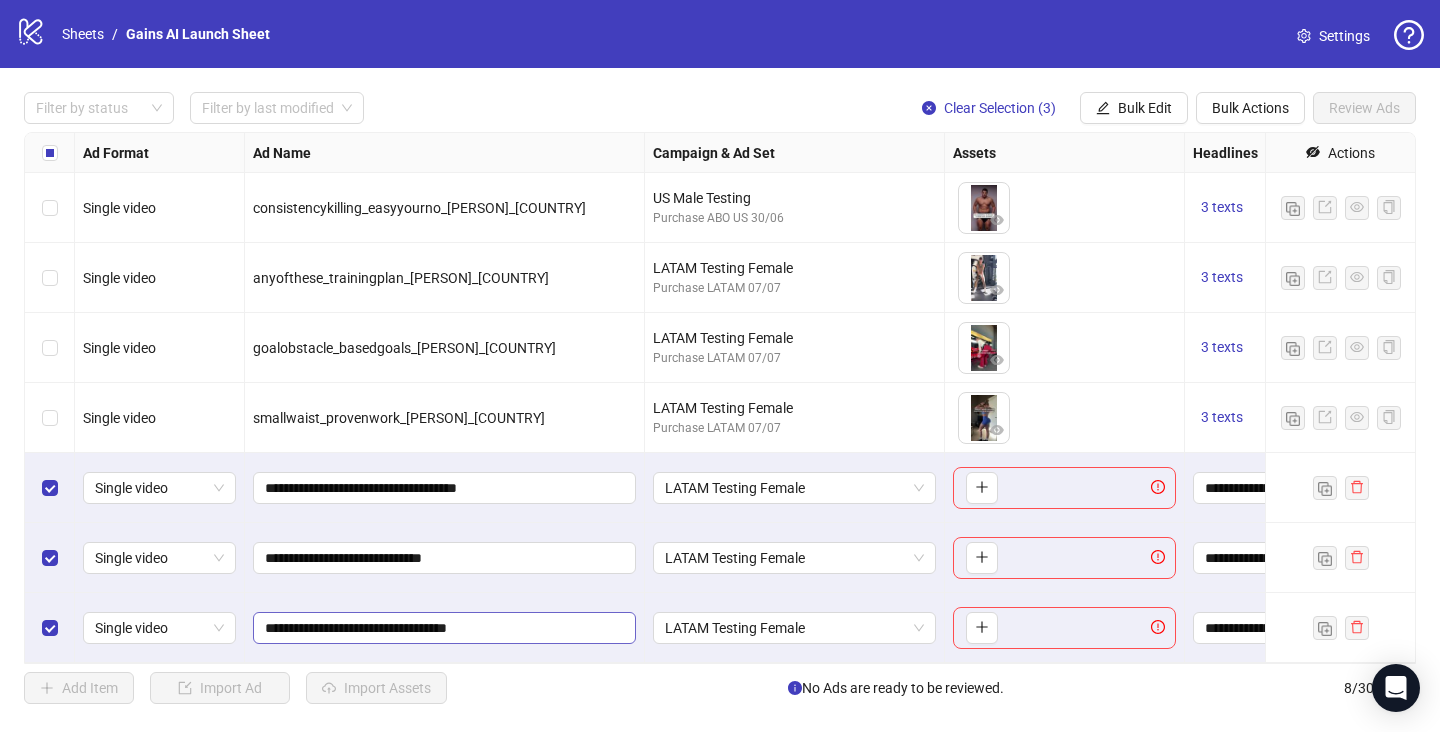 click on "**********" at bounding box center [444, 628] 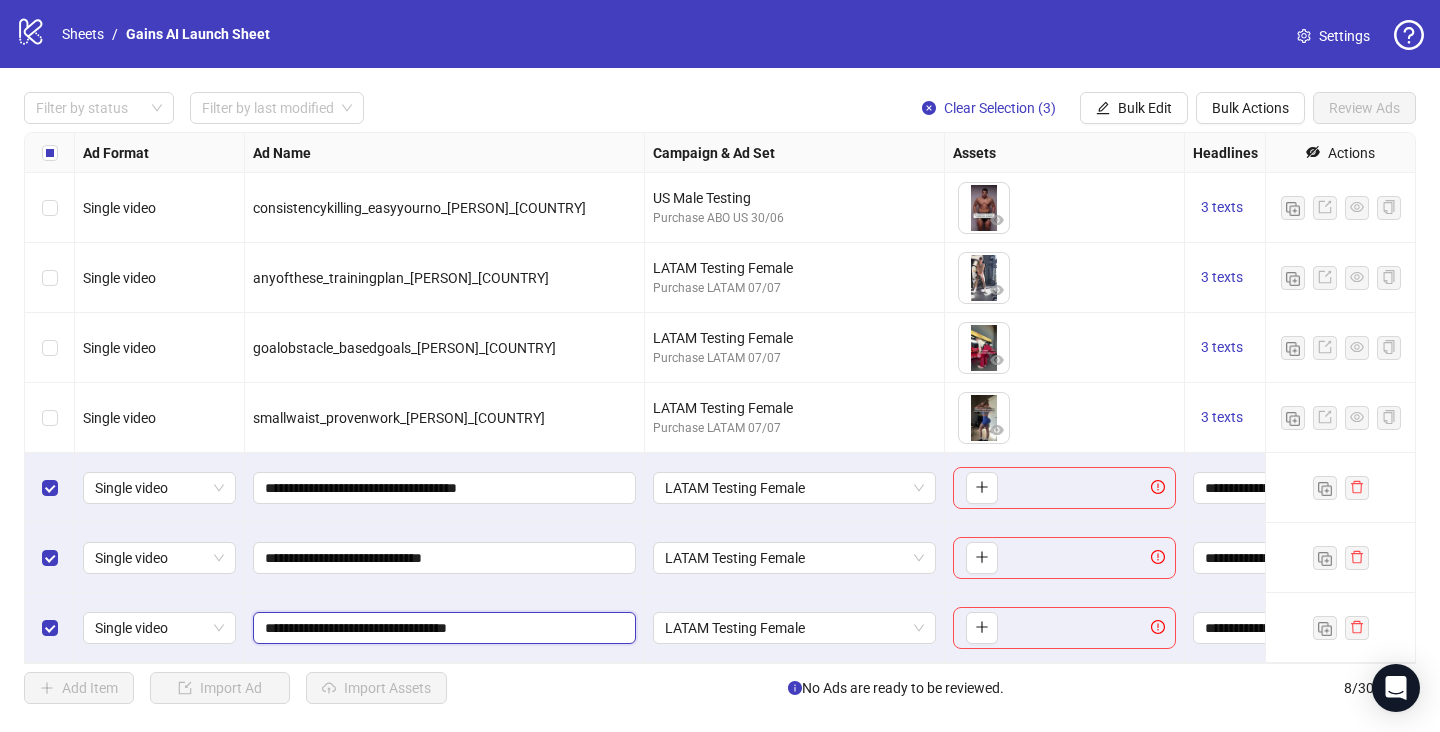 paste on "**********" 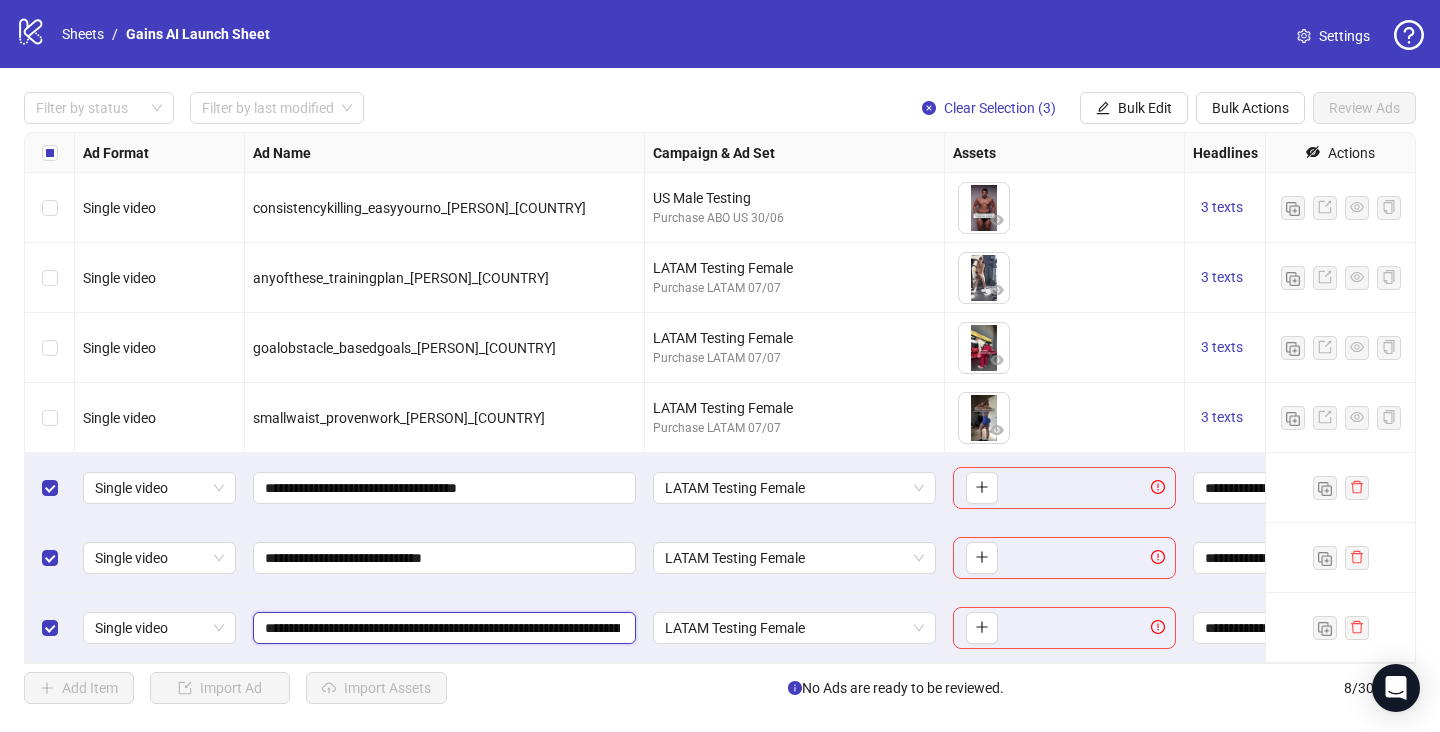 scroll, scrollTop: 0, scrollLeft: 185, axis: horizontal 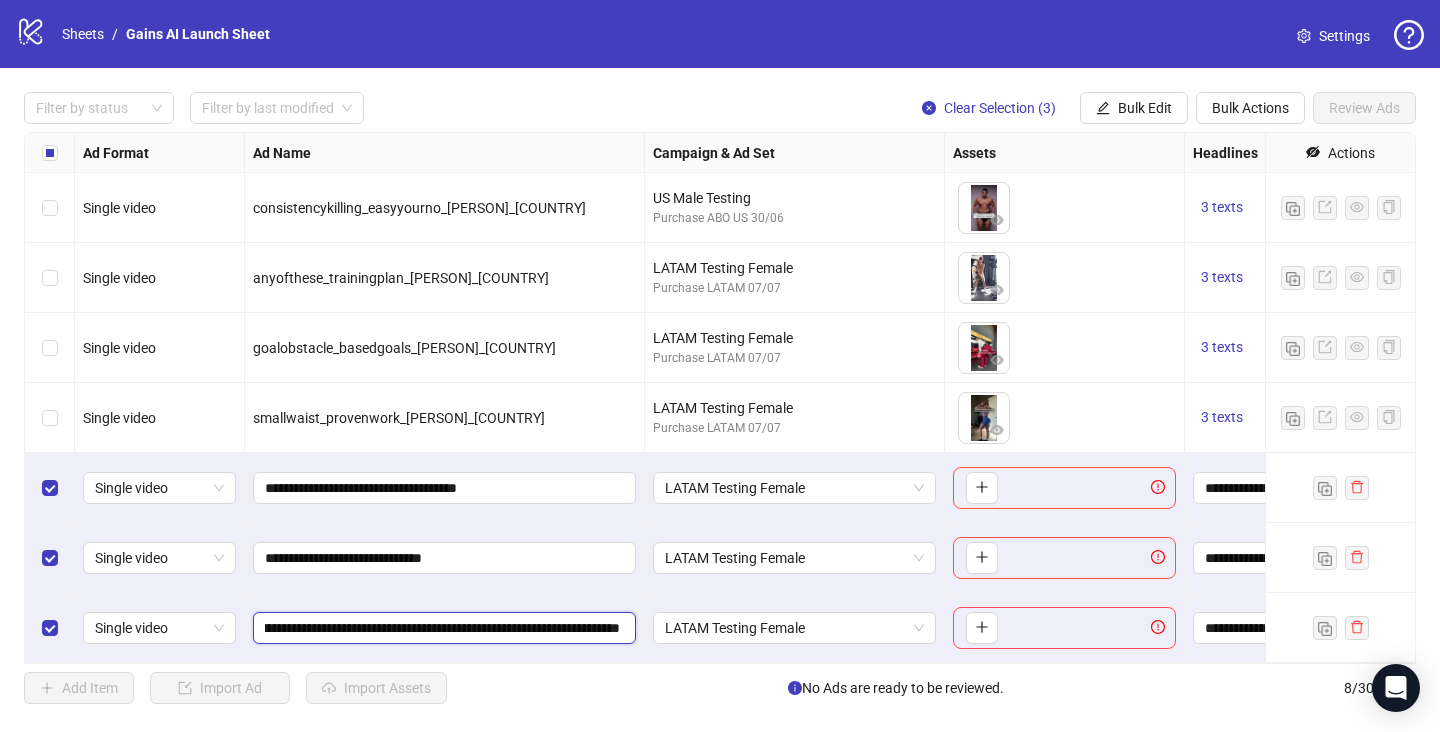 click on "**********" at bounding box center [442, 628] 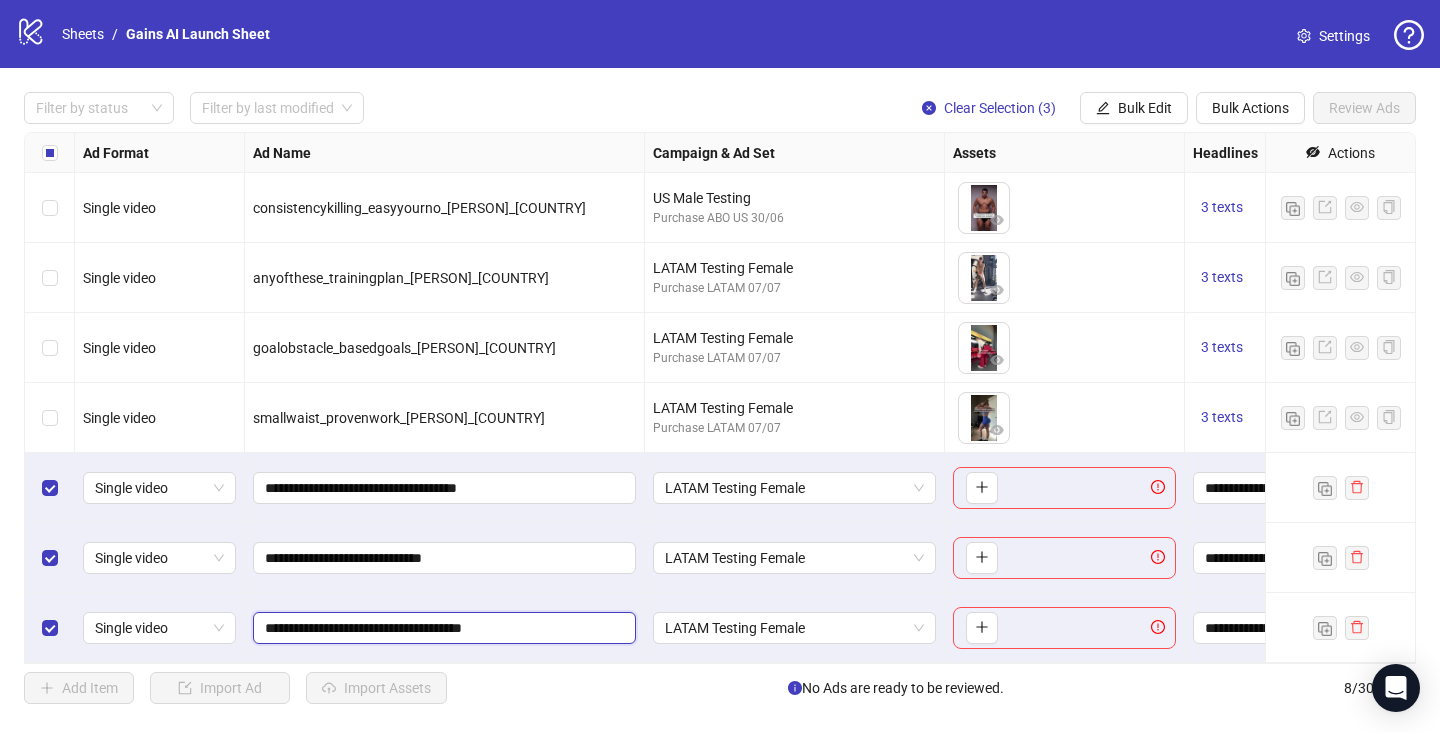 scroll, scrollTop: 0, scrollLeft: 0, axis: both 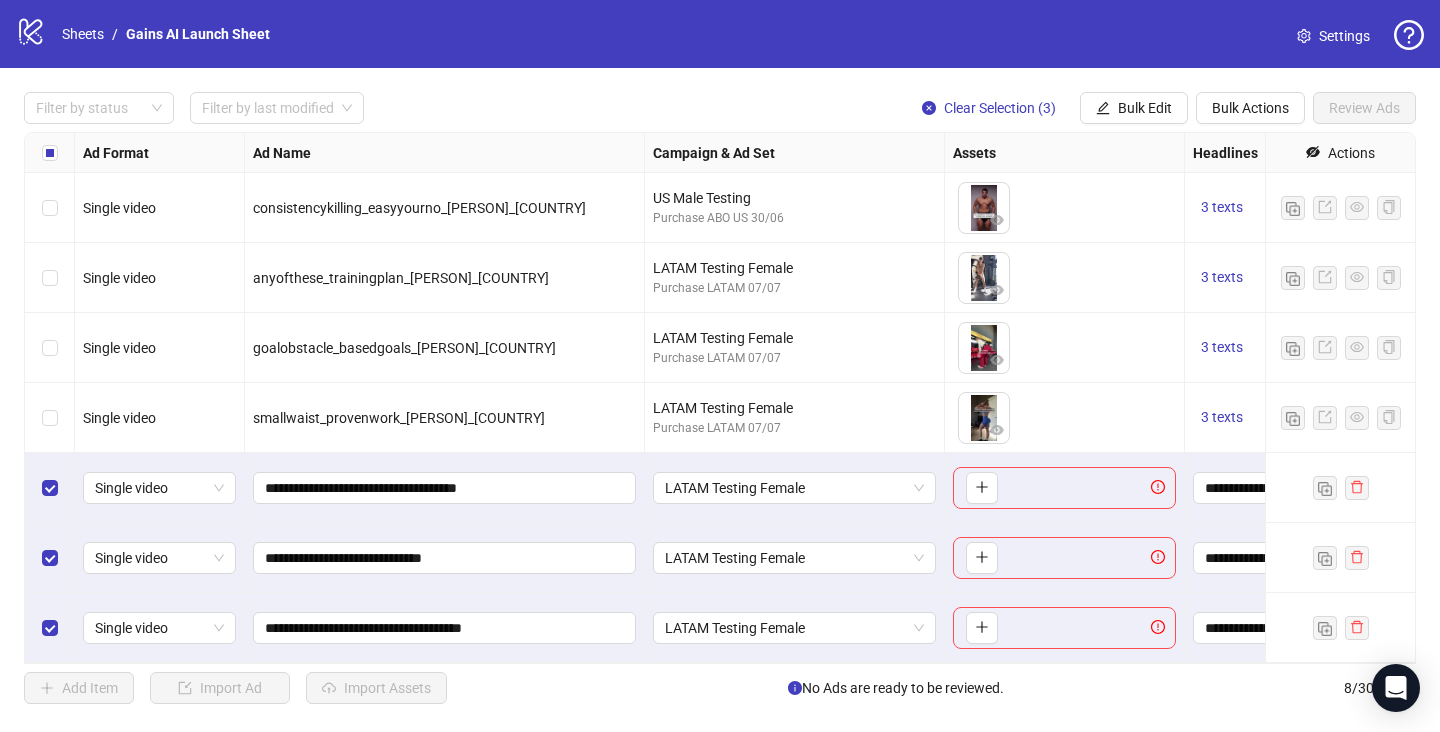 click on "**********" at bounding box center [445, 558] 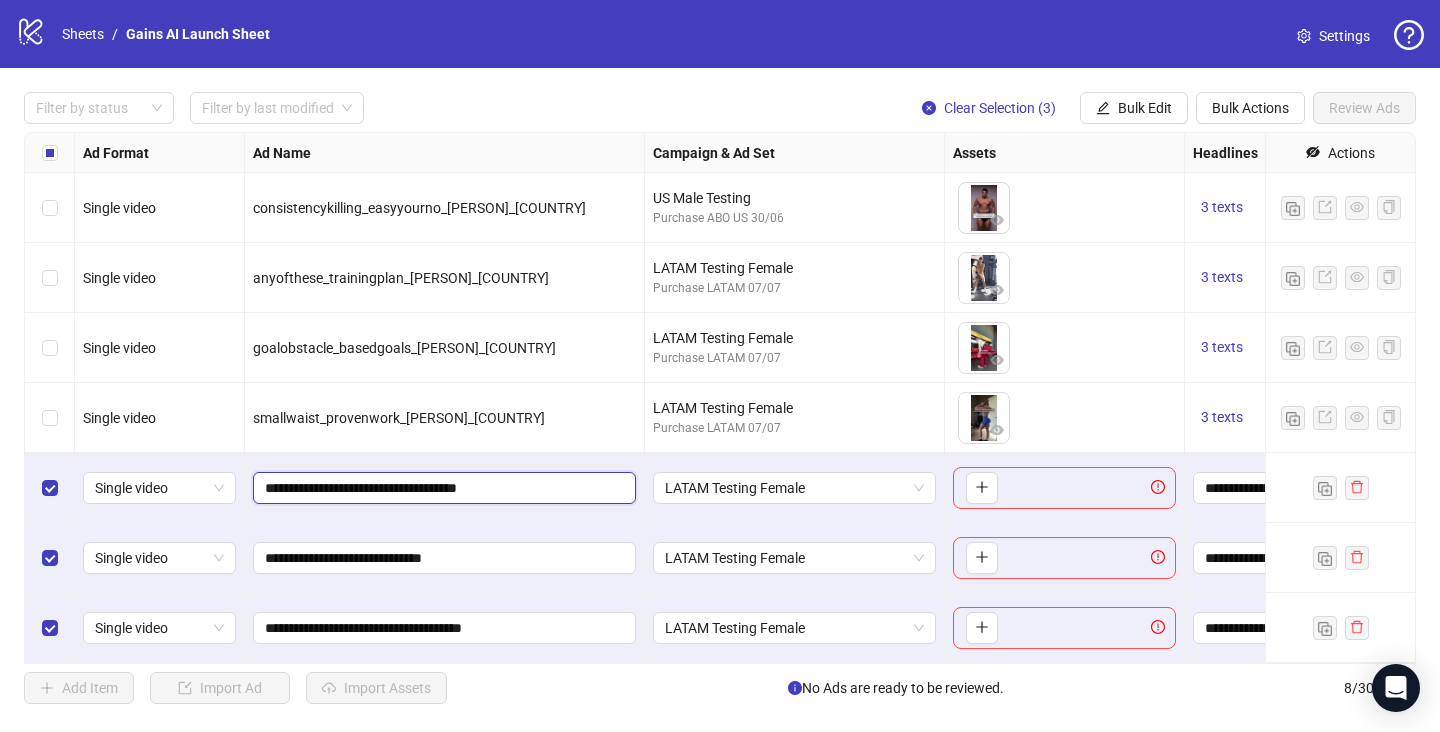 click on "**********" at bounding box center (442, 488) 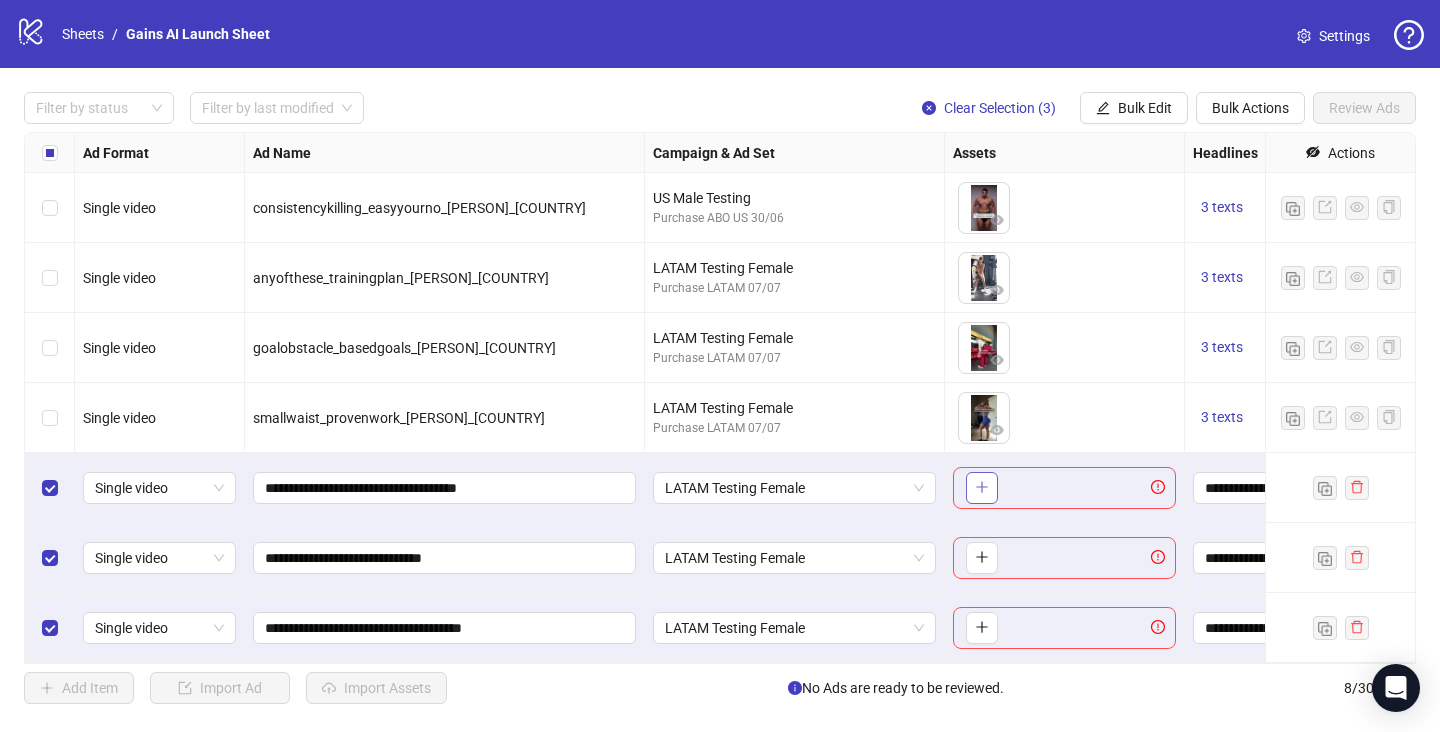 click at bounding box center [982, 488] 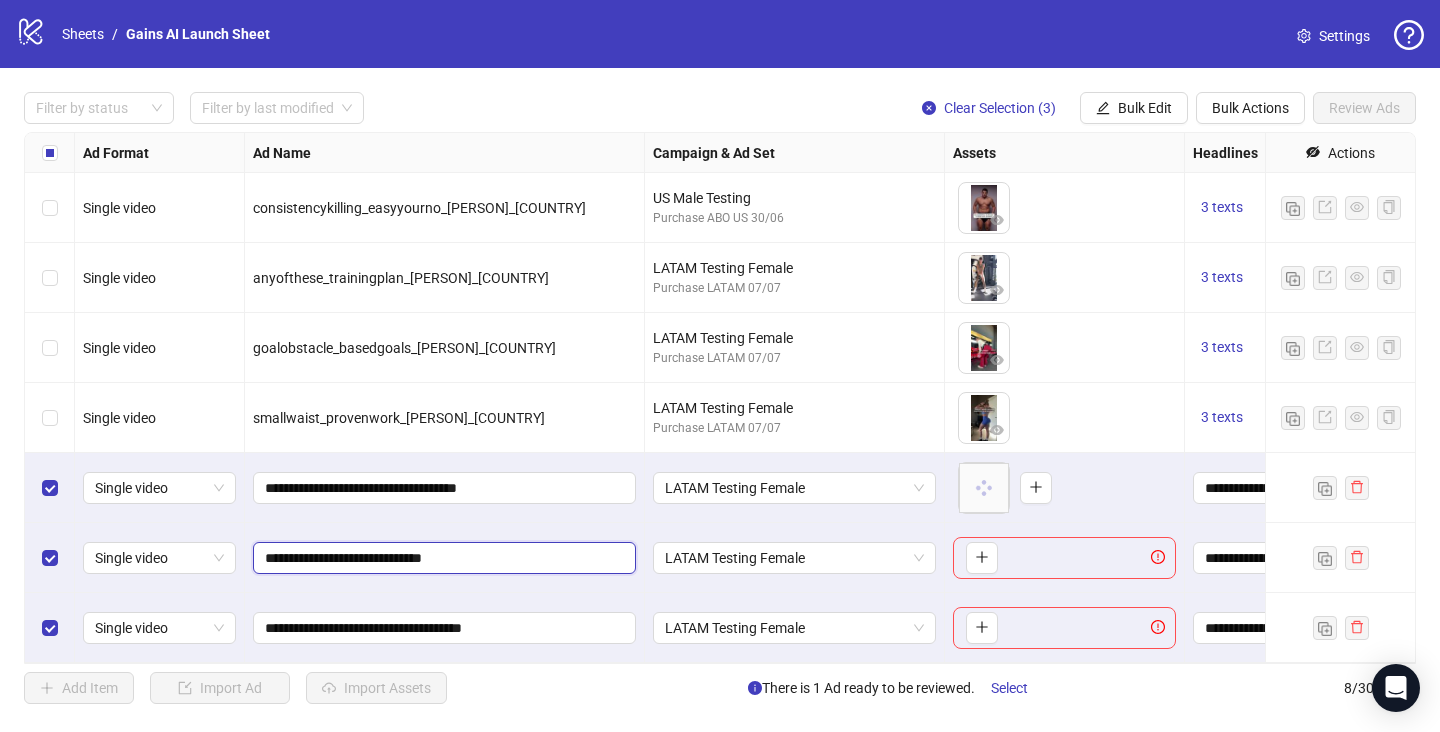 click on "**********" at bounding box center [442, 558] 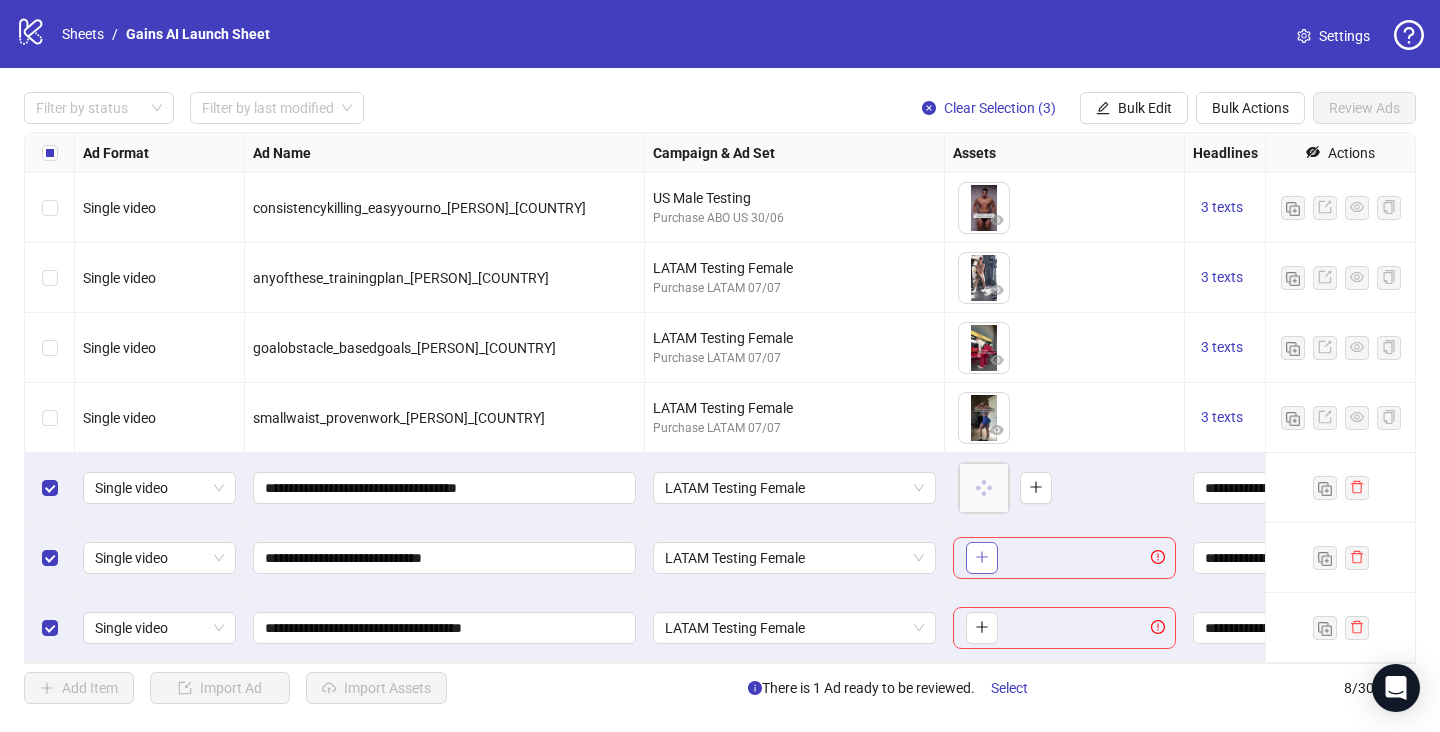 click at bounding box center (982, 558) 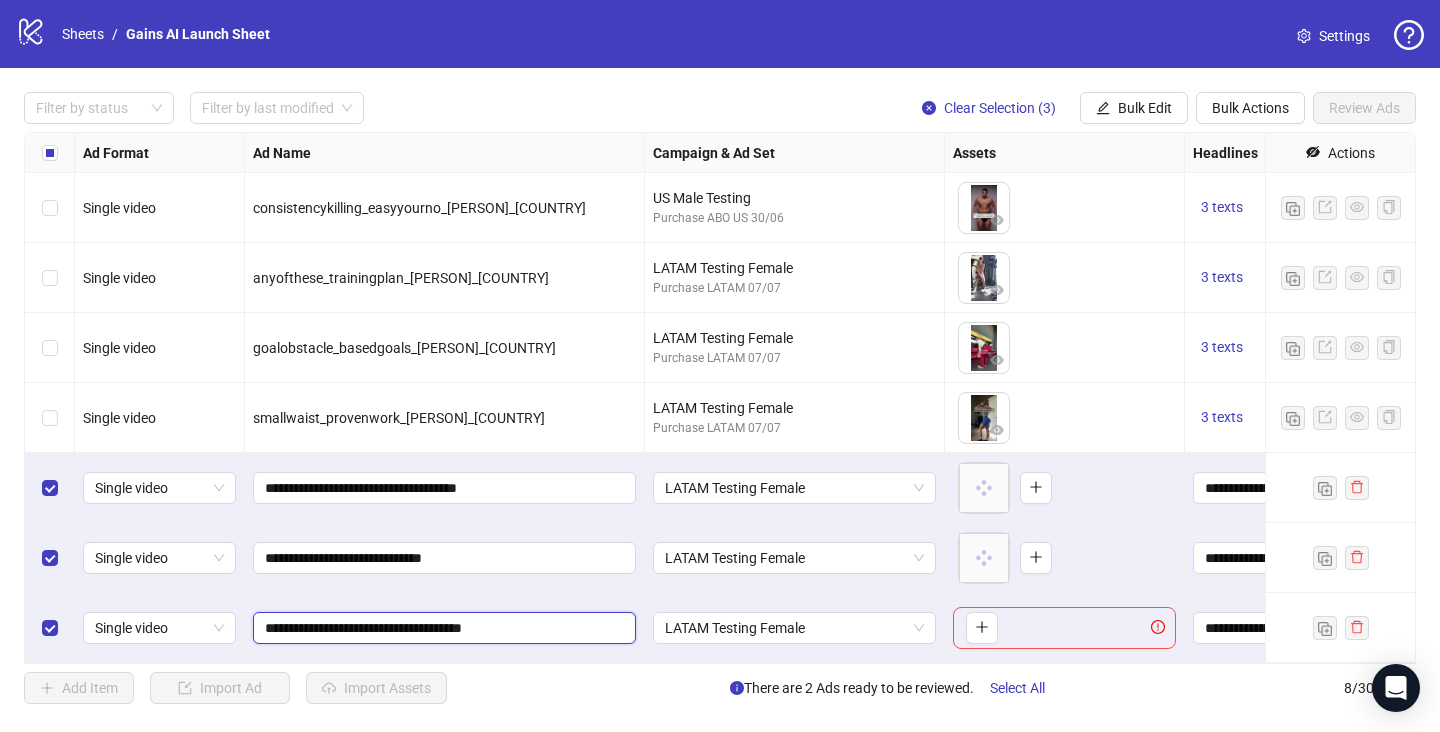 click on "**********" at bounding box center [442, 628] 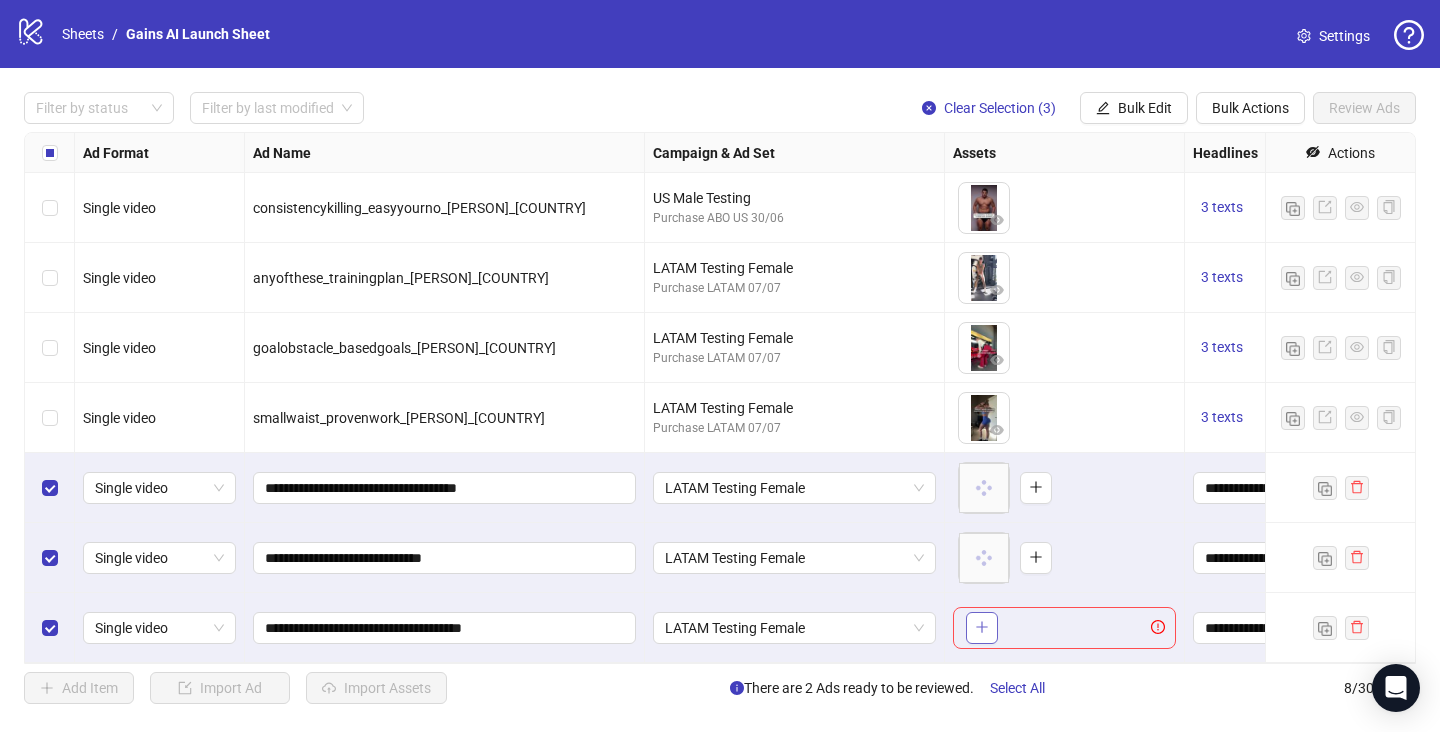 click 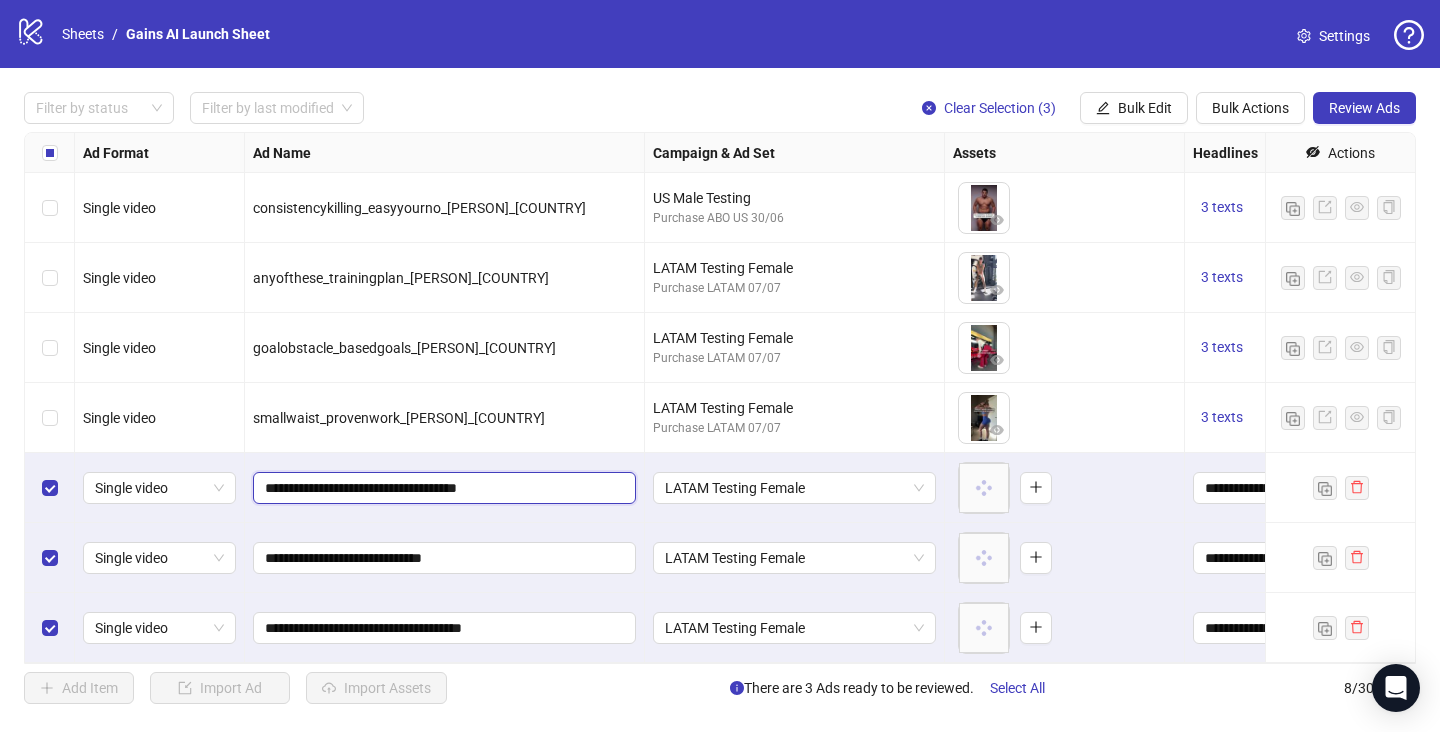 click on "**********" at bounding box center (442, 488) 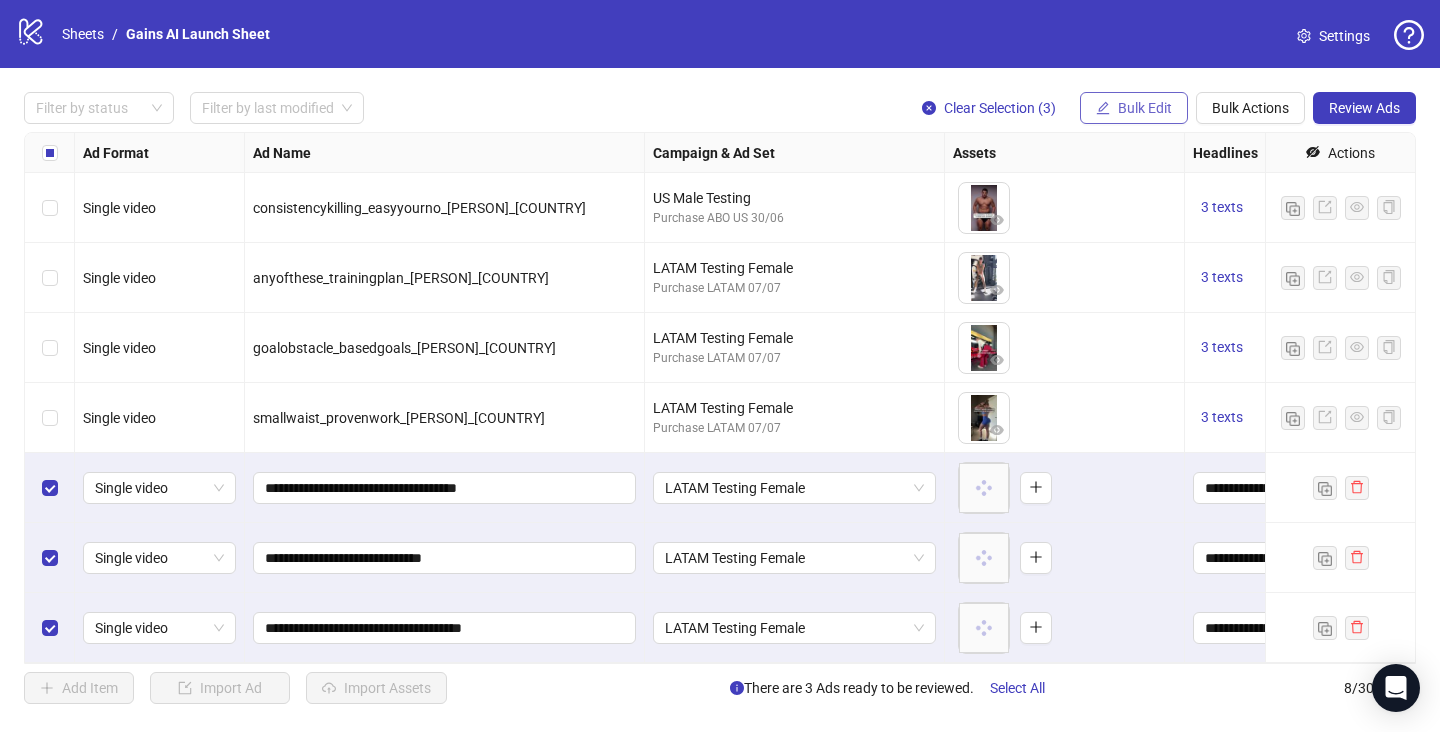 click on "Bulk Edit" at bounding box center [1145, 108] 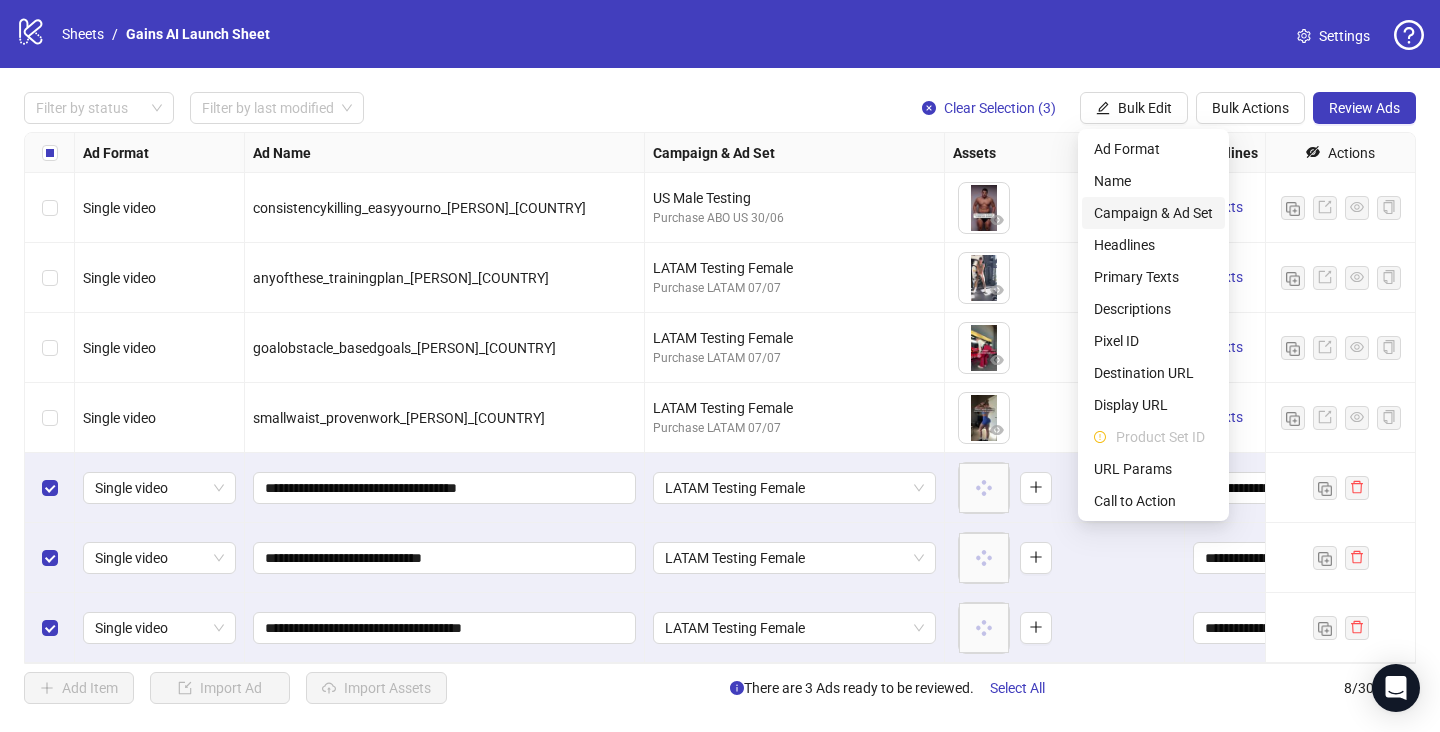 click on "Campaign & Ad Set" at bounding box center (1153, 213) 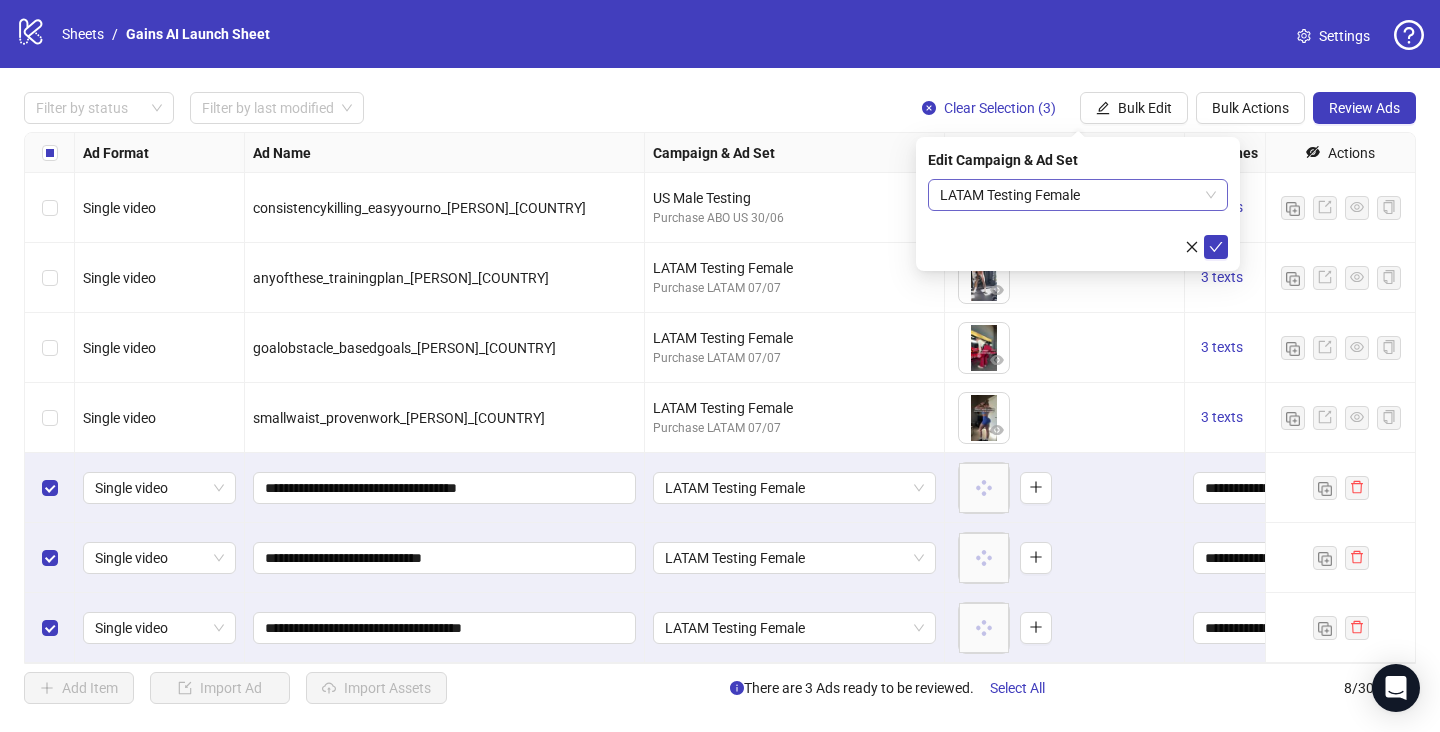 click on "LATAM Testing Female" at bounding box center [1078, 195] 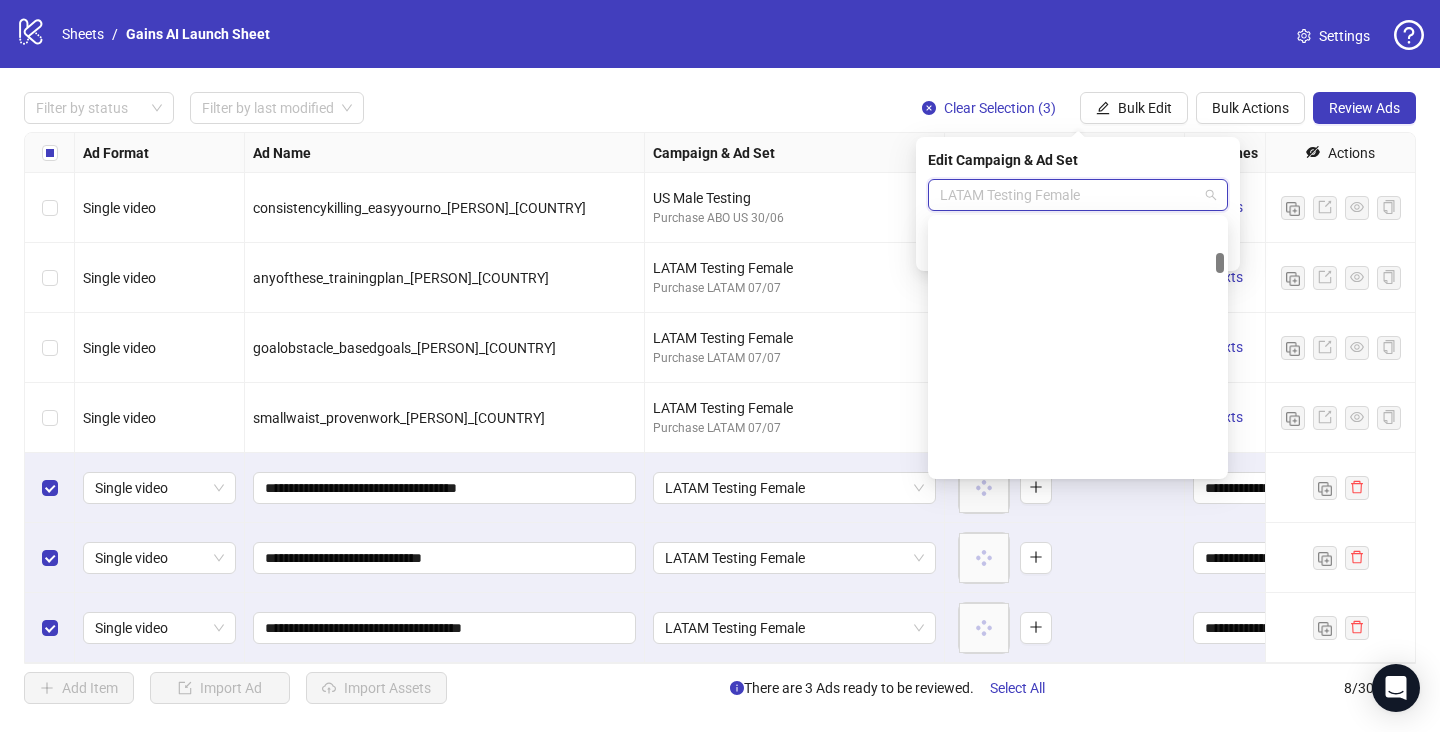 scroll, scrollTop: 1833, scrollLeft: 0, axis: vertical 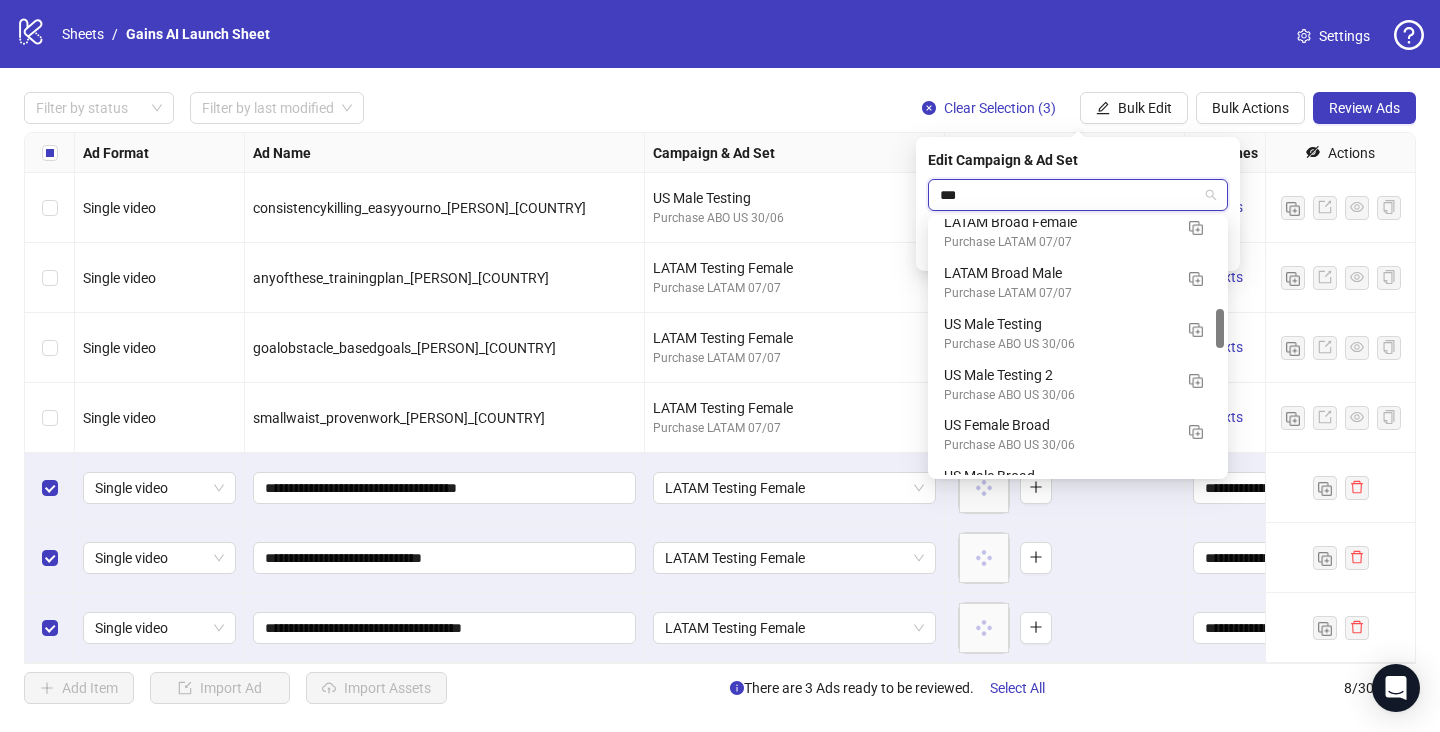 type on "****" 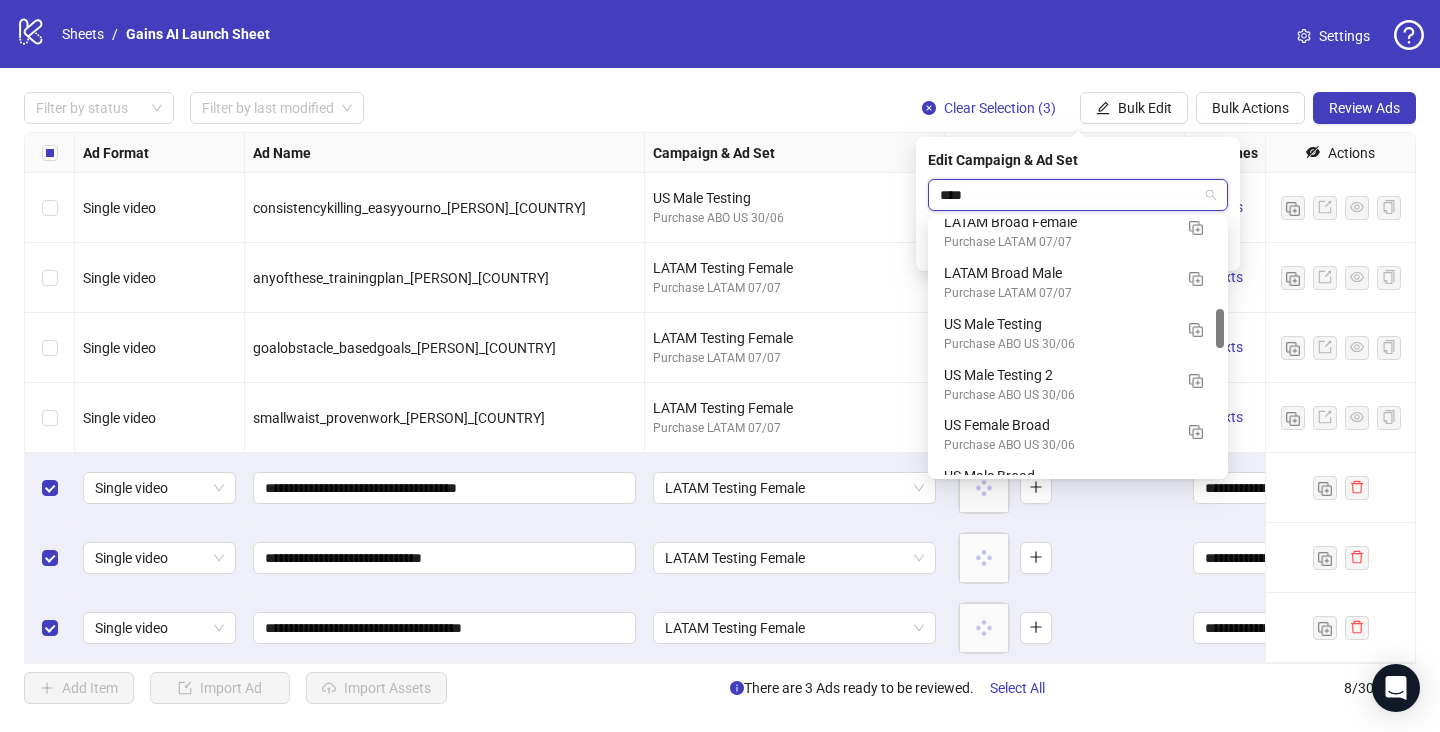 scroll, scrollTop: 351, scrollLeft: 0, axis: vertical 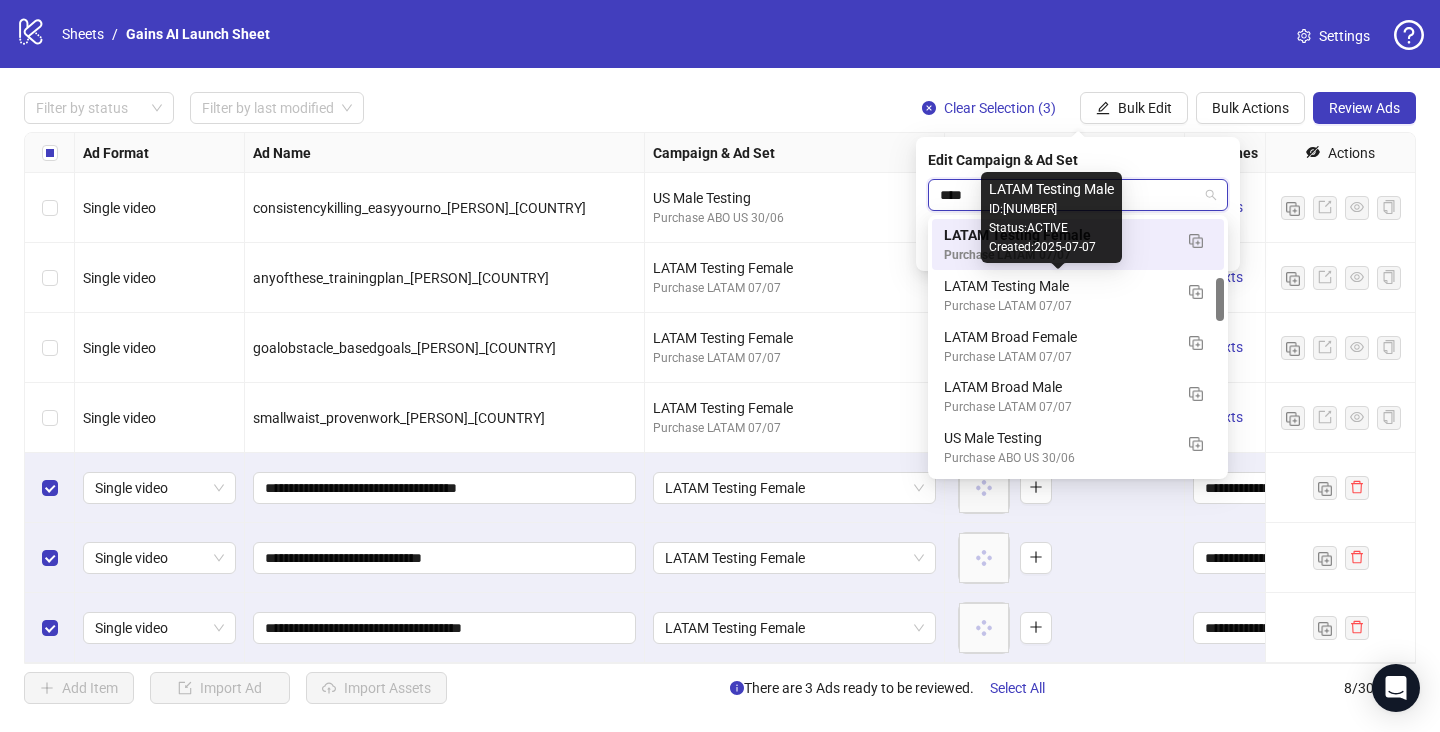 click on "LATAM Testing Male" at bounding box center (1058, 286) 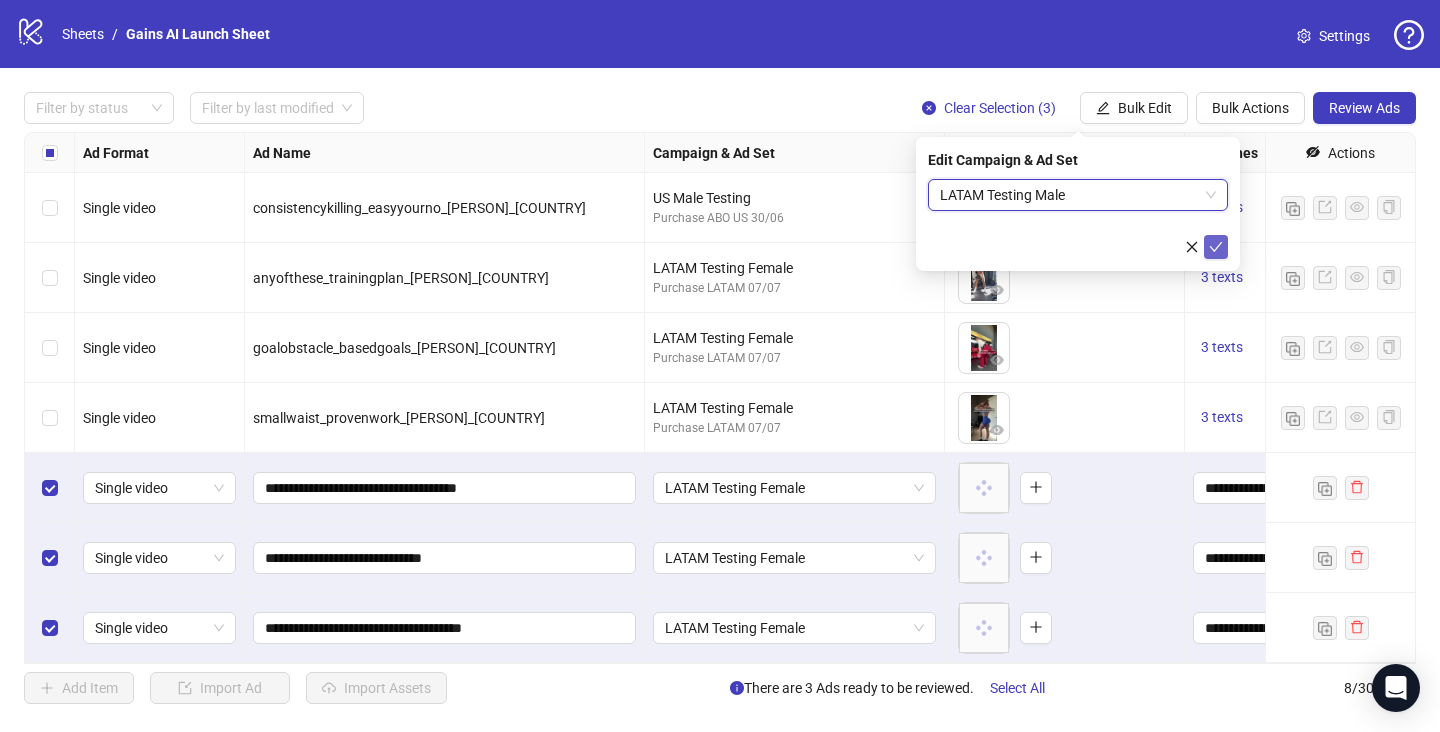 click 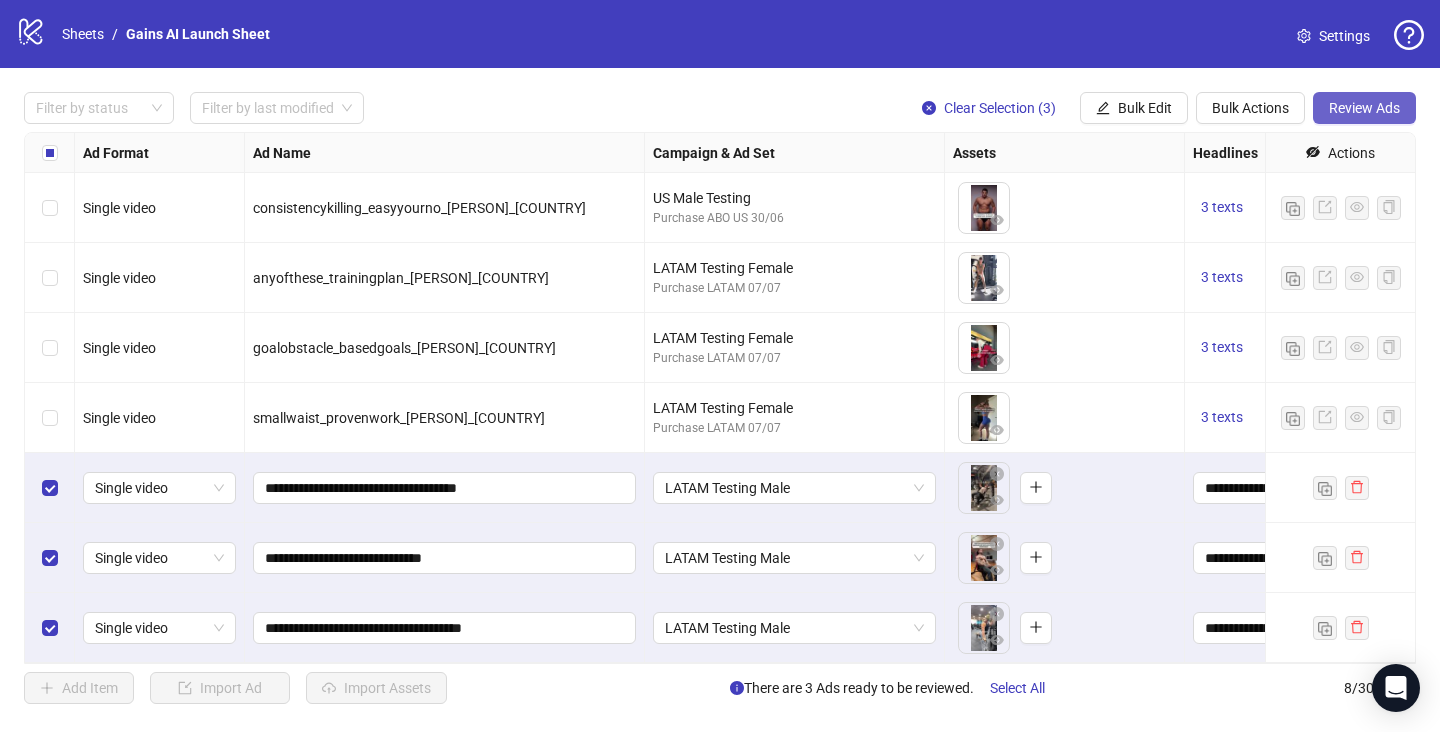click on "Review Ads" at bounding box center (1364, 108) 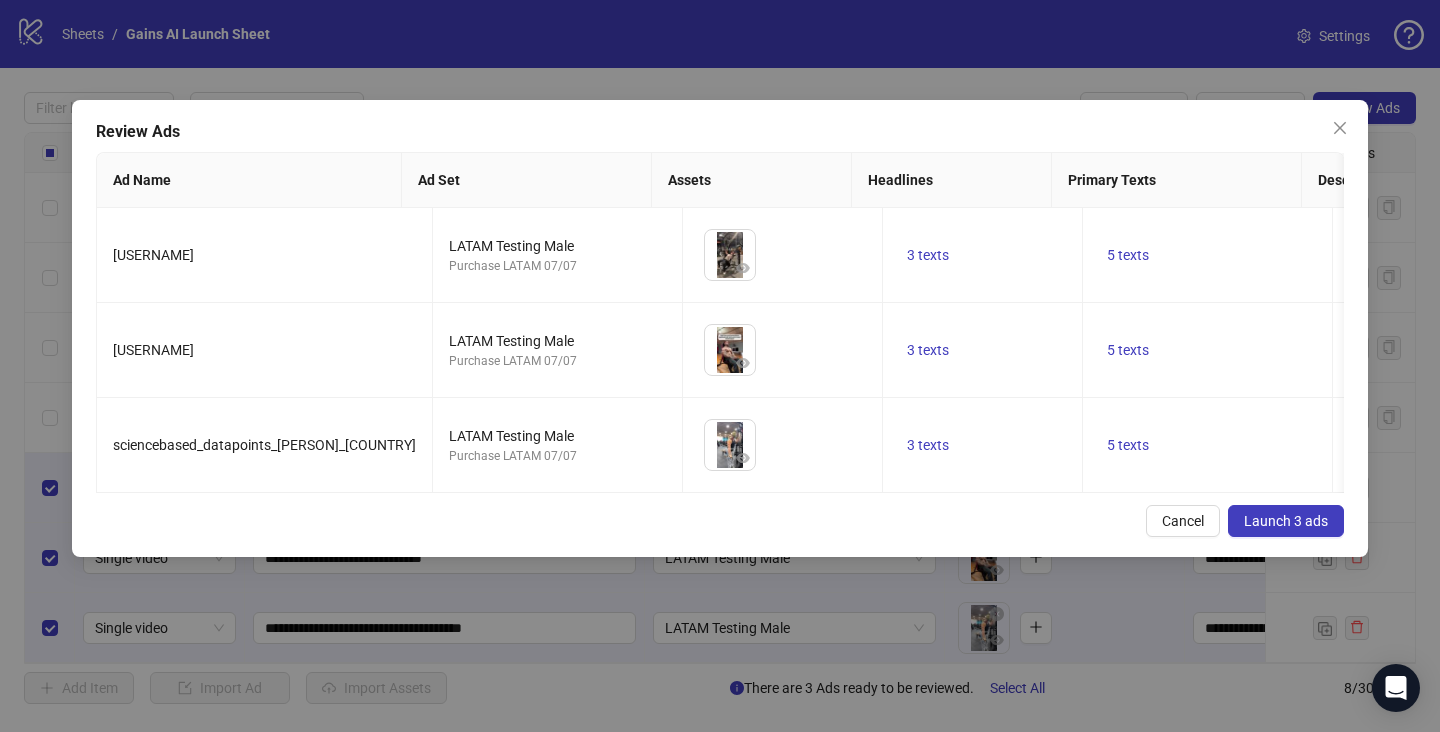 click on "Launch 3 ads" at bounding box center (1286, 521) 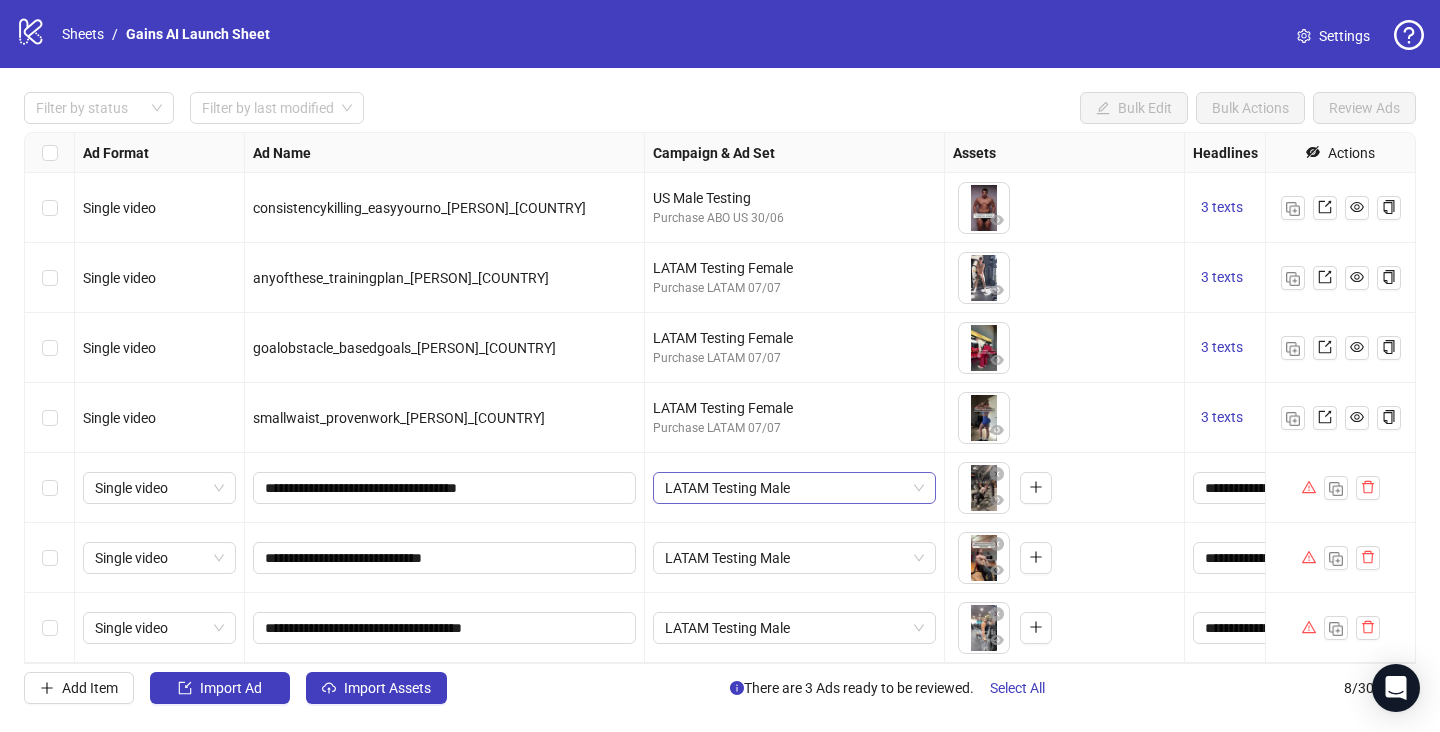 click on "LATAM Testing Male" at bounding box center [794, 488] 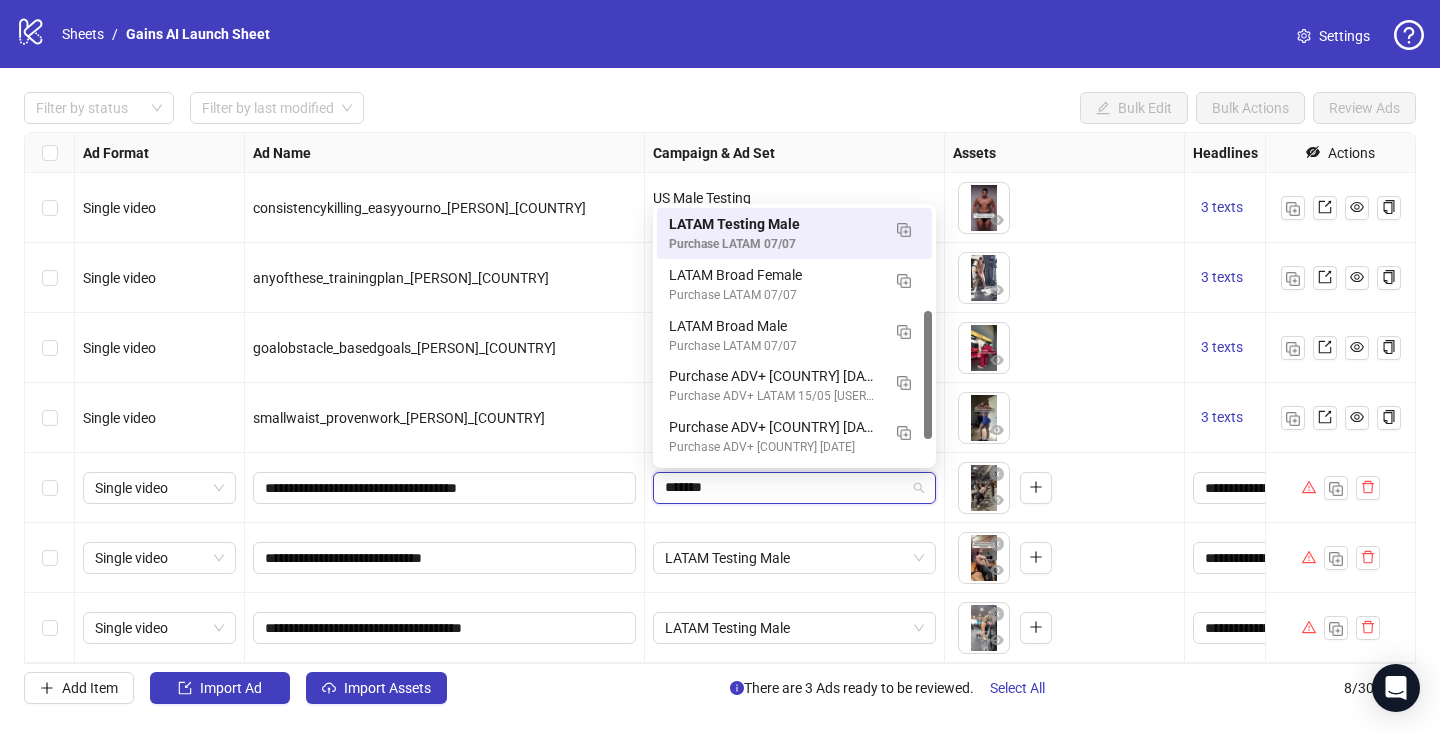 scroll, scrollTop: 0, scrollLeft: 0, axis: both 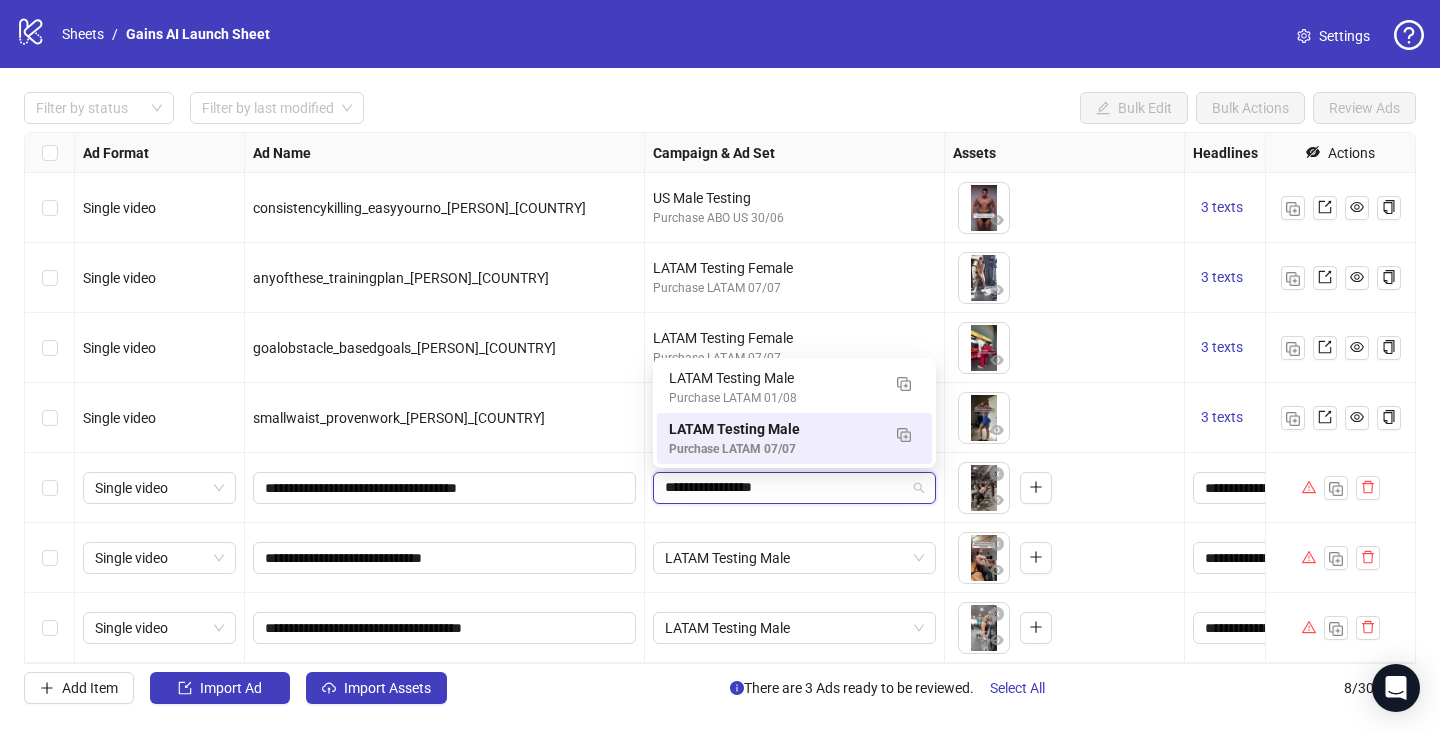 type on "**********" 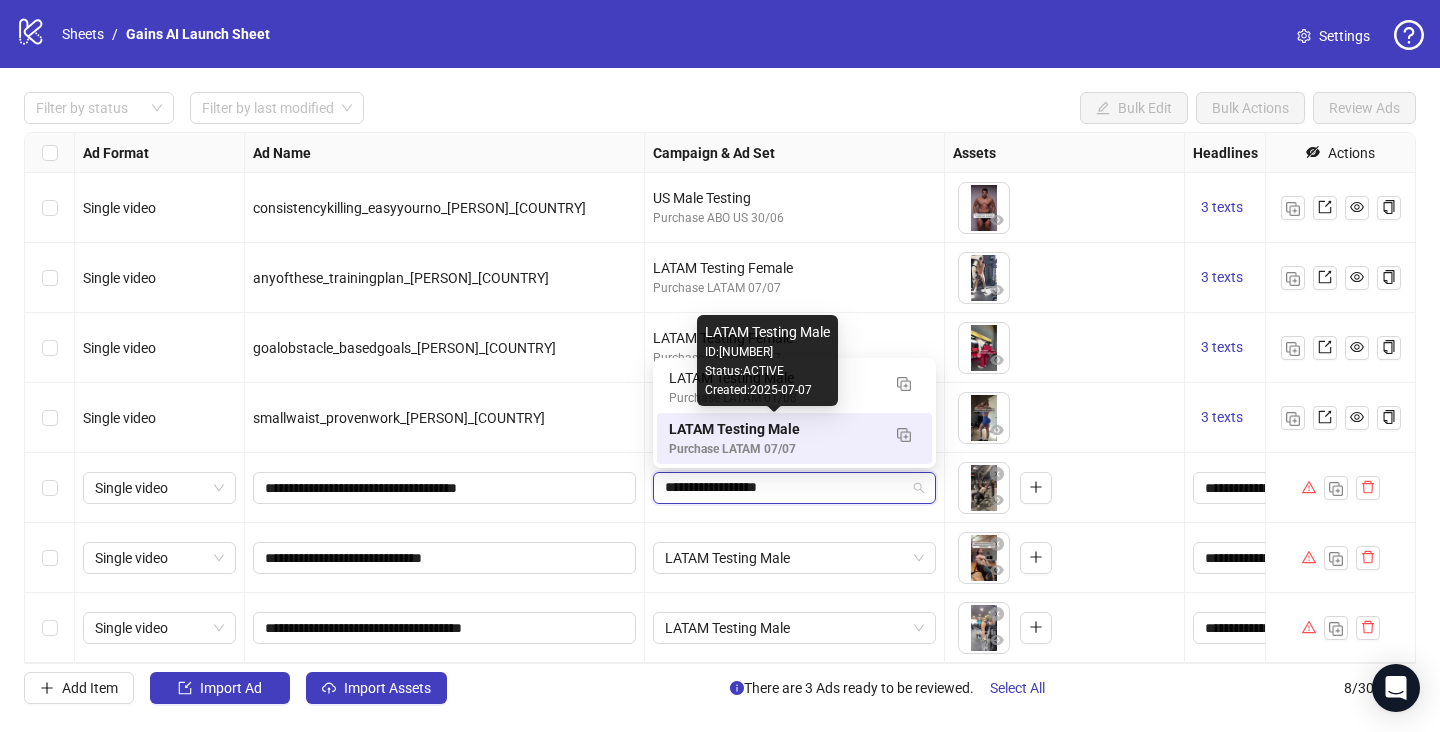 type 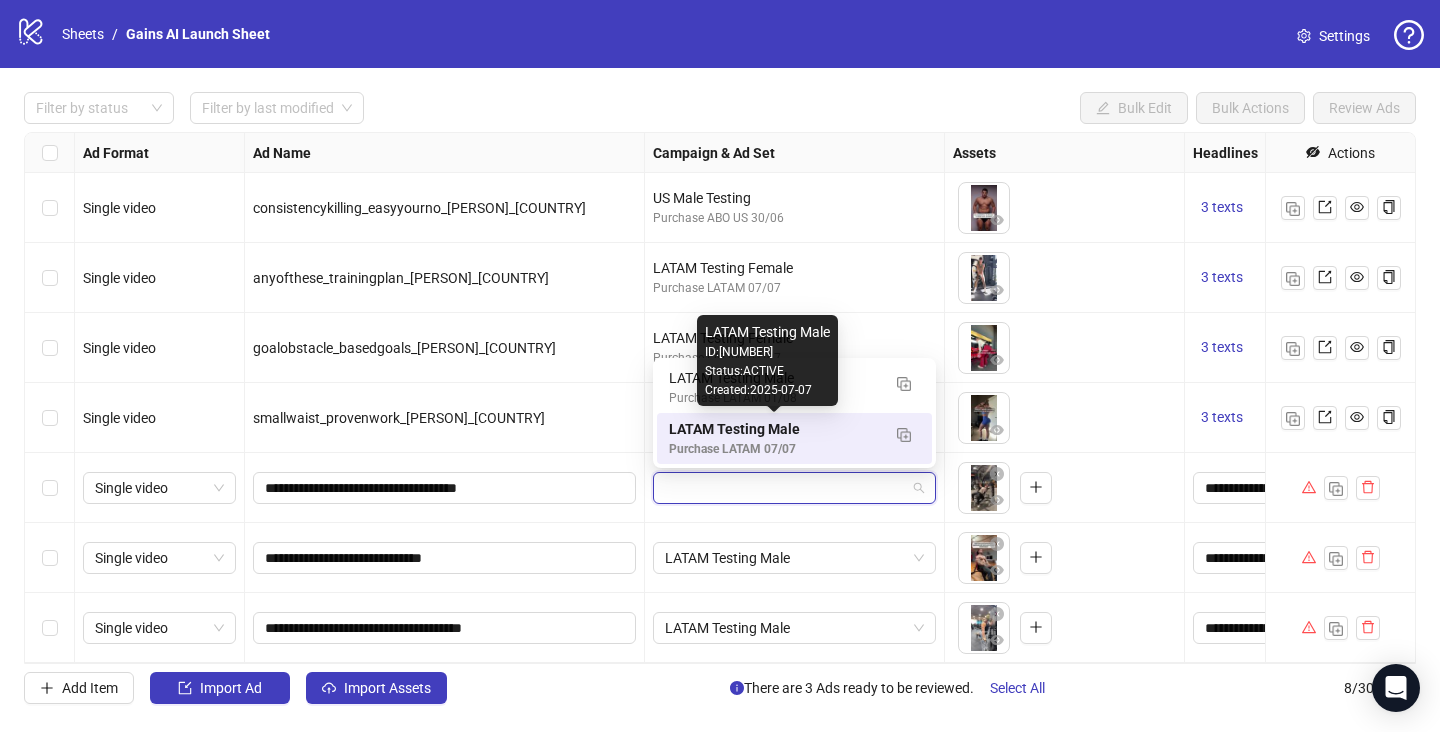 click on "Created: [DATE]" at bounding box center (767, 390) 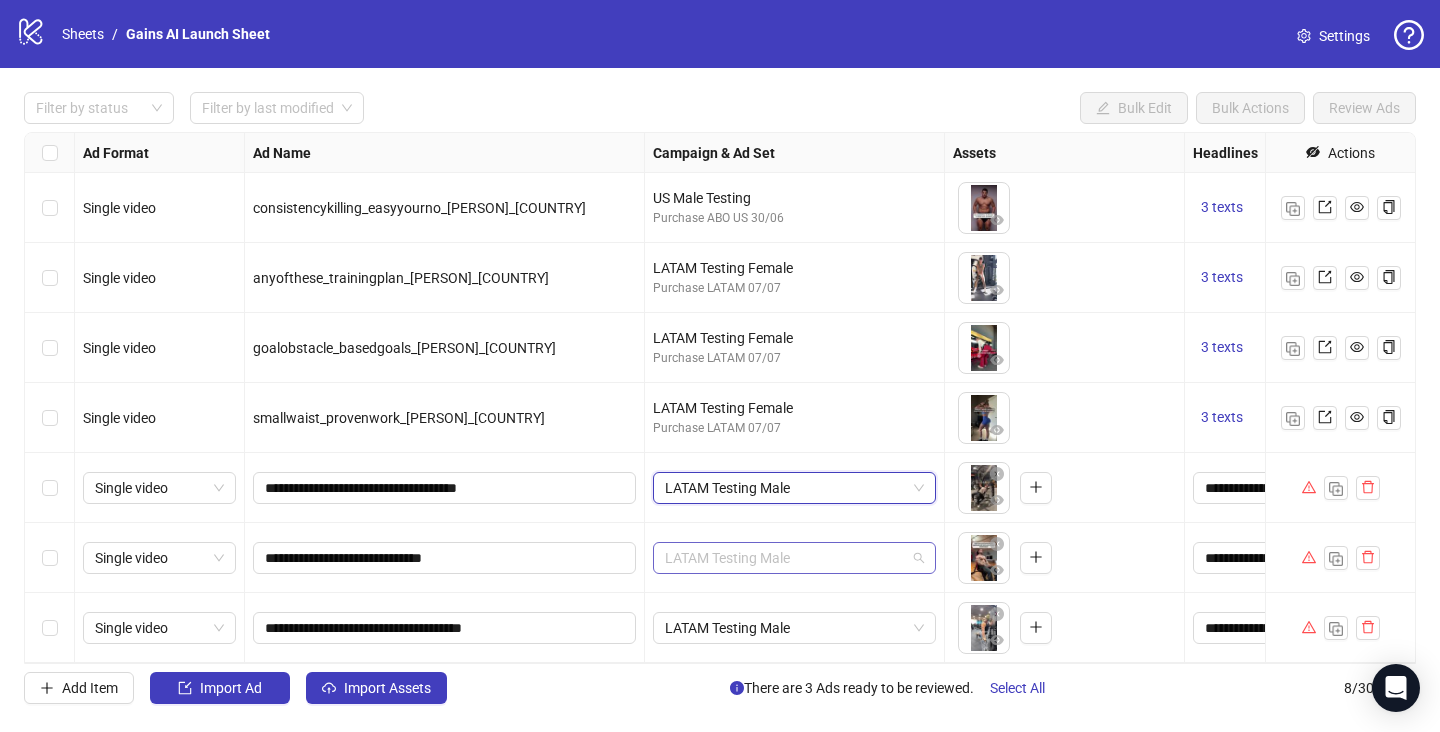 click on "LATAM Testing Male" at bounding box center [794, 558] 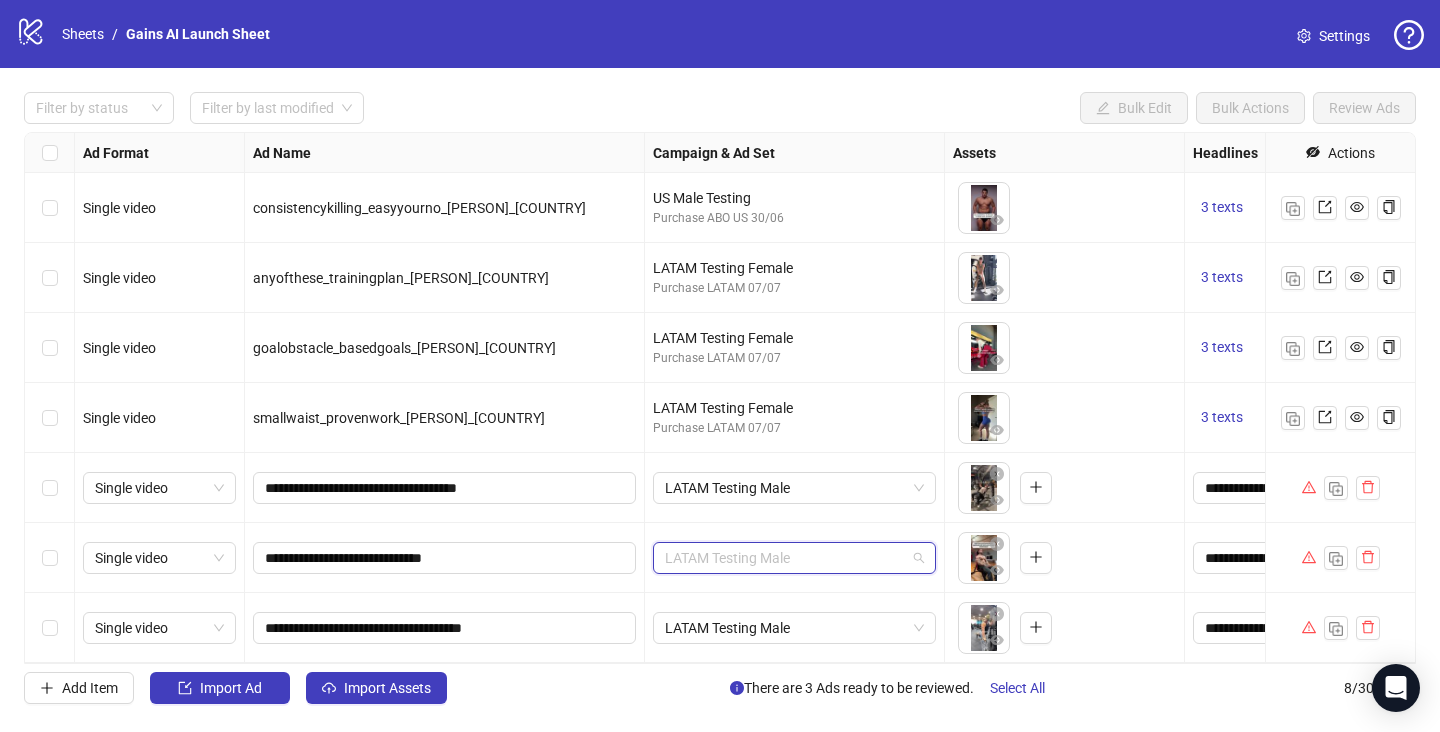 click on "LATAM Testing Male" at bounding box center (794, 558) 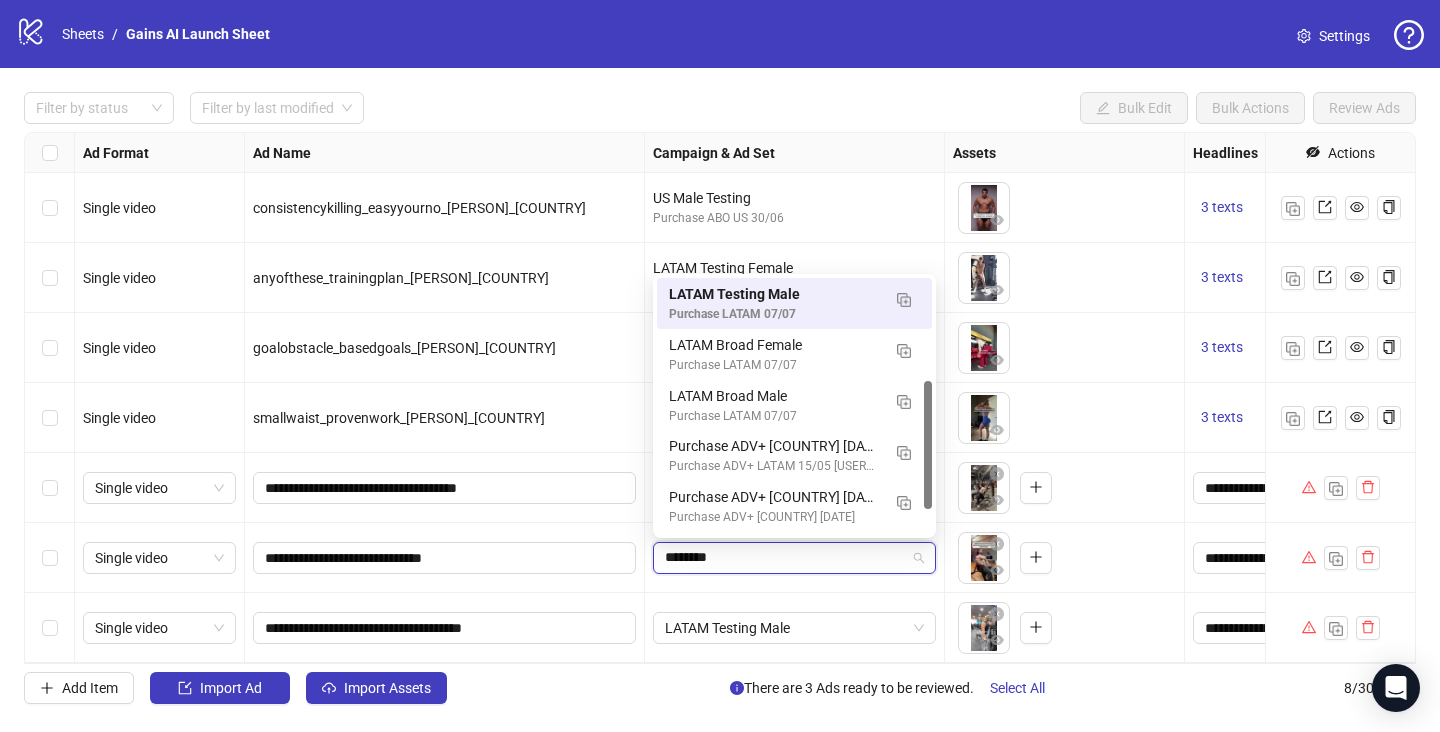 scroll, scrollTop: 0, scrollLeft: 0, axis: both 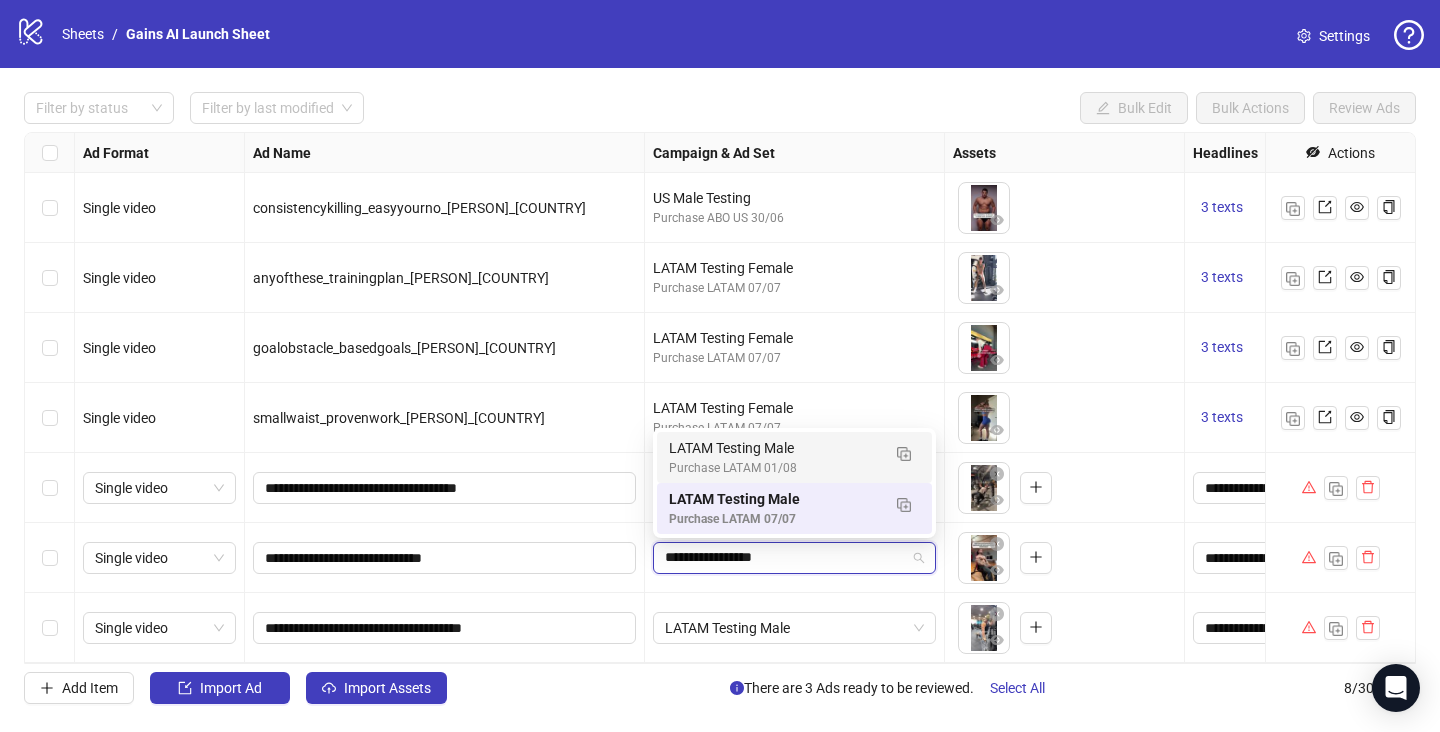 type on "**********" 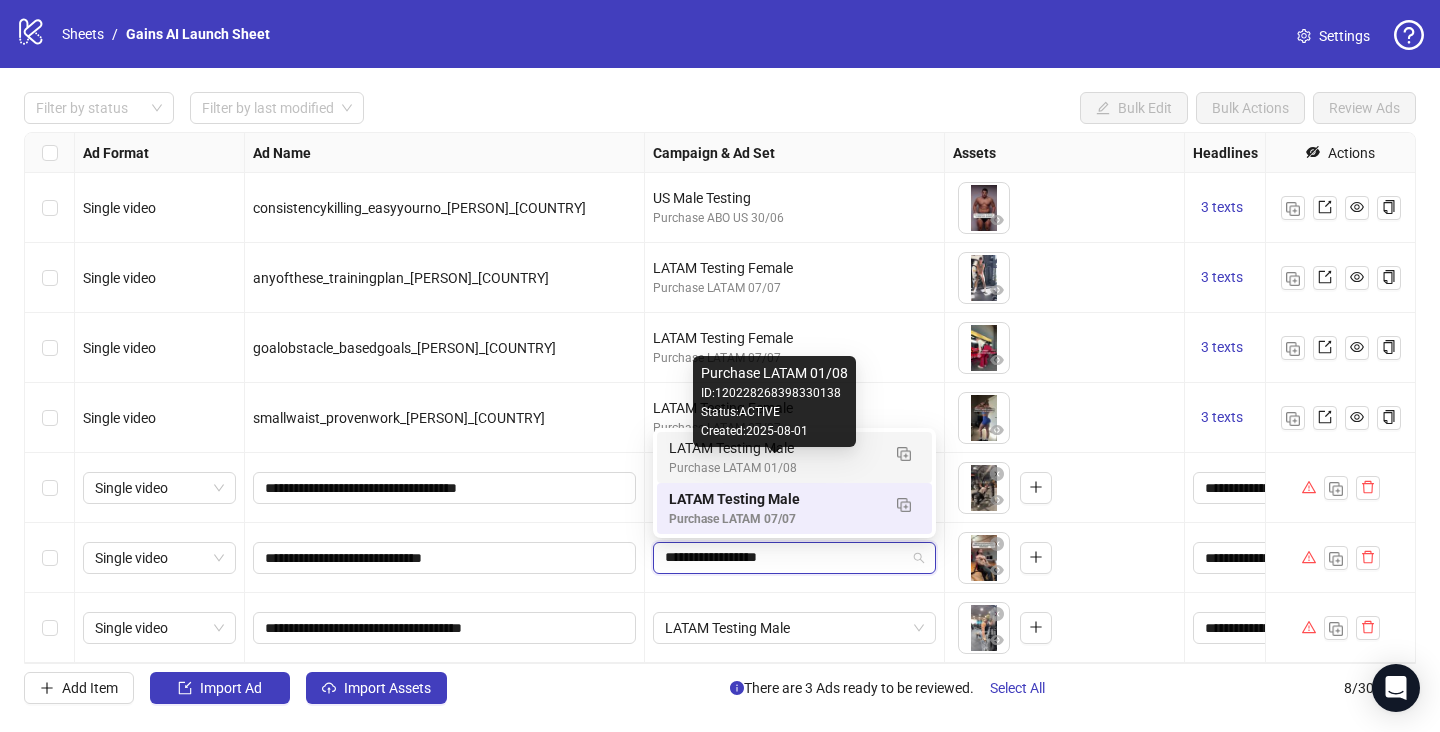 click on "LATAM Testing Male" at bounding box center (774, 448) 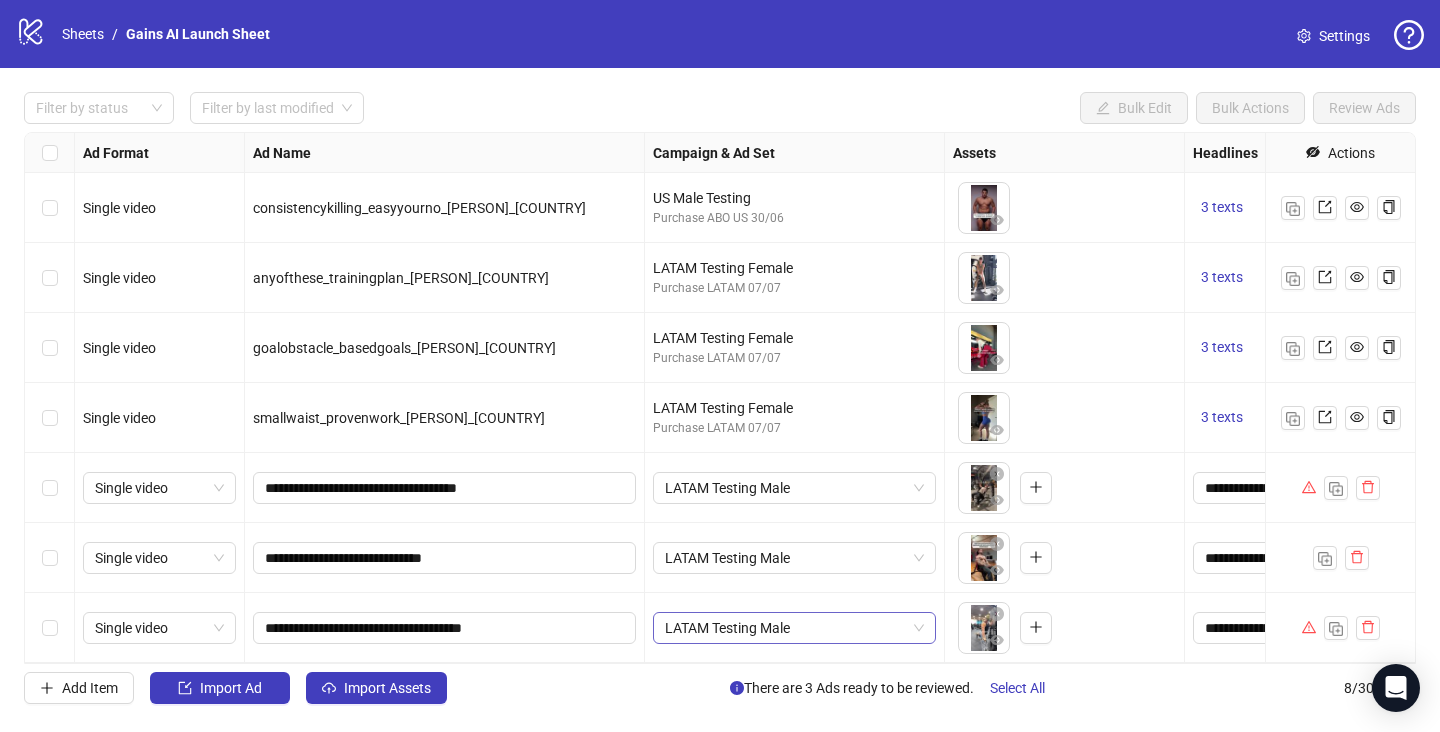 click on "LATAM Testing Male" at bounding box center [794, 628] 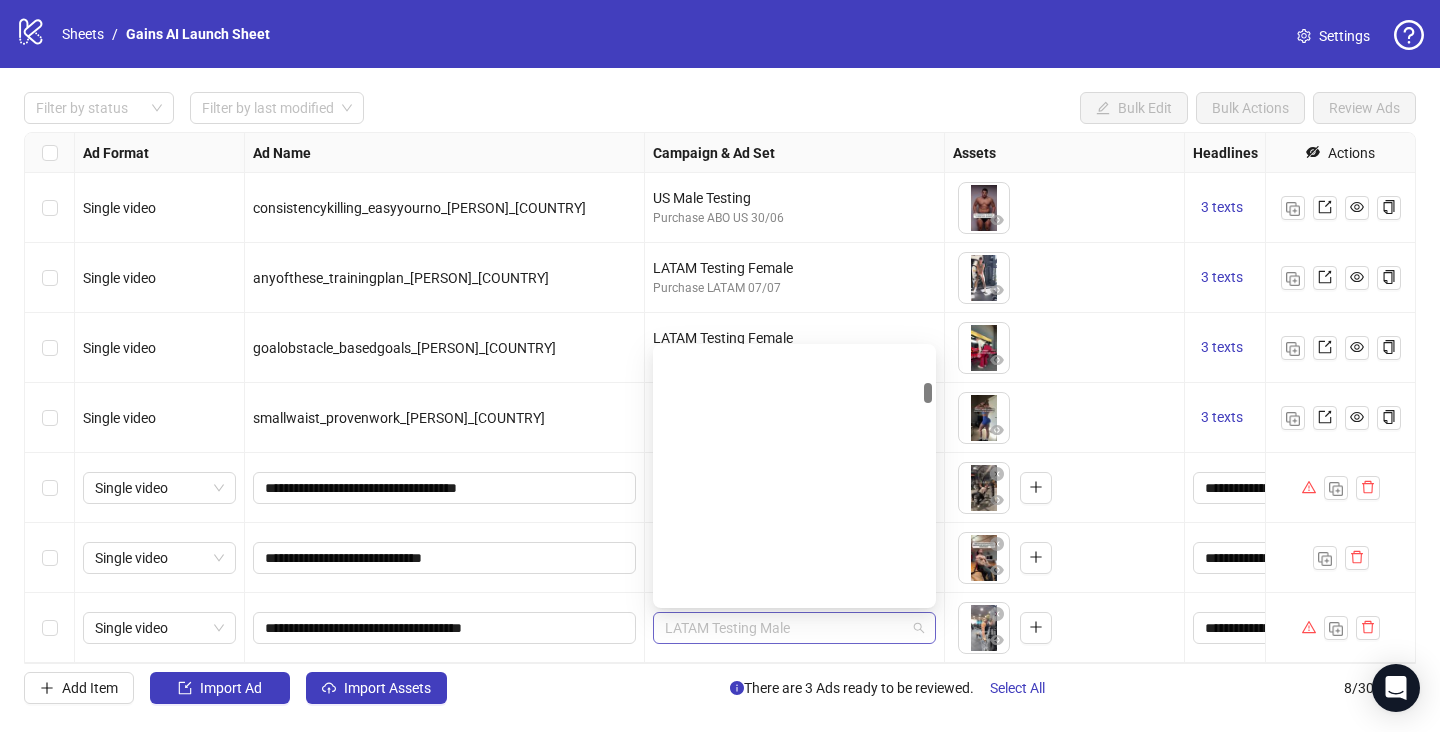scroll, scrollTop: 1897, scrollLeft: 0, axis: vertical 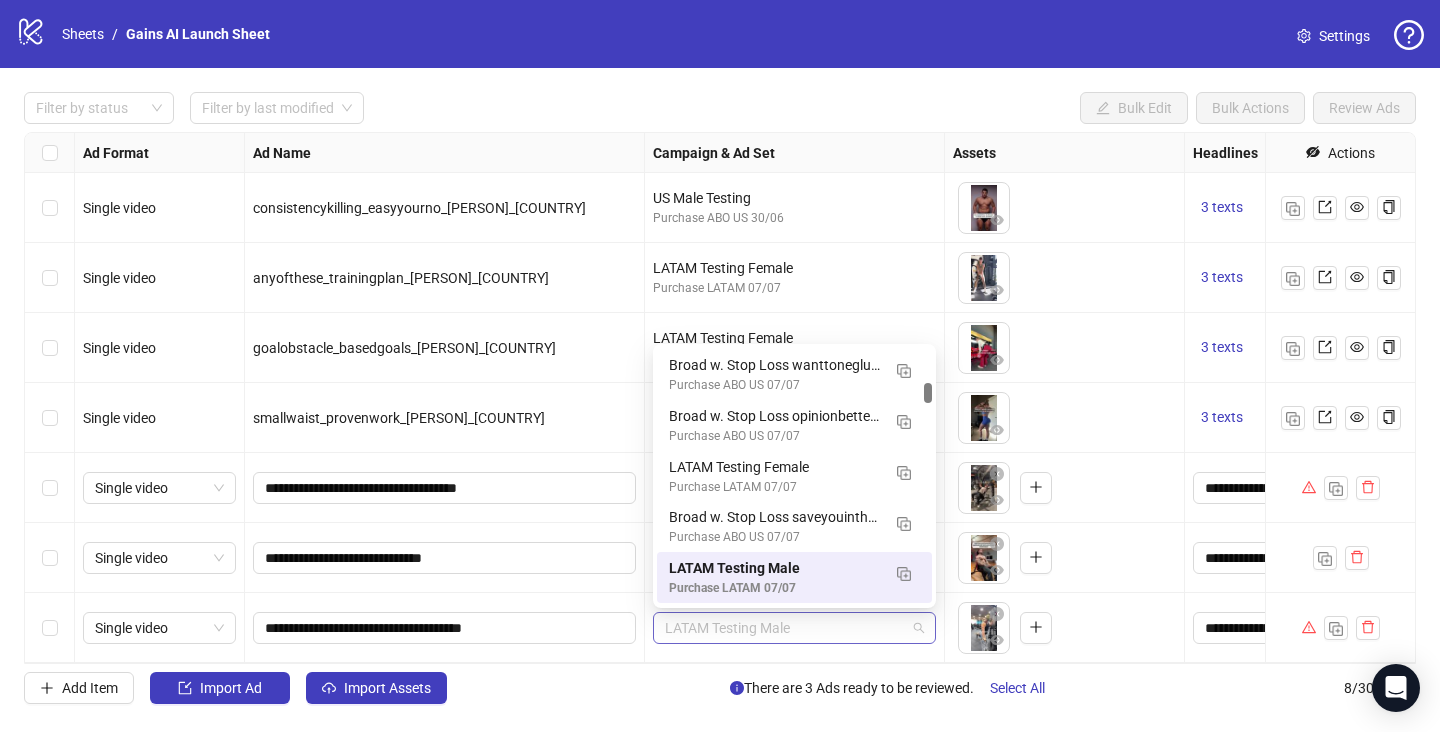 click on "LATAM Testing Male" at bounding box center (794, 628) 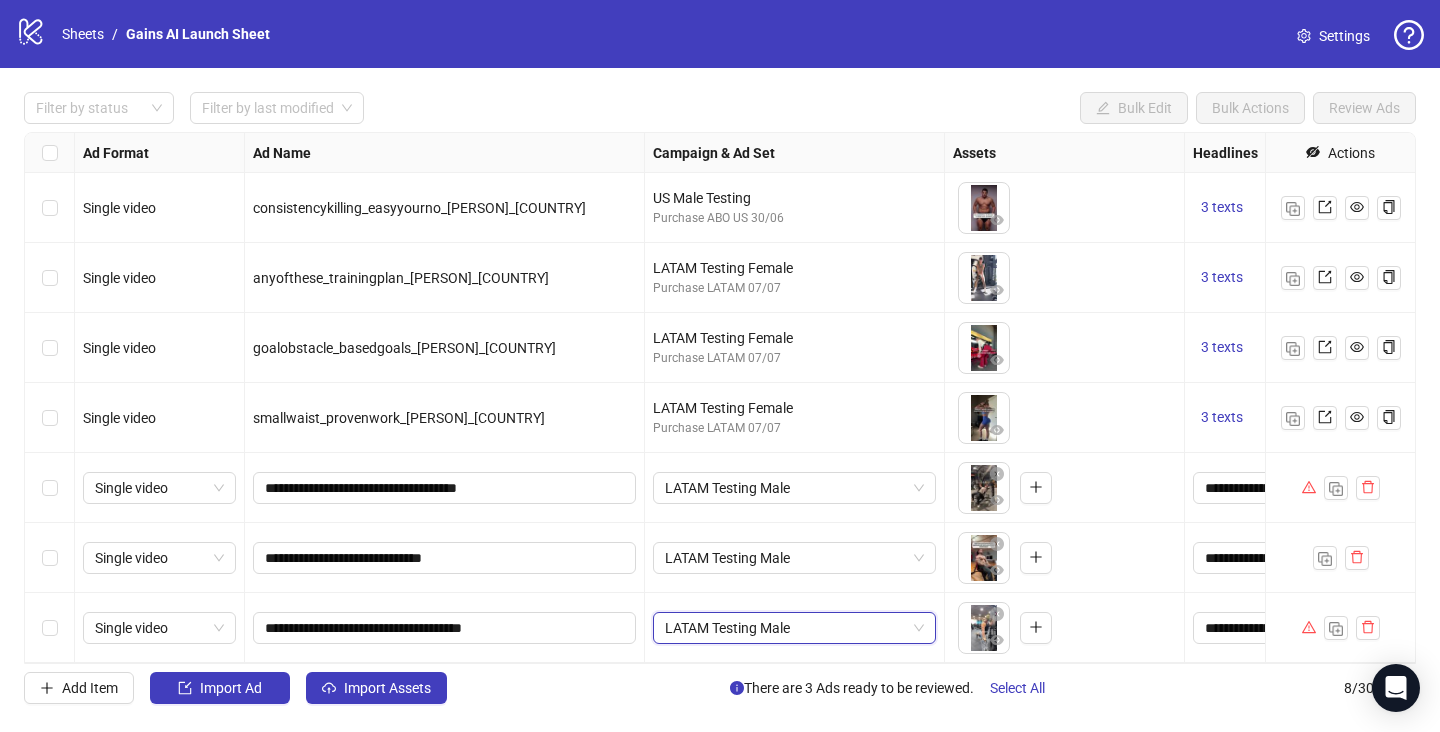 click on "LATAM Testing Male" at bounding box center [794, 628] 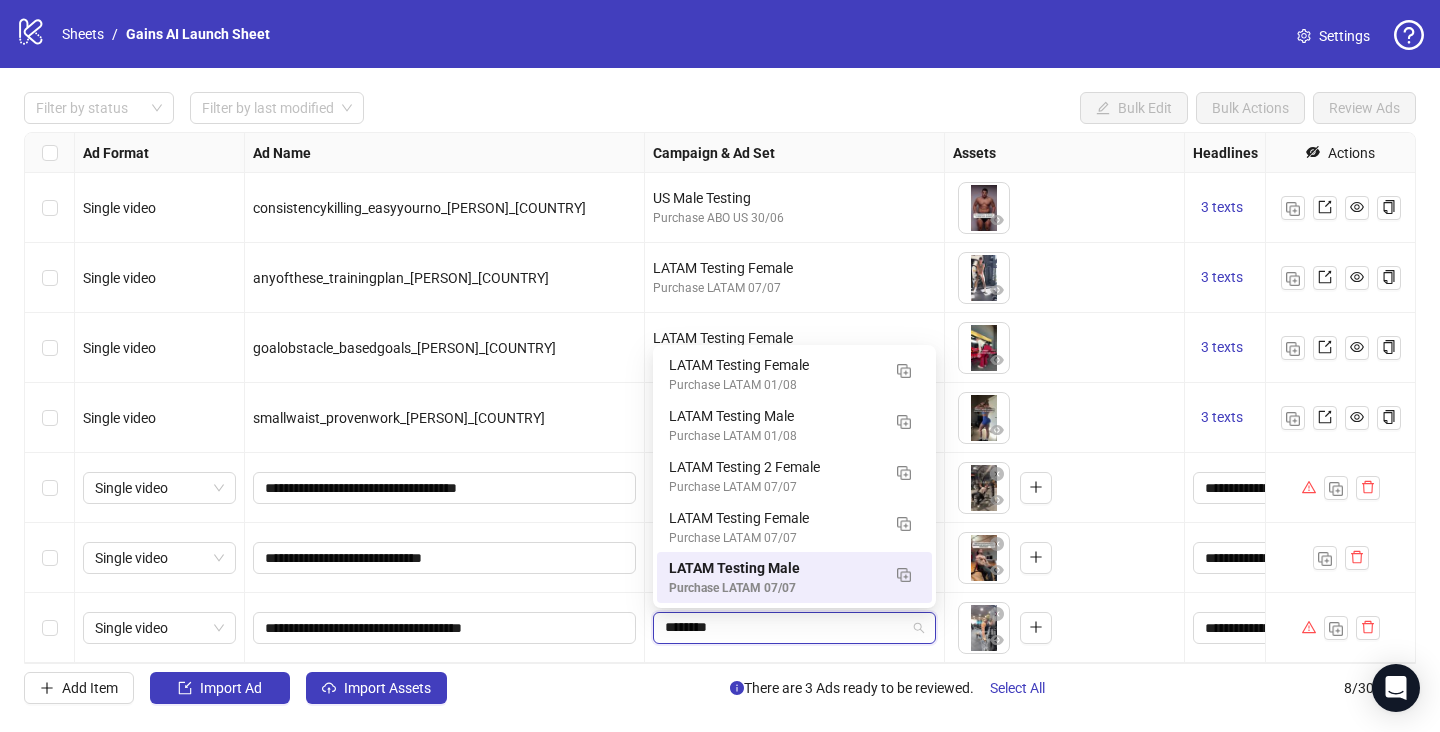 scroll, scrollTop: 0, scrollLeft: 0, axis: both 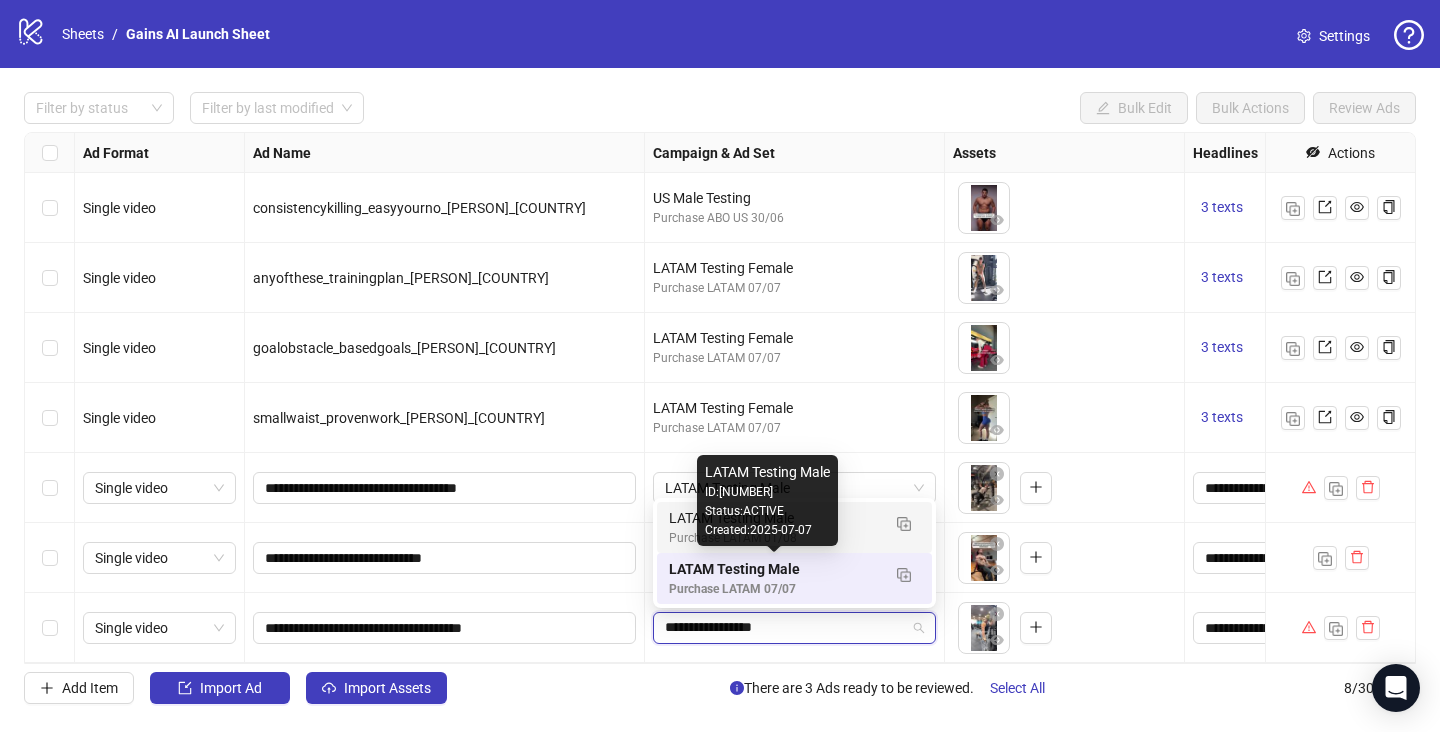 type on "**********" 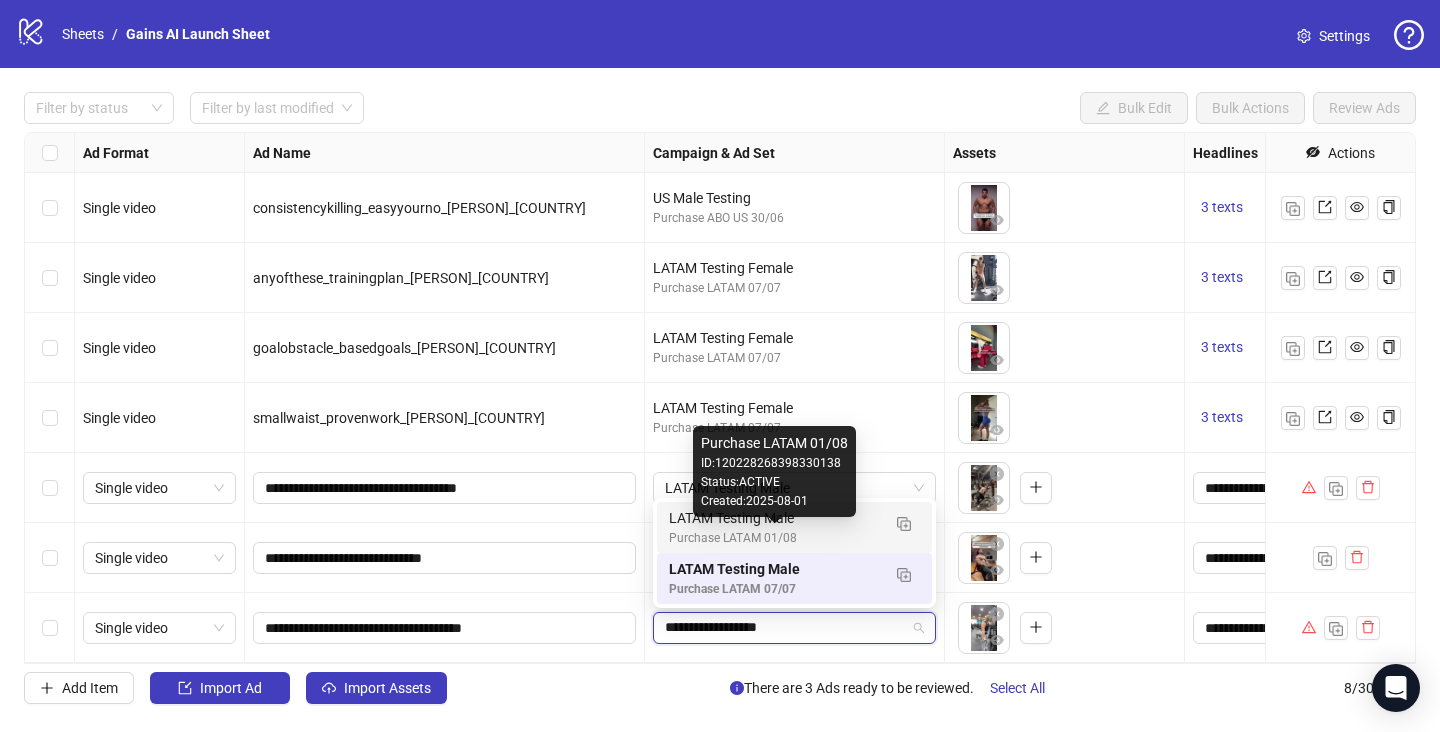 click on "Purchase LATAM 01/08" at bounding box center (774, 538) 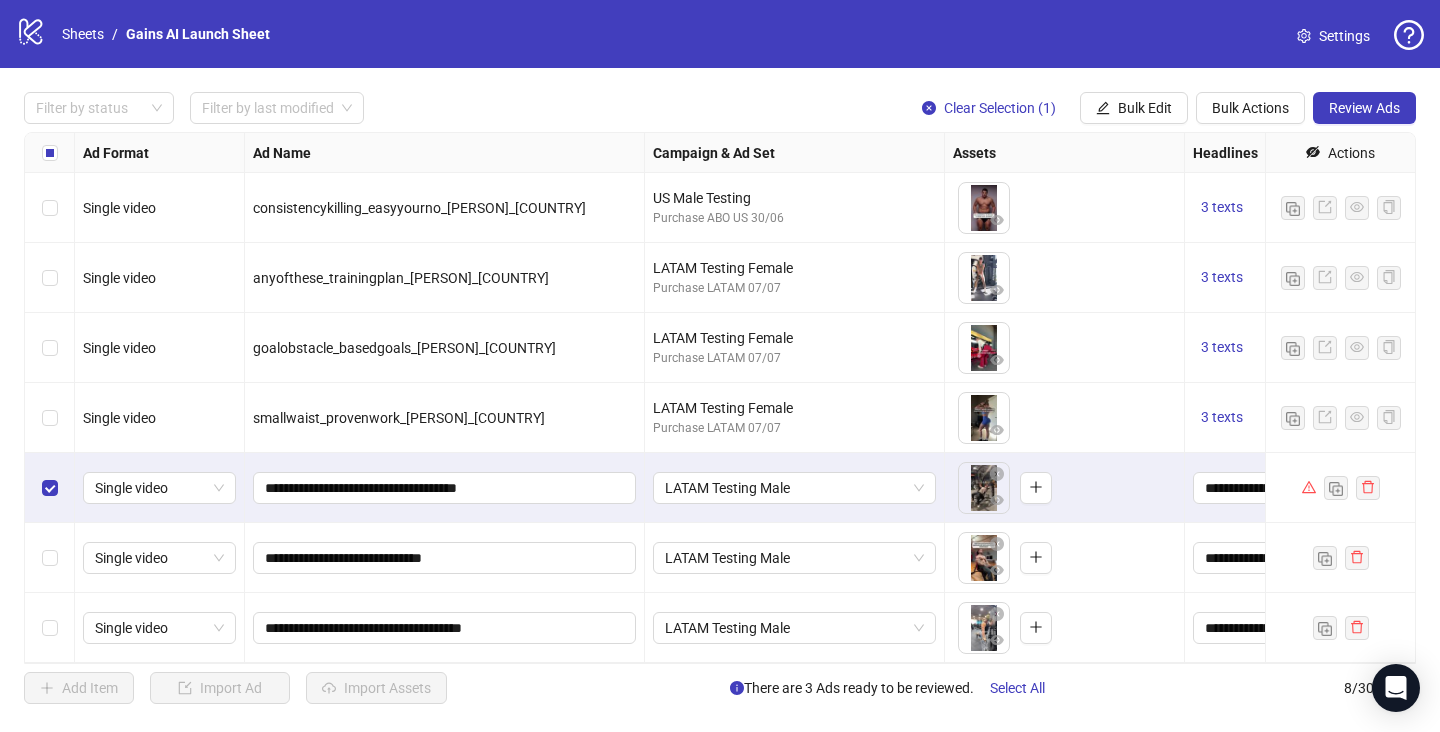 click at bounding box center (50, 558) 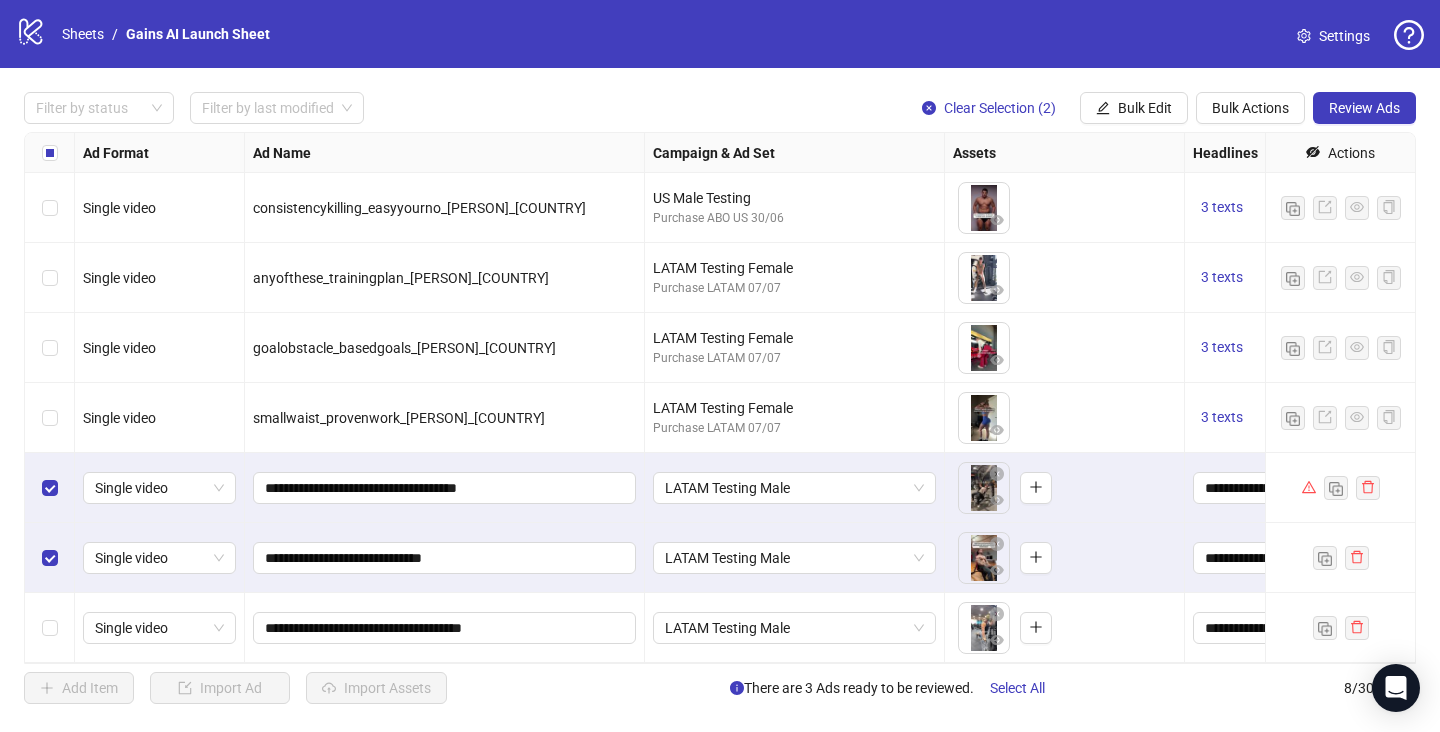 click at bounding box center (50, 628) 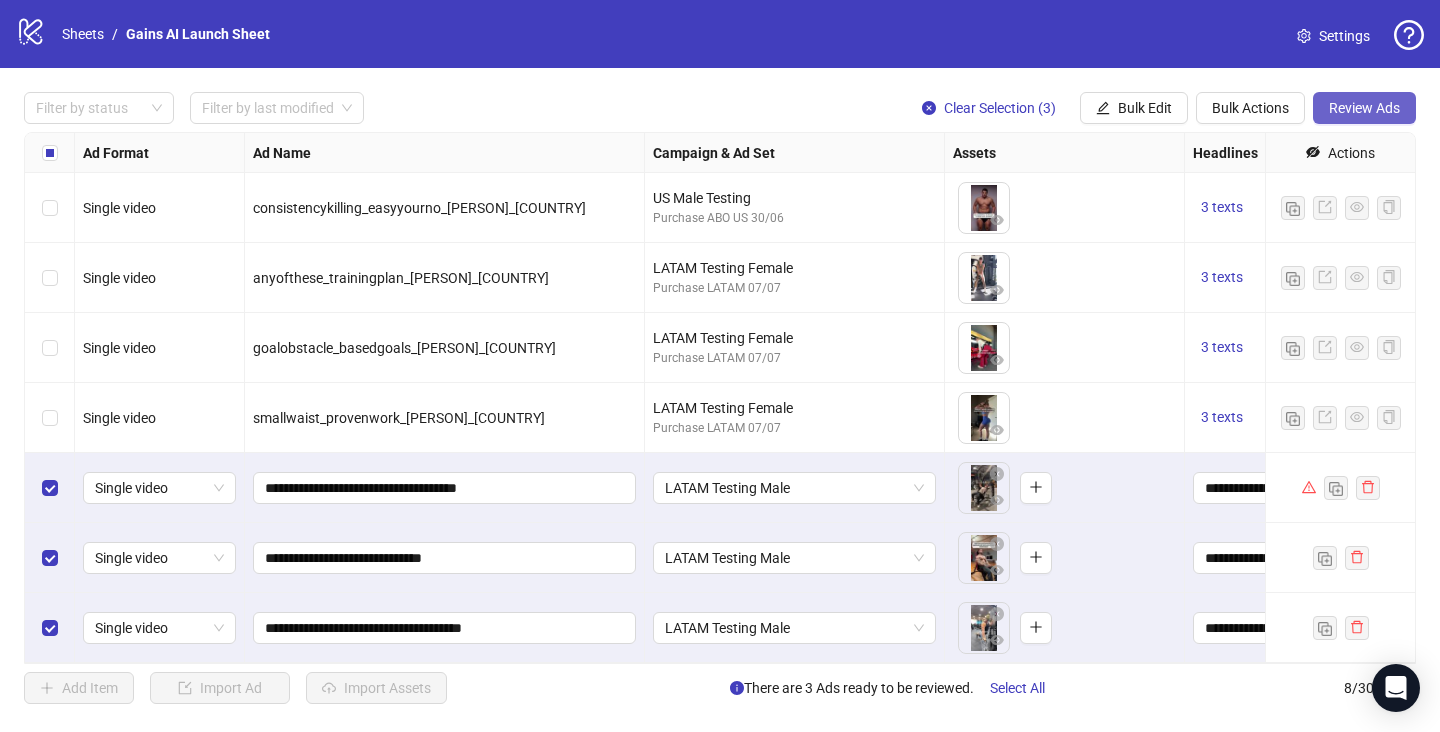 click on "Review Ads" at bounding box center [1364, 108] 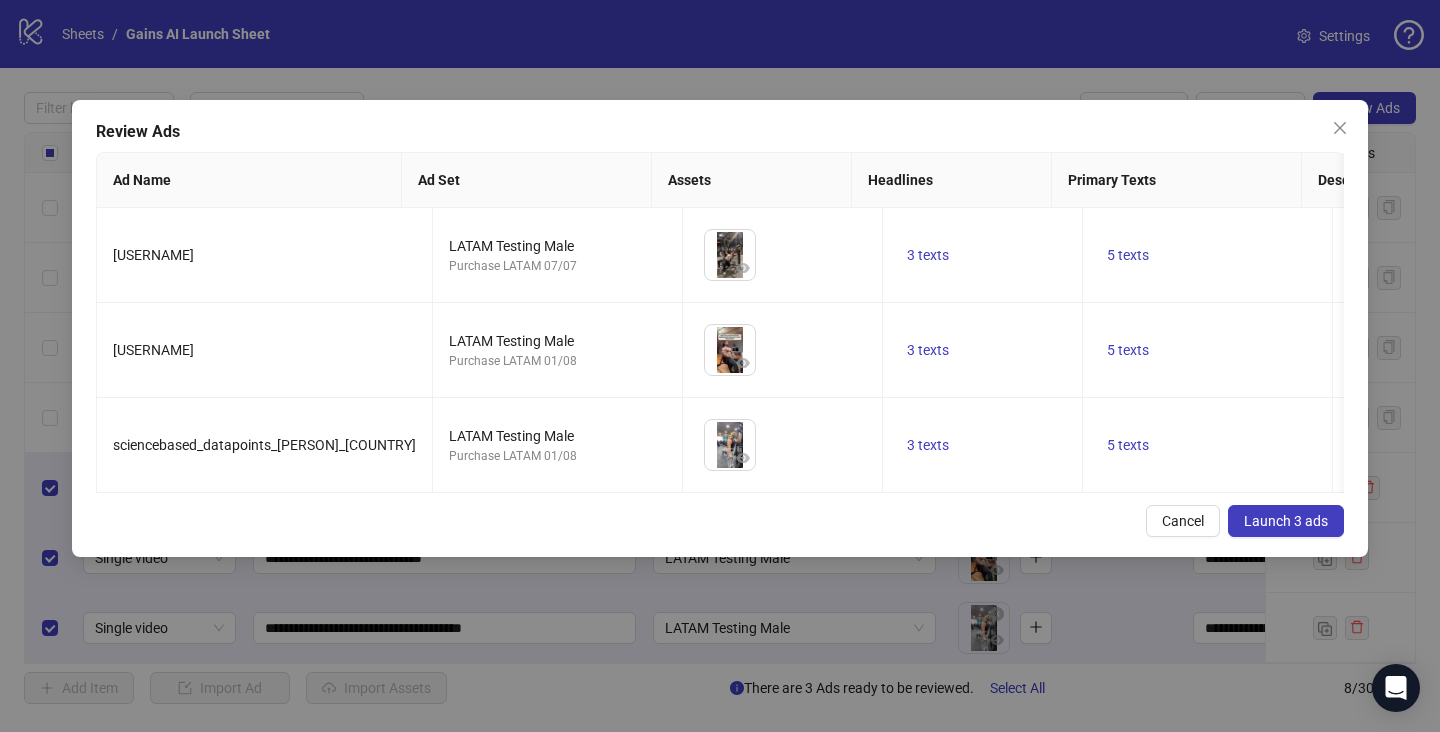 click on "Launch 3 ads" at bounding box center (1286, 521) 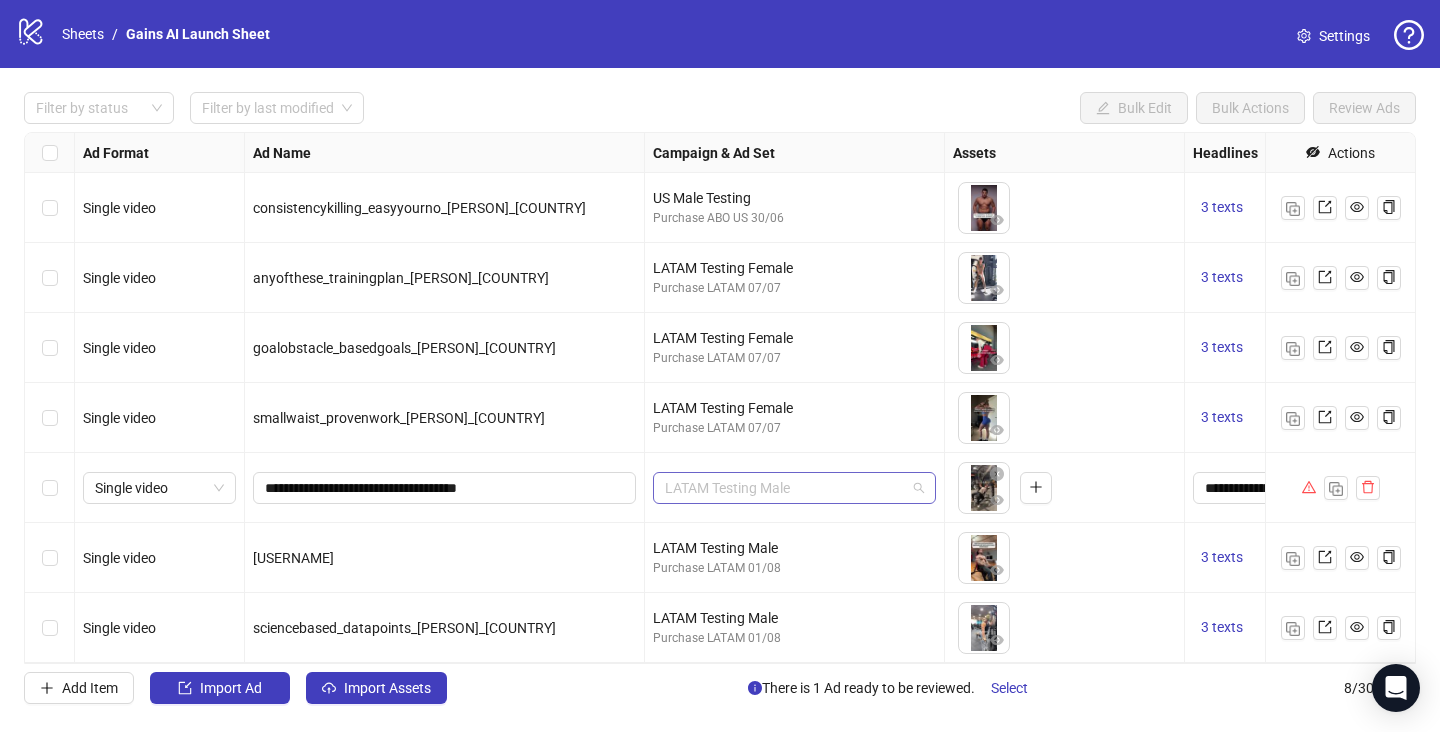 click on "LATAM Testing Male" at bounding box center [794, 488] 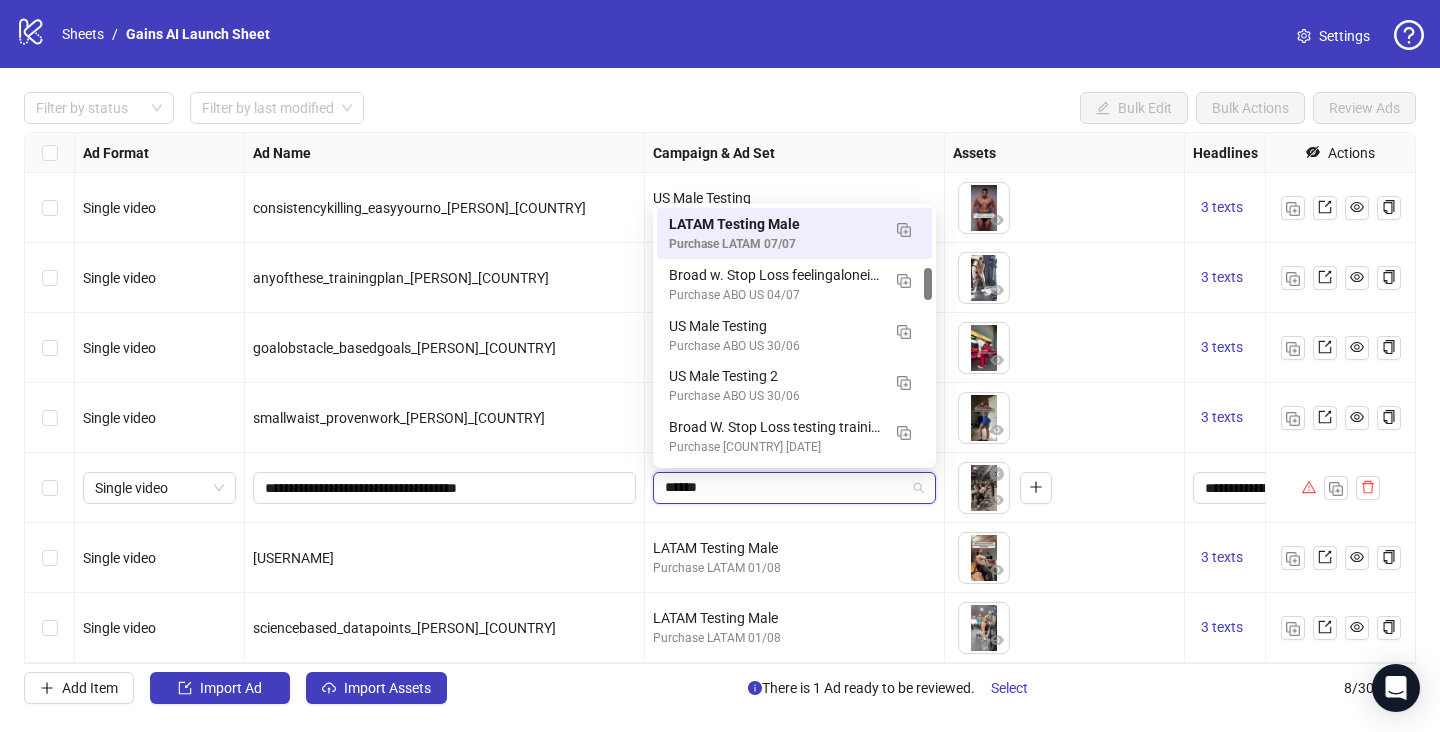 scroll, scrollTop: 319, scrollLeft: 0, axis: vertical 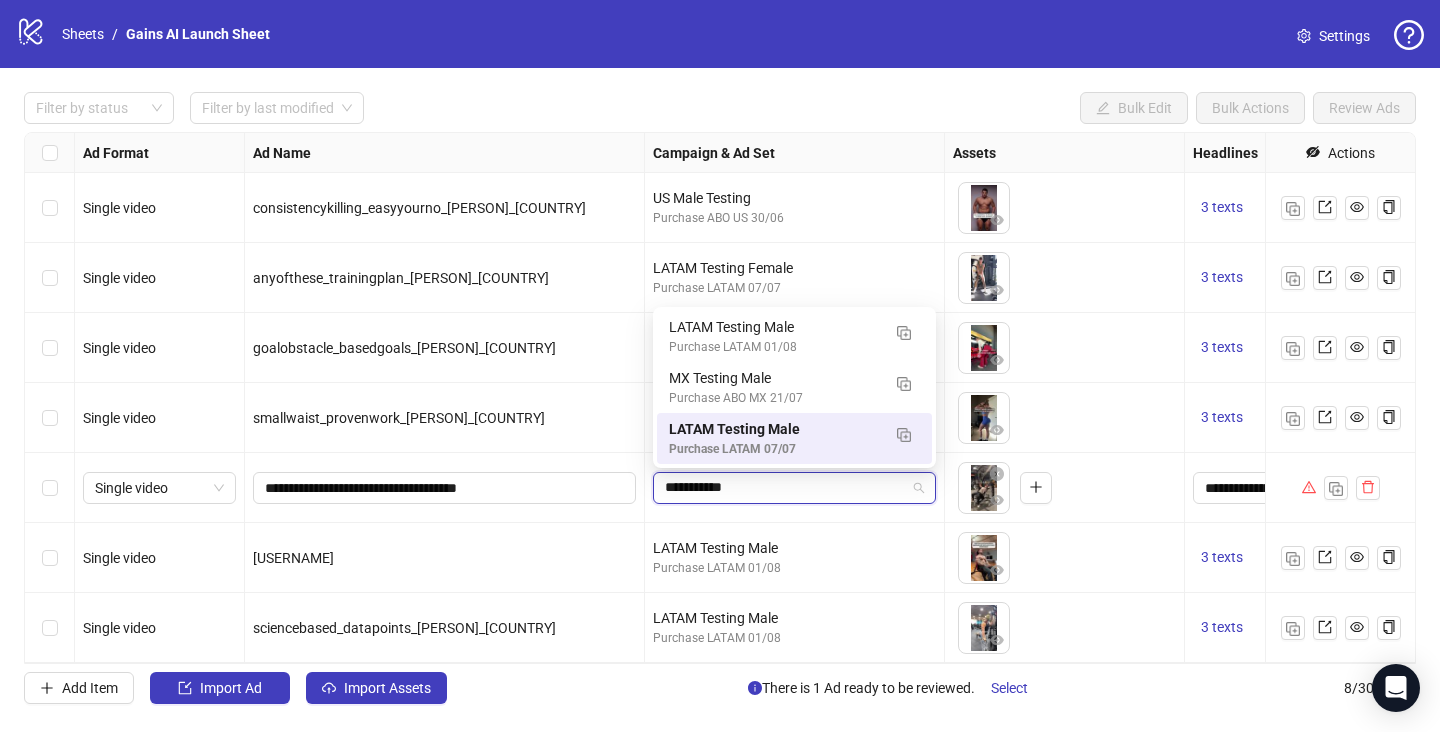 type on "**********" 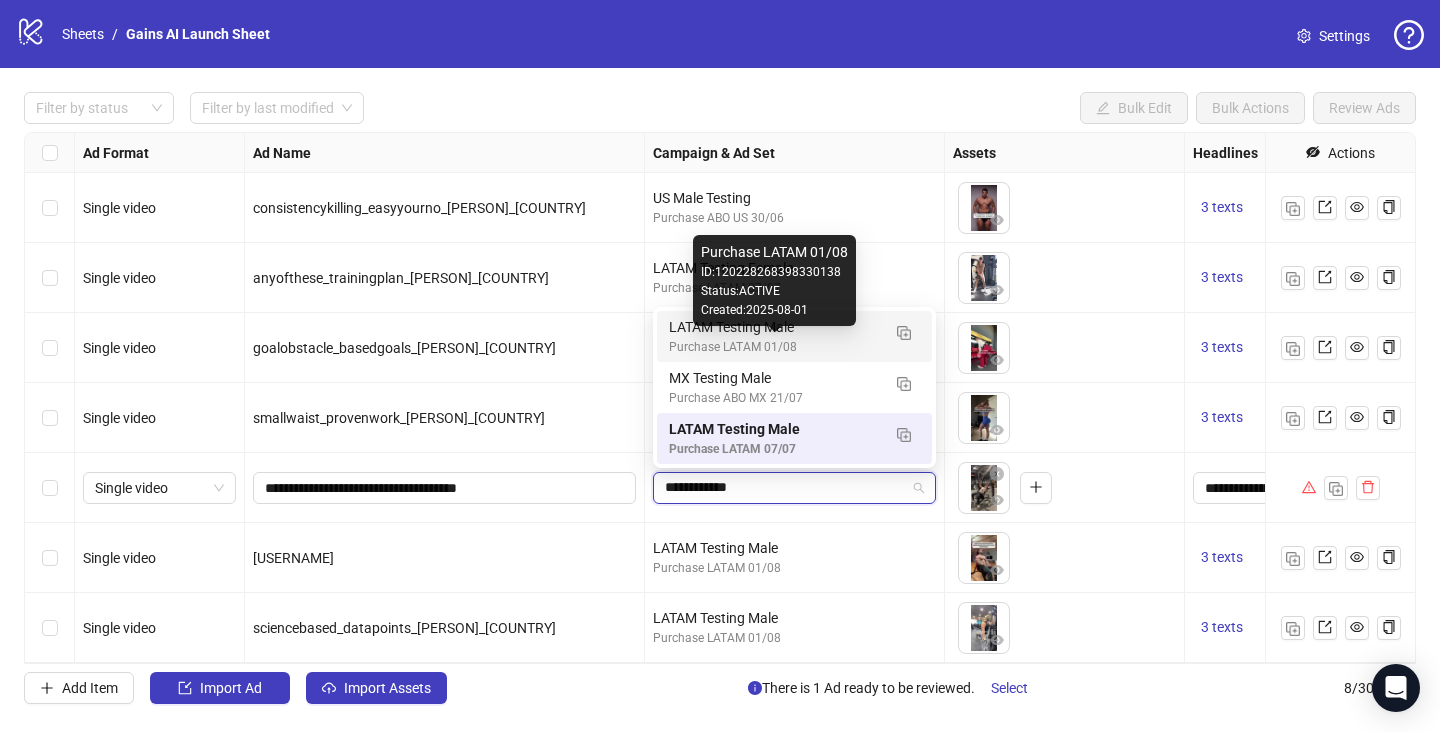 click on "Purchase LATAM 01/08" at bounding box center (774, 347) 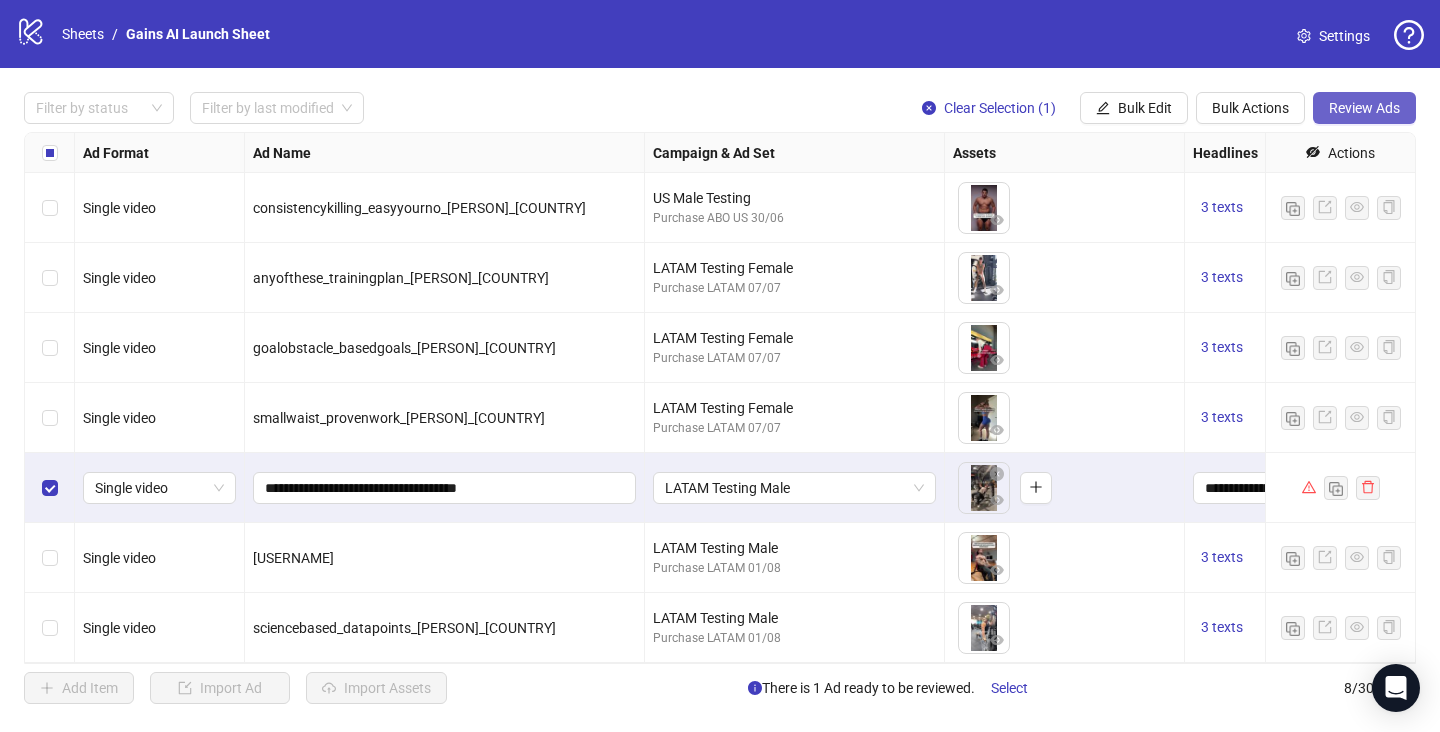 click on "Review Ads" at bounding box center [1364, 108] 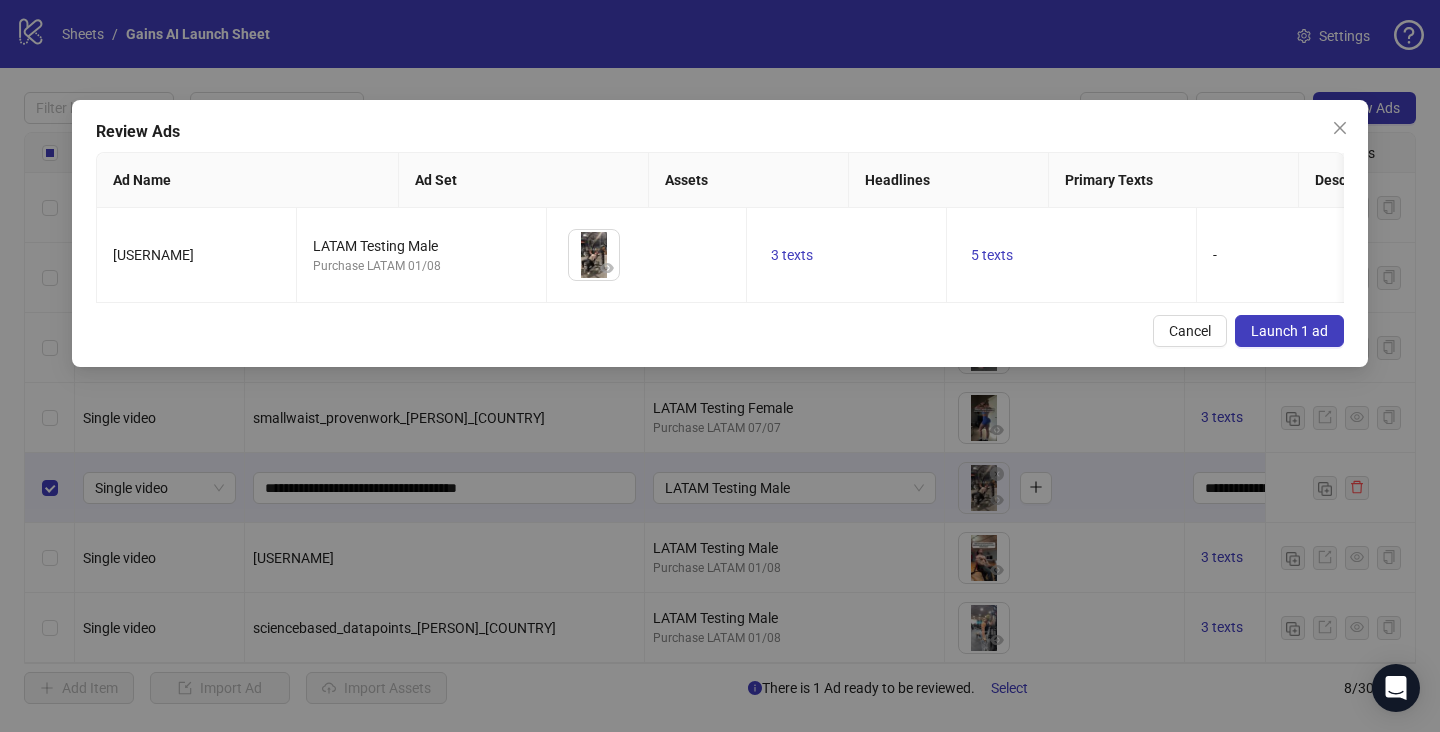 click on "Launch 1 ad" at bounding box center [1289, 331] 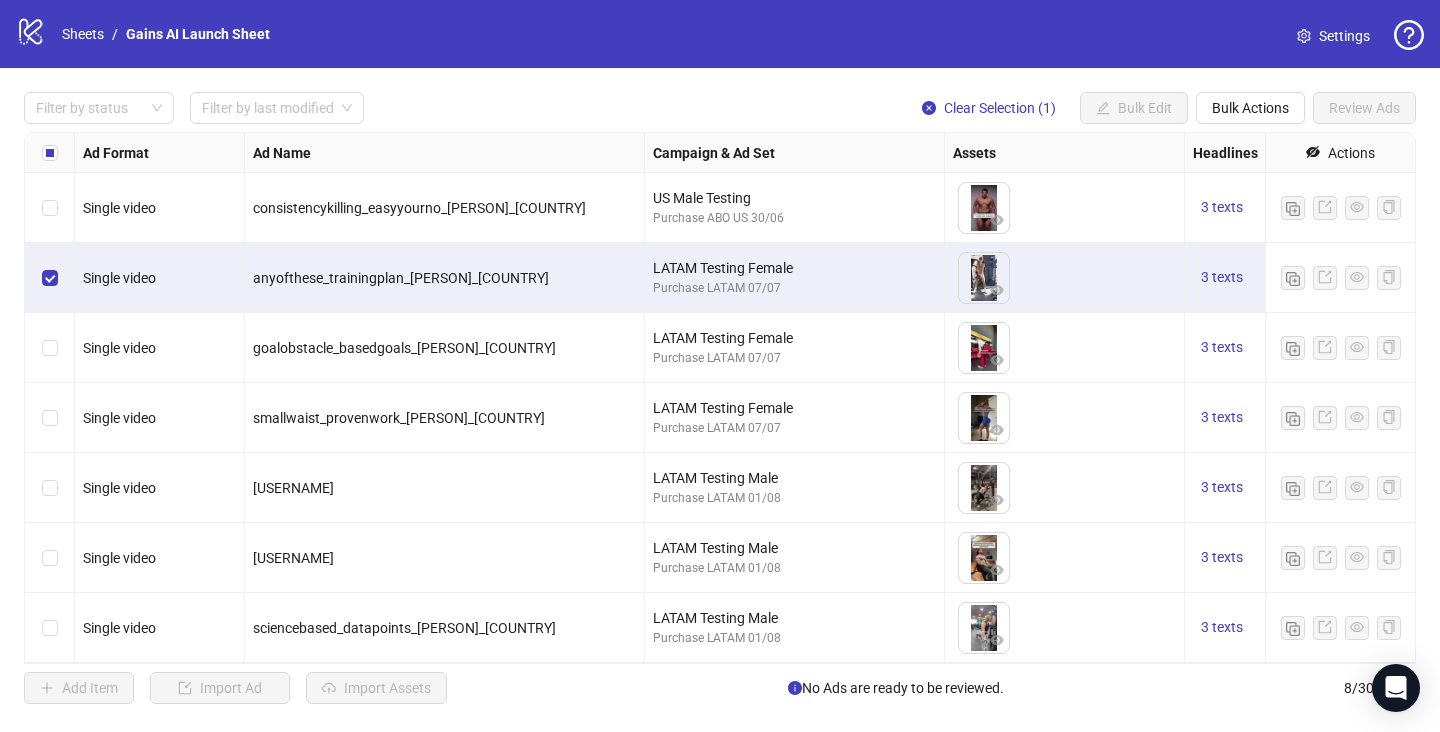 click at bounding box center (50, 348) 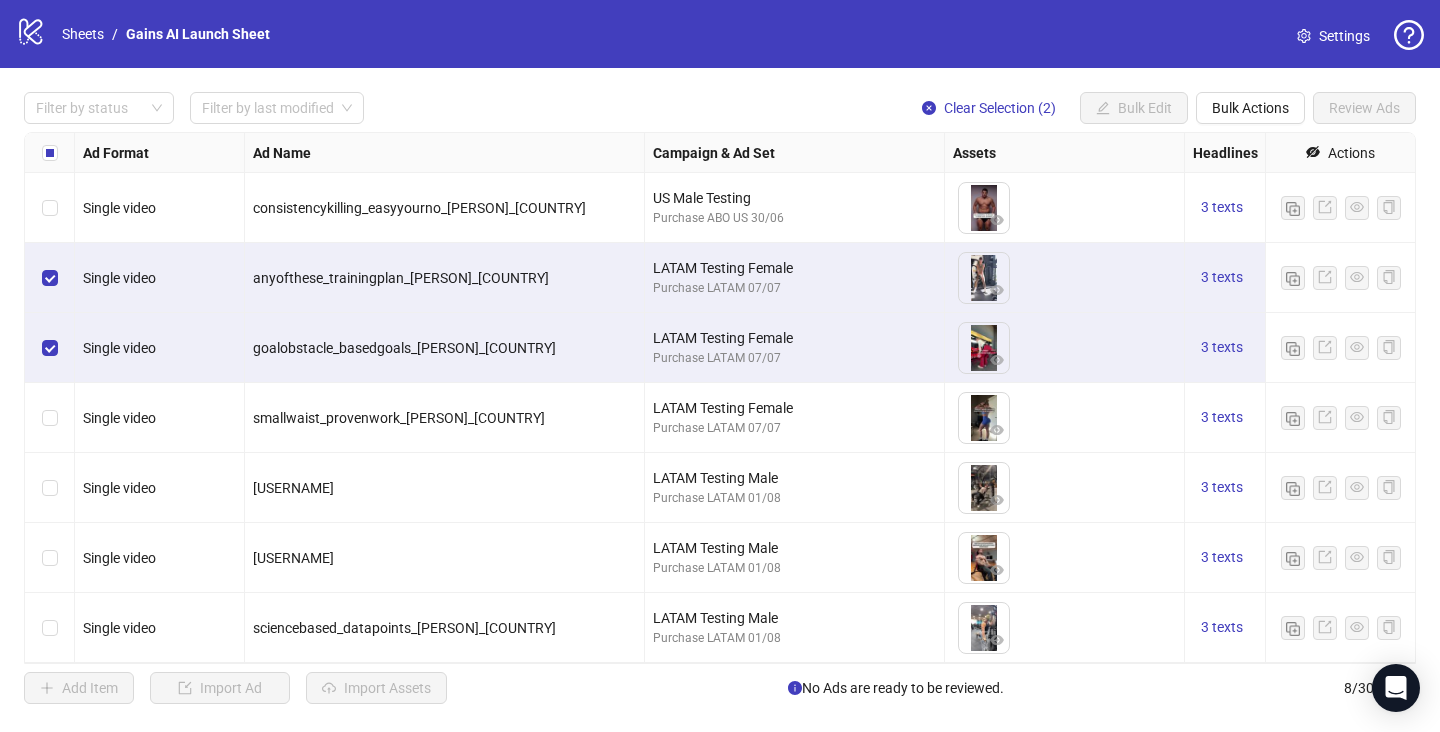 click at bounding box center (50, 418) 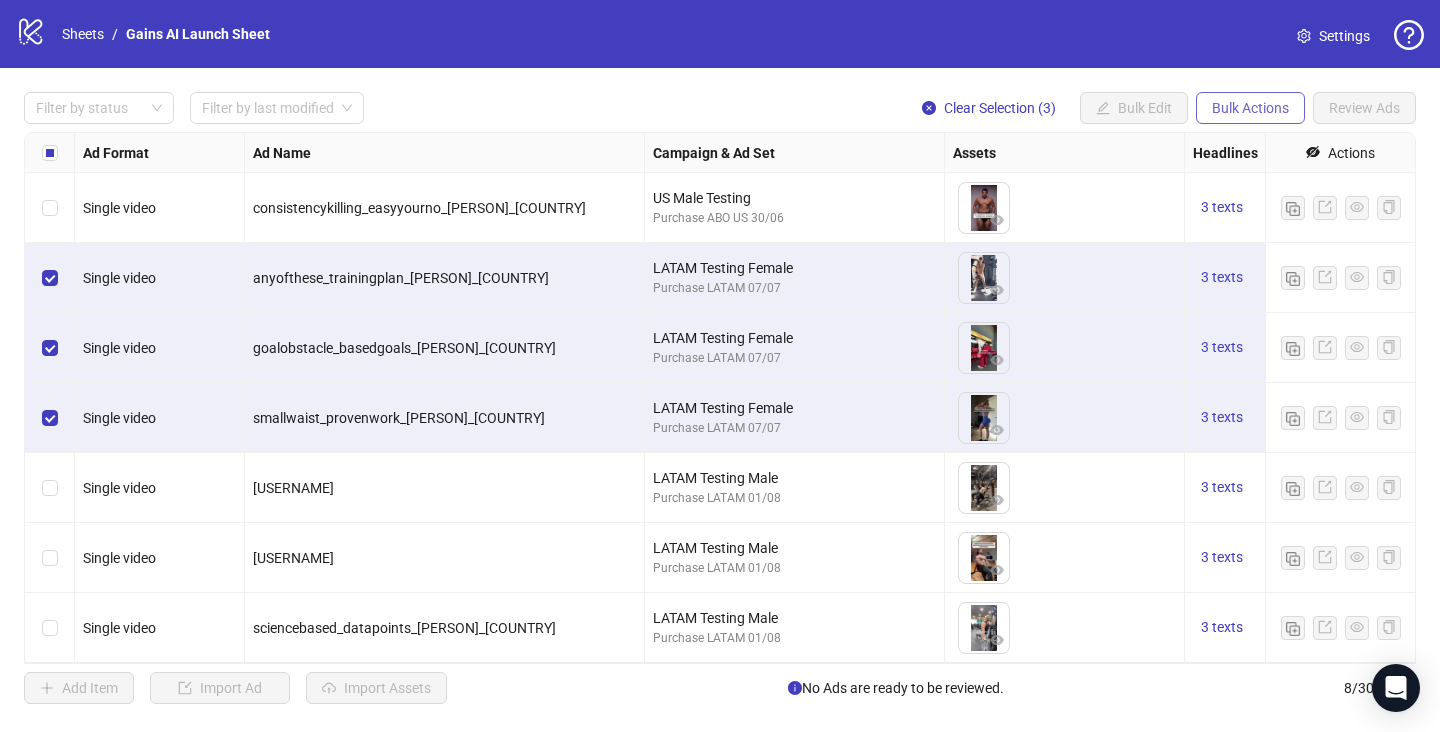 click on "Bulk Actions" at bounding box center [1250, 108] 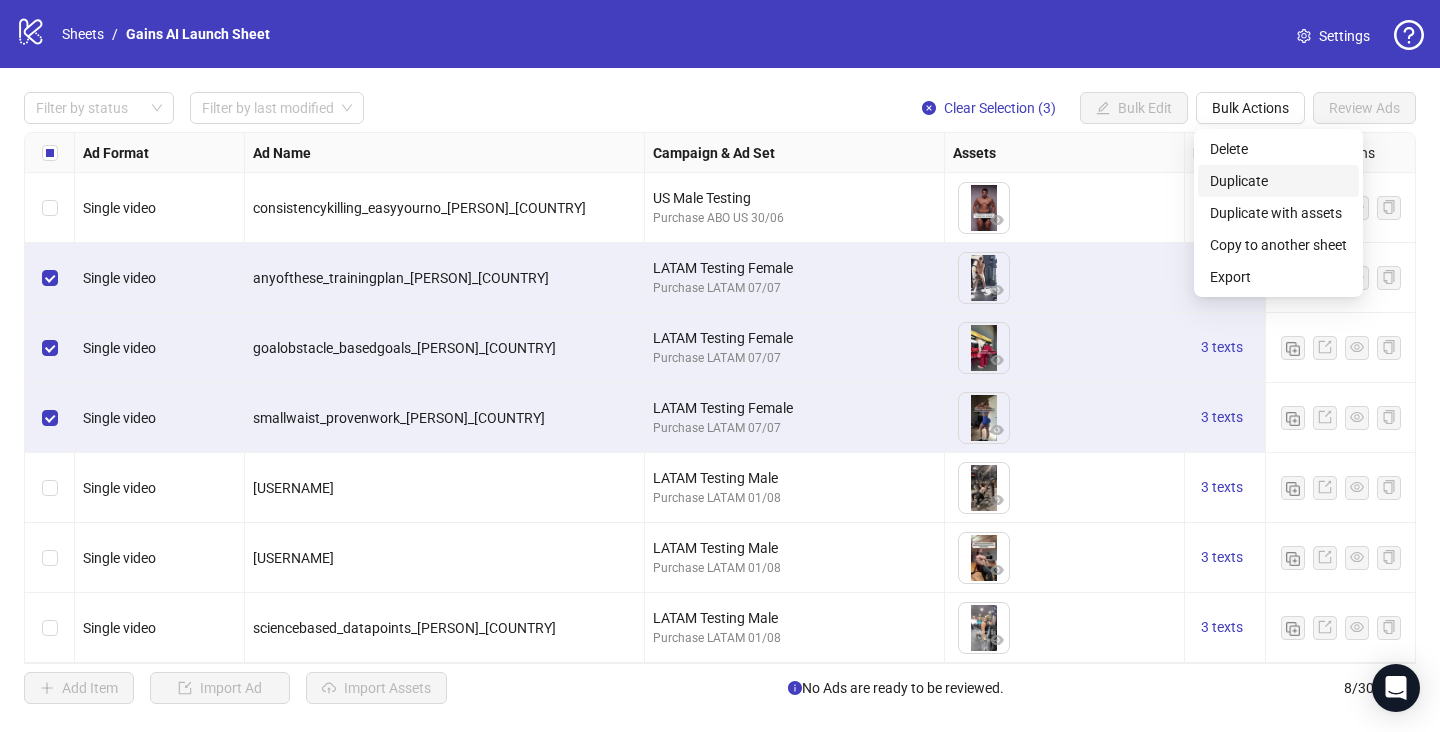 click on "Duplicate" at bounding box center (1278, 181) 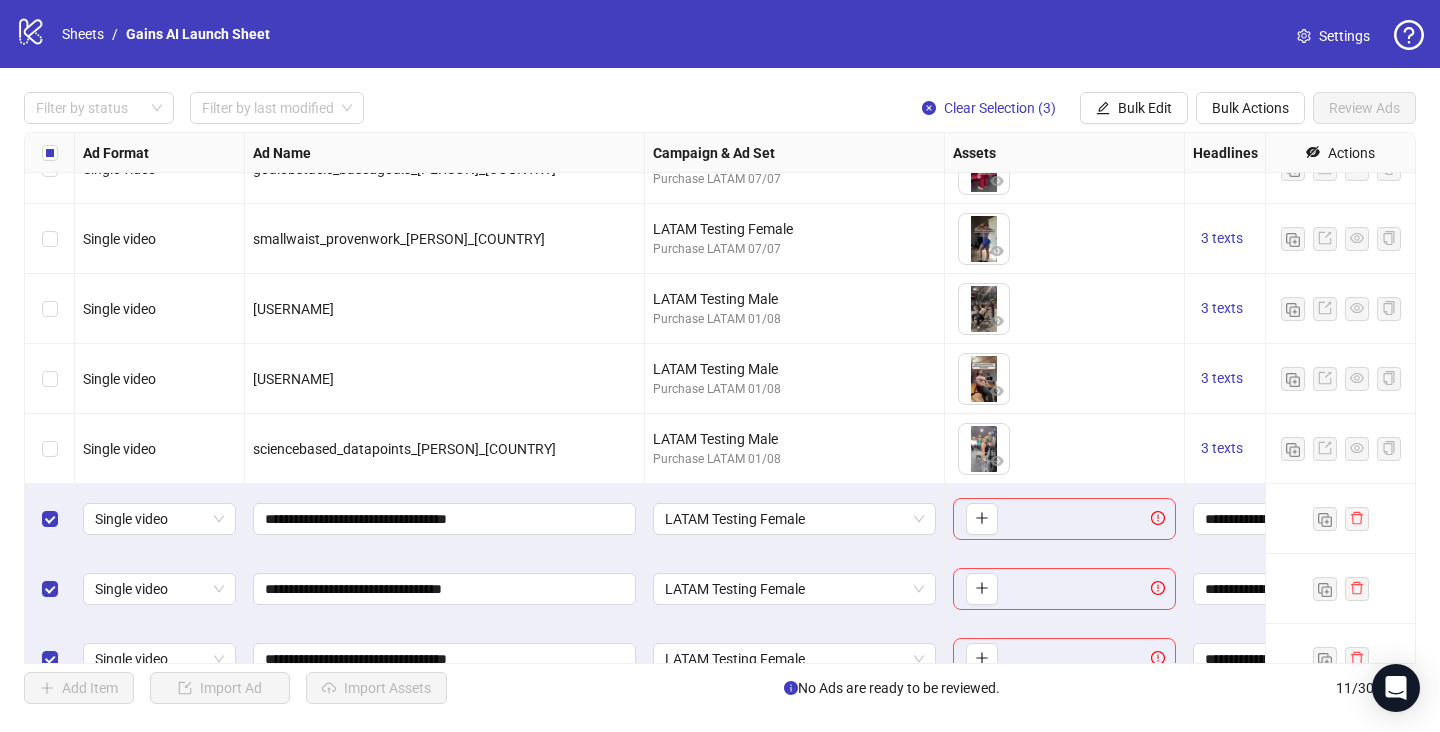 scroll, scrollTop: 280, scrollLeft: 0, axis: vertical 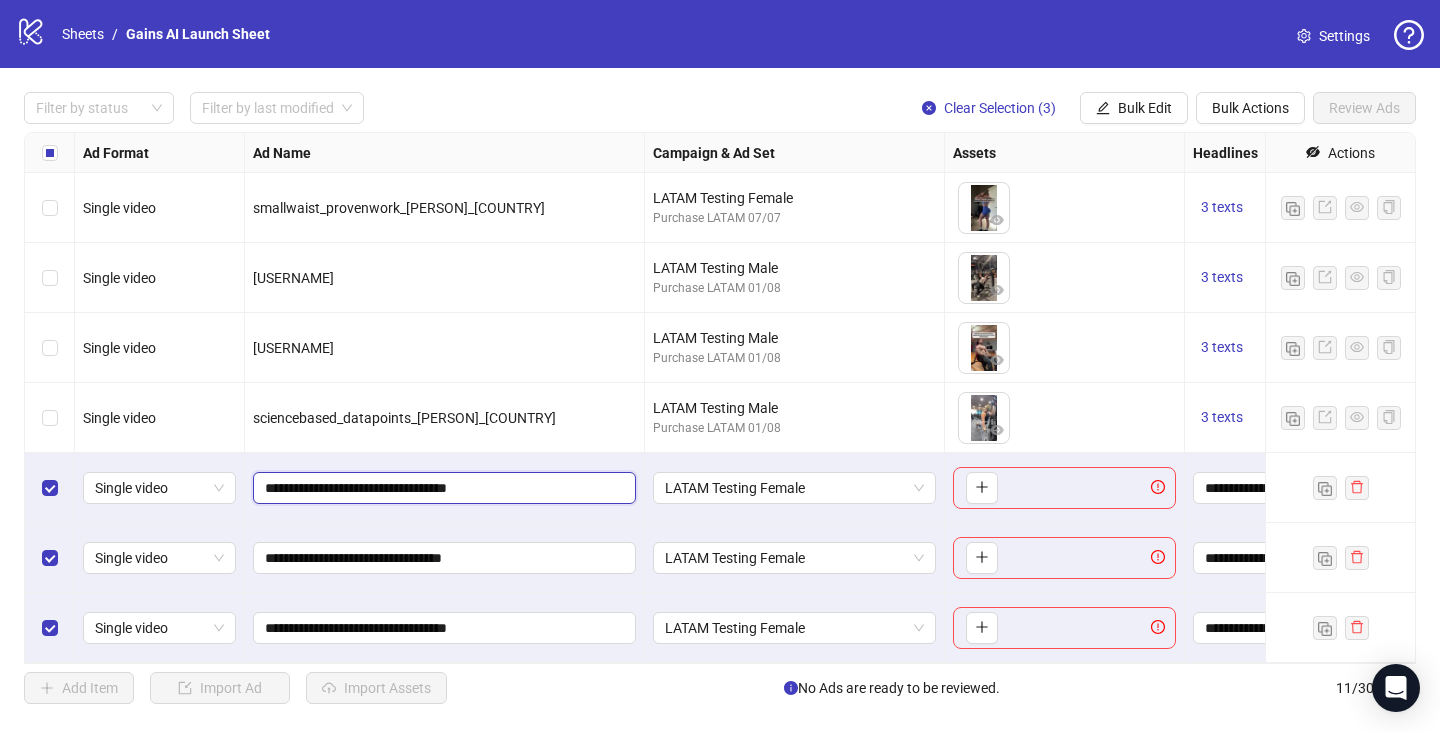 click on "**********" at bounding box center [442, 488] 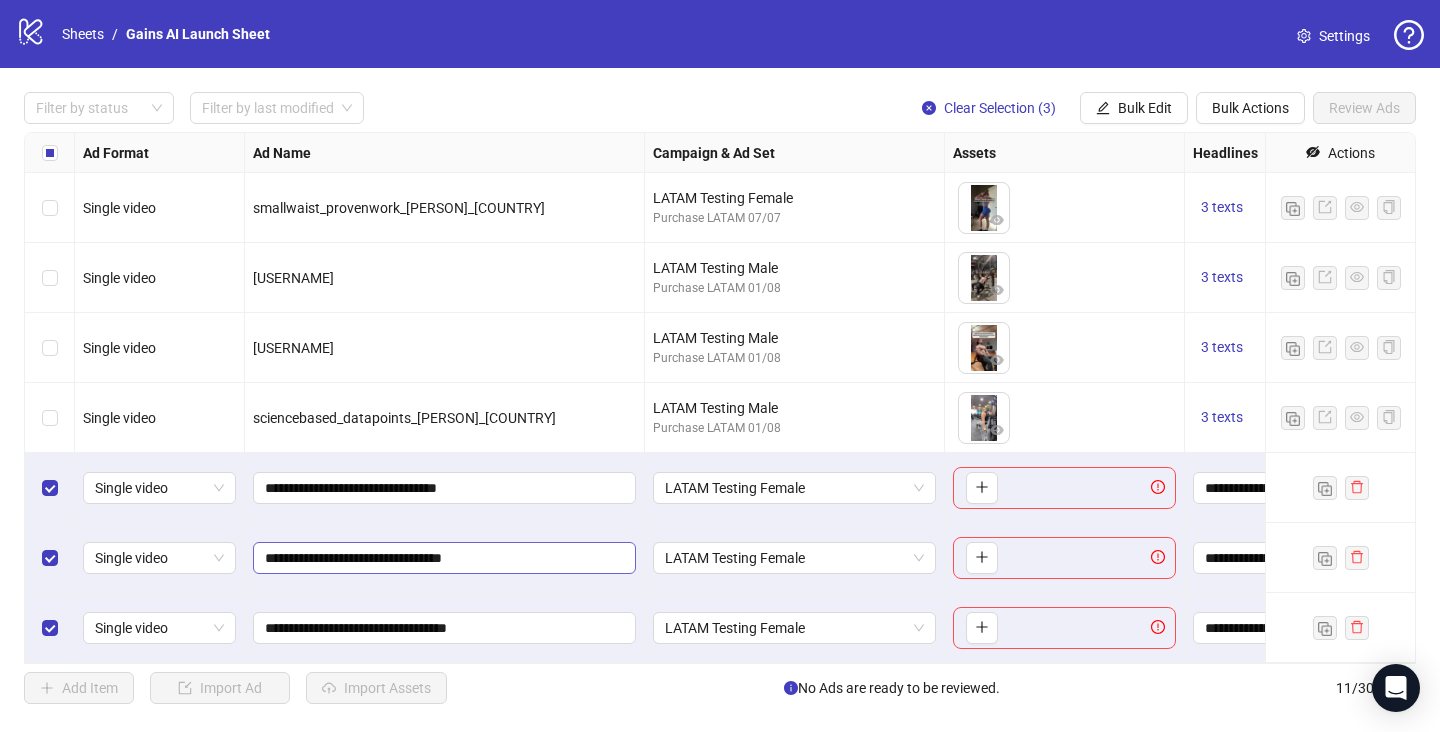 click on "**********" at bounding box center (444, 558) 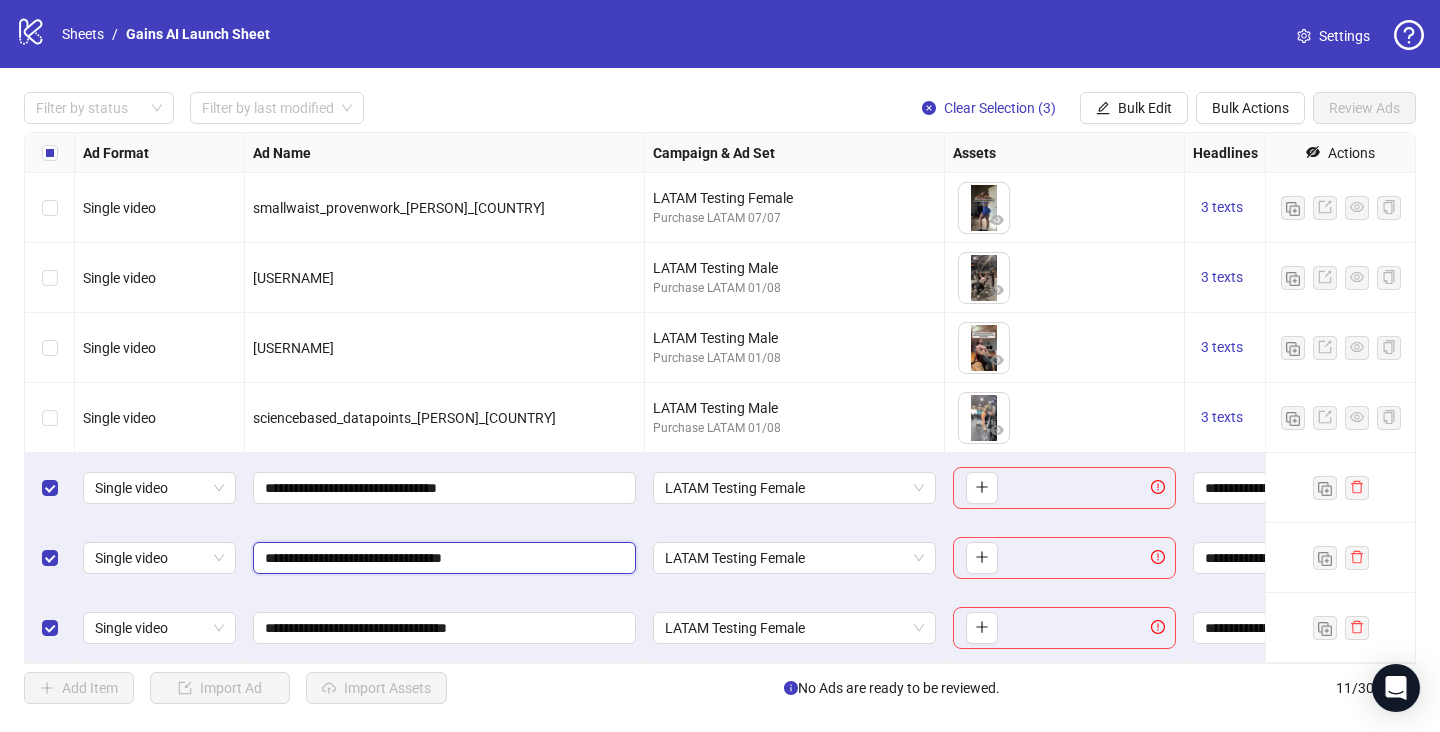click on "**********" at bounding box center [442, 558] 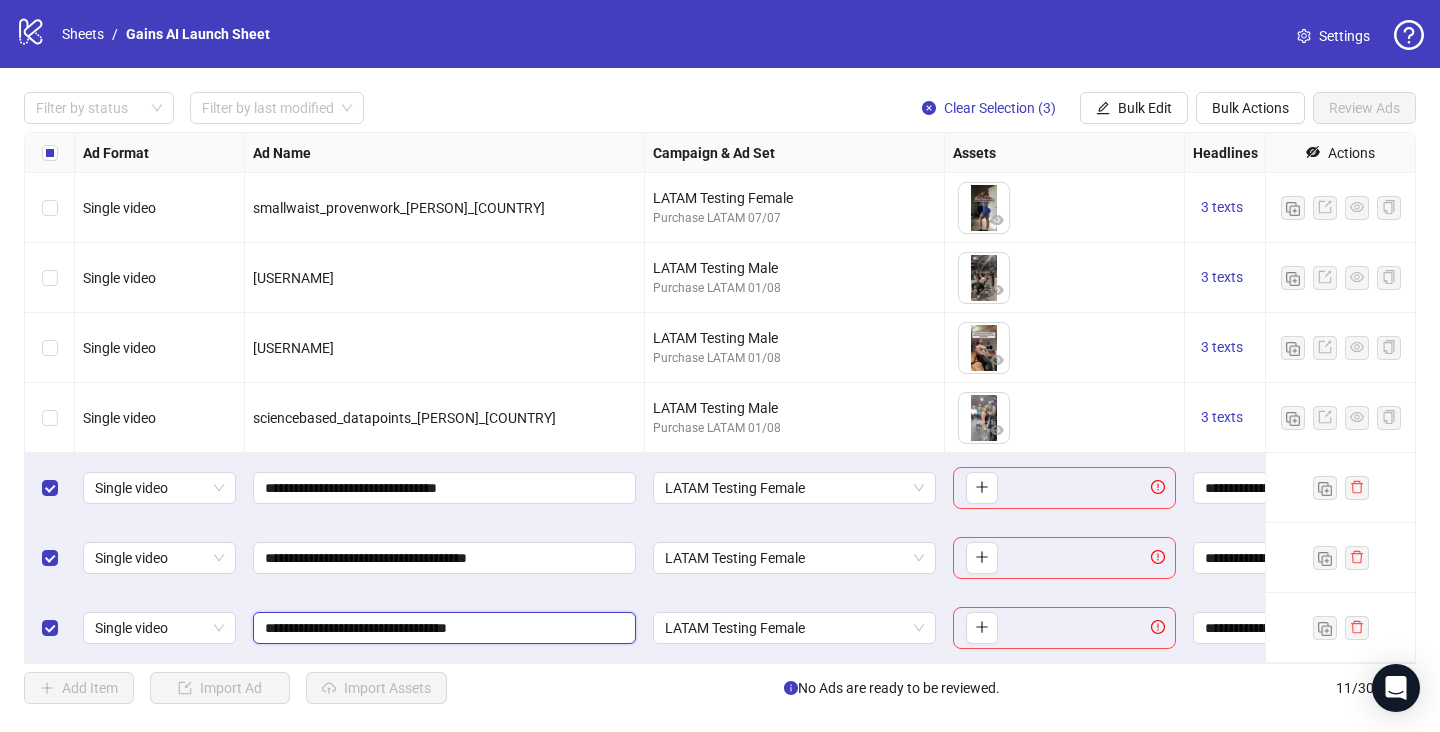 click on "**********" at bounding box center [442, 628] 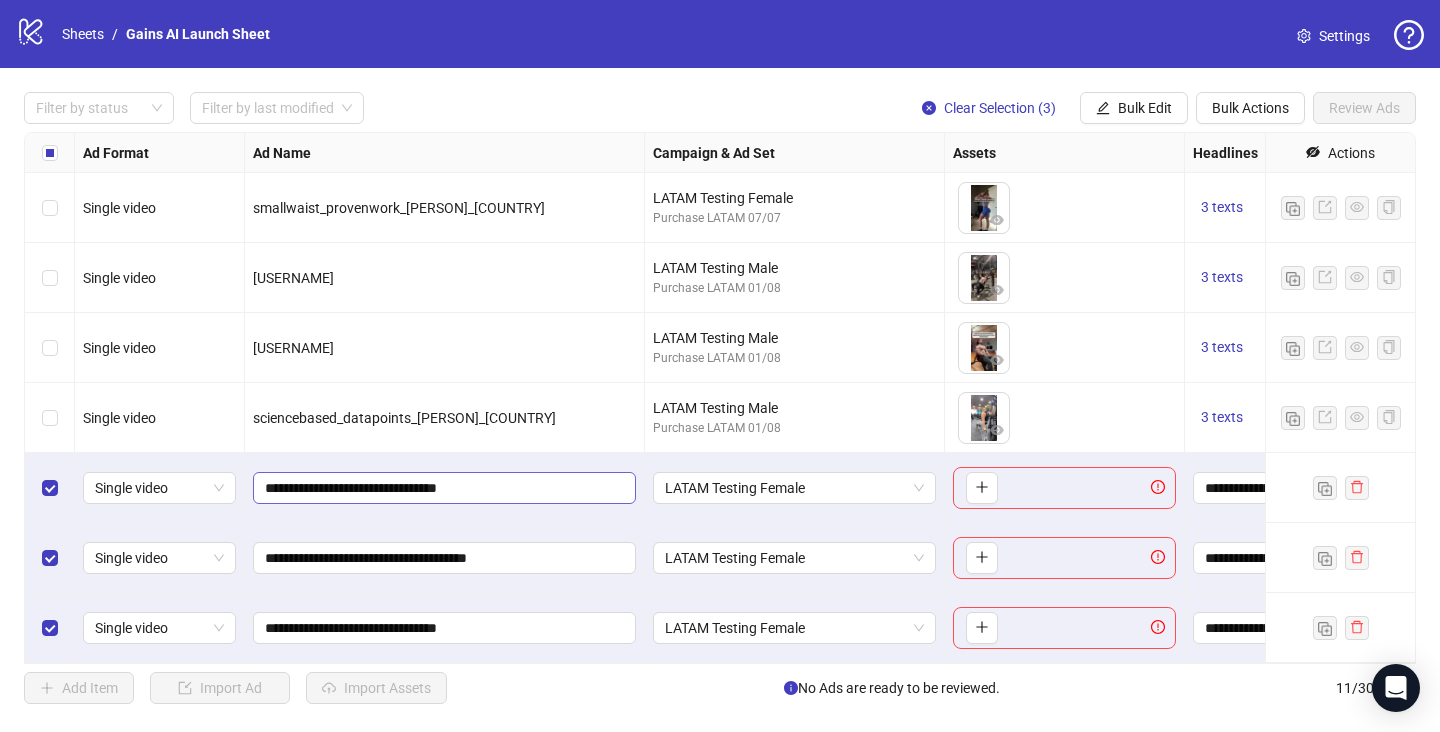 click on "**********" at bounding box center (445, 488) 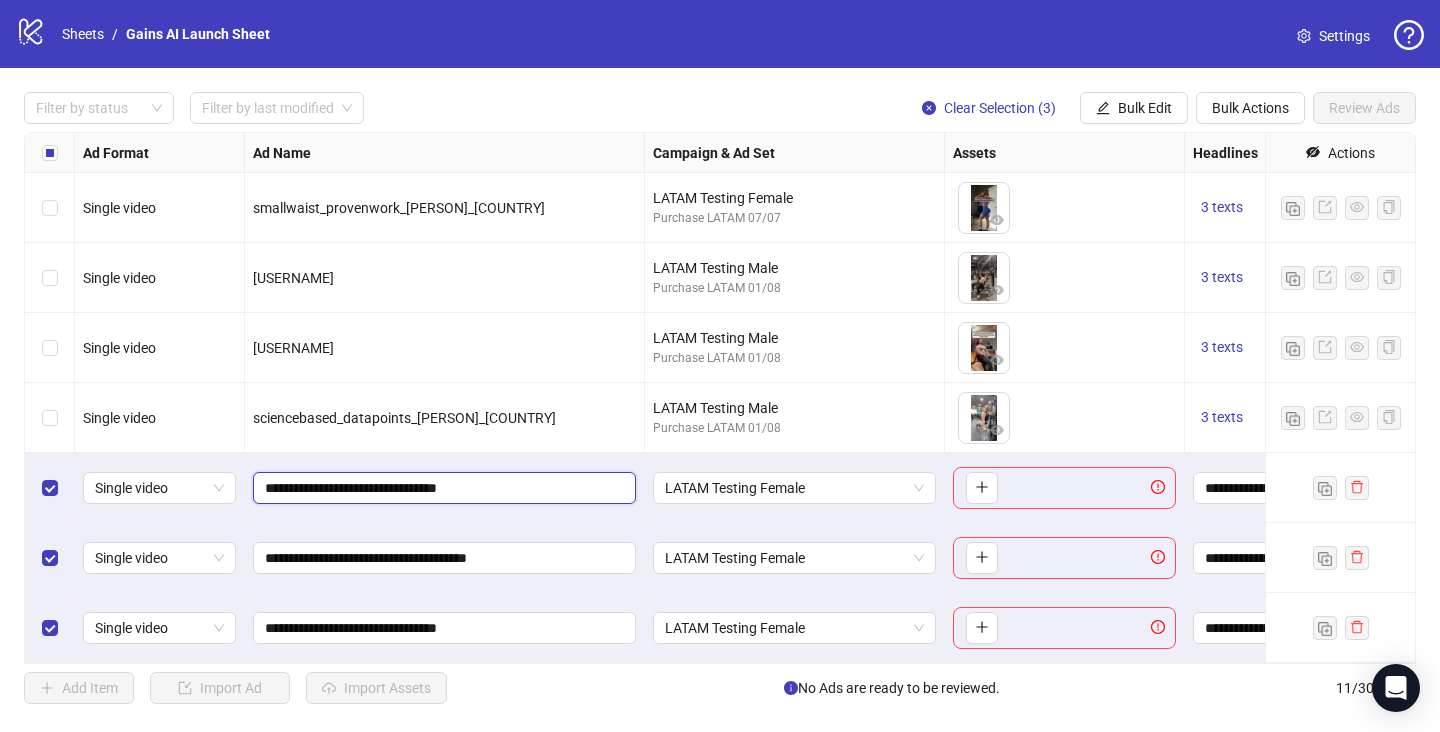 click on "**********" at bounding box center [442, 488] 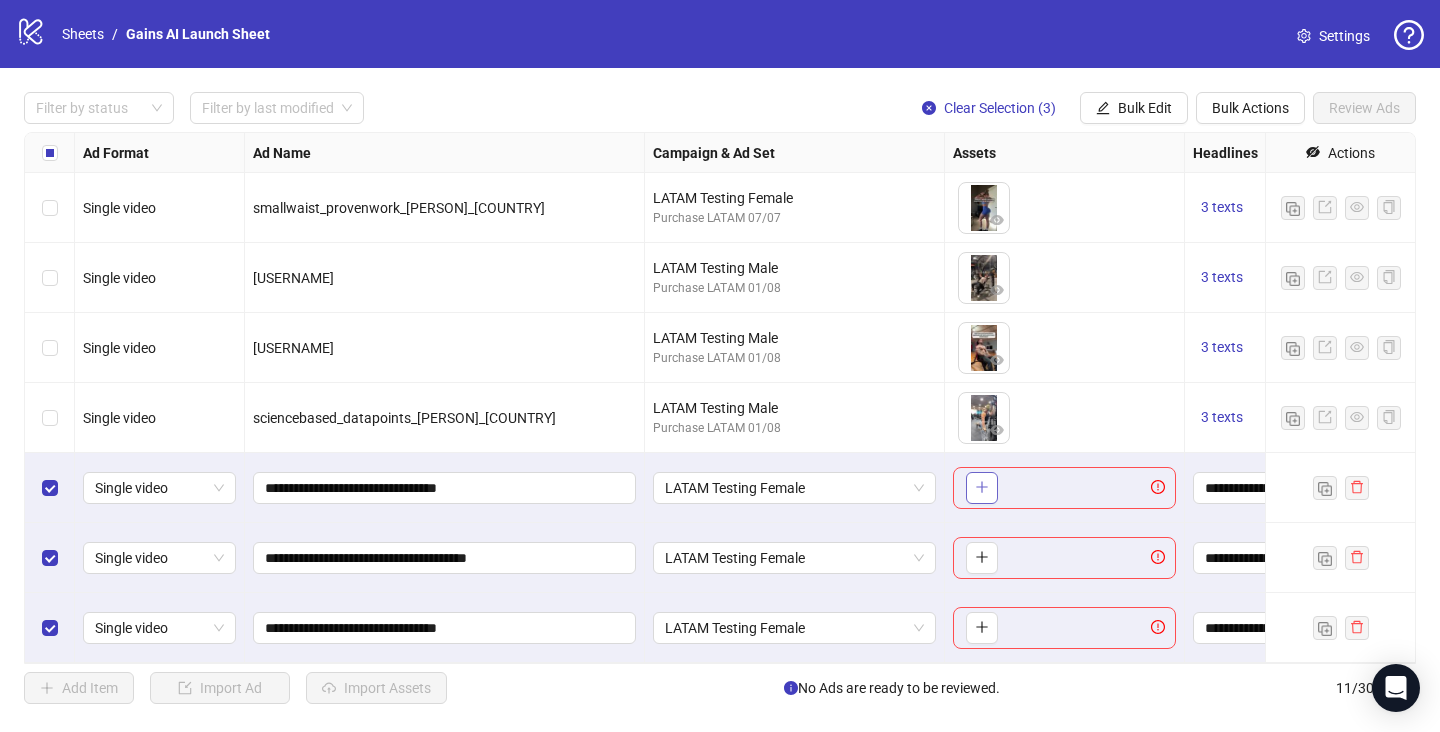 click at bounding box center [982, 488] 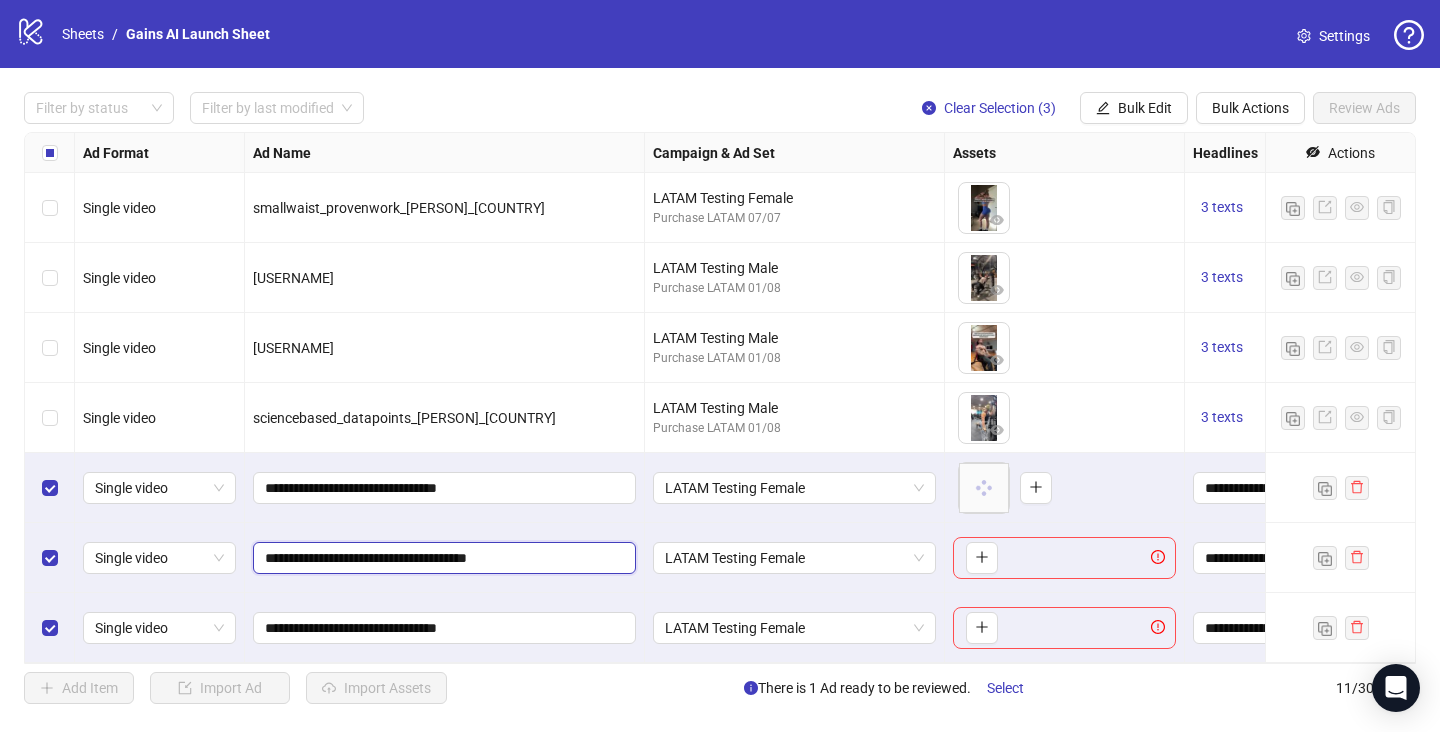 click on "**********" at bounding box center (442, 558) 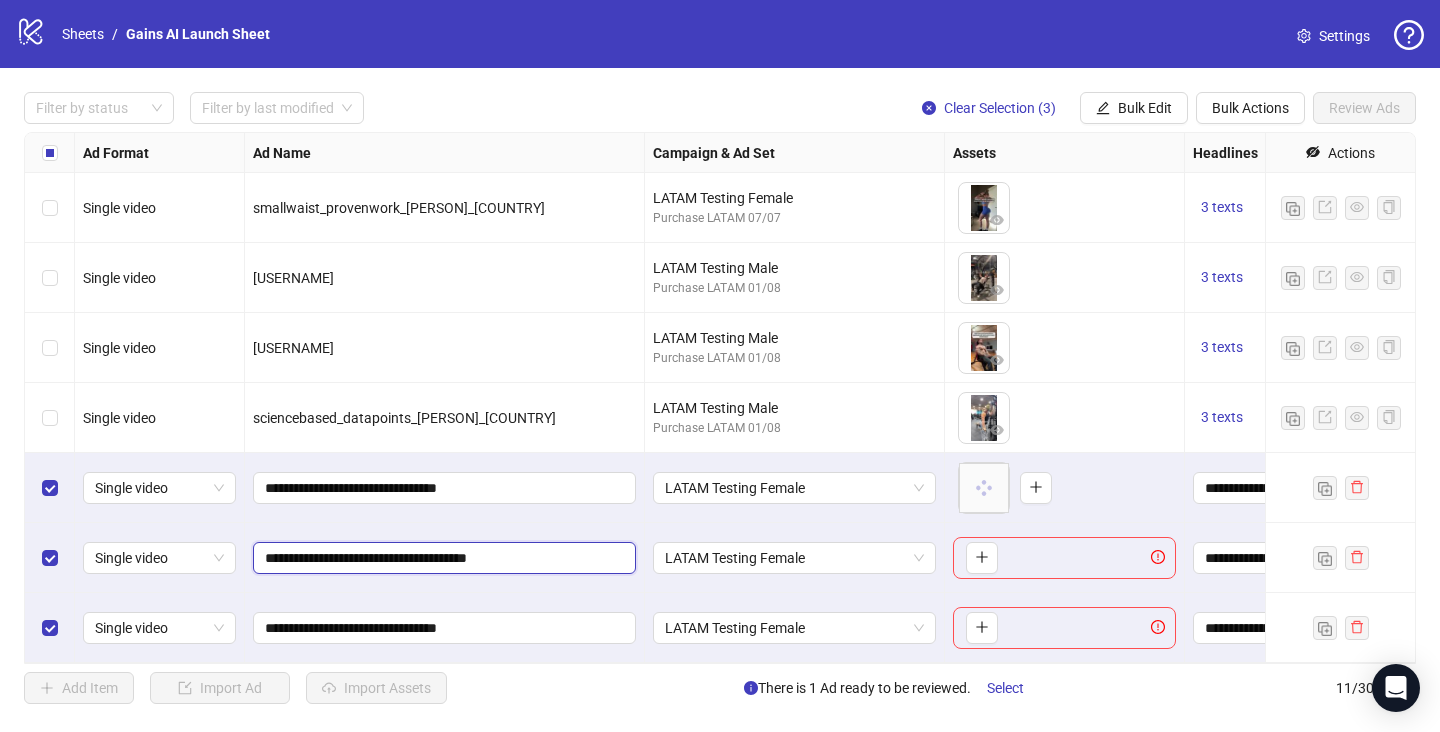 click on "**********" at bounding box center [442, 558] 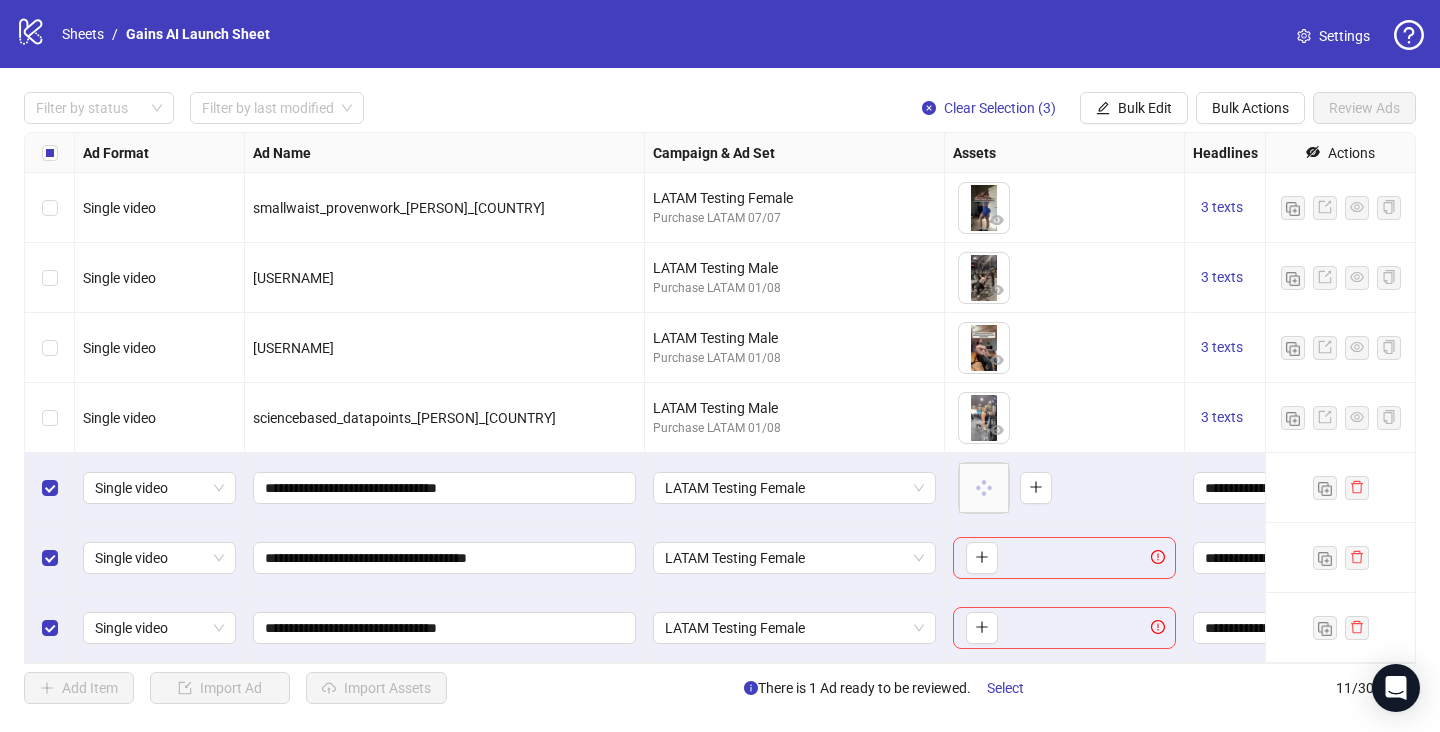 click on "To pick up a draggable item, press the space bar.
While dragging, use the arrow keys to move the item.
Press space again to drop the item in its new position, or press escape to cancel." at bounding box center [1065, 558] 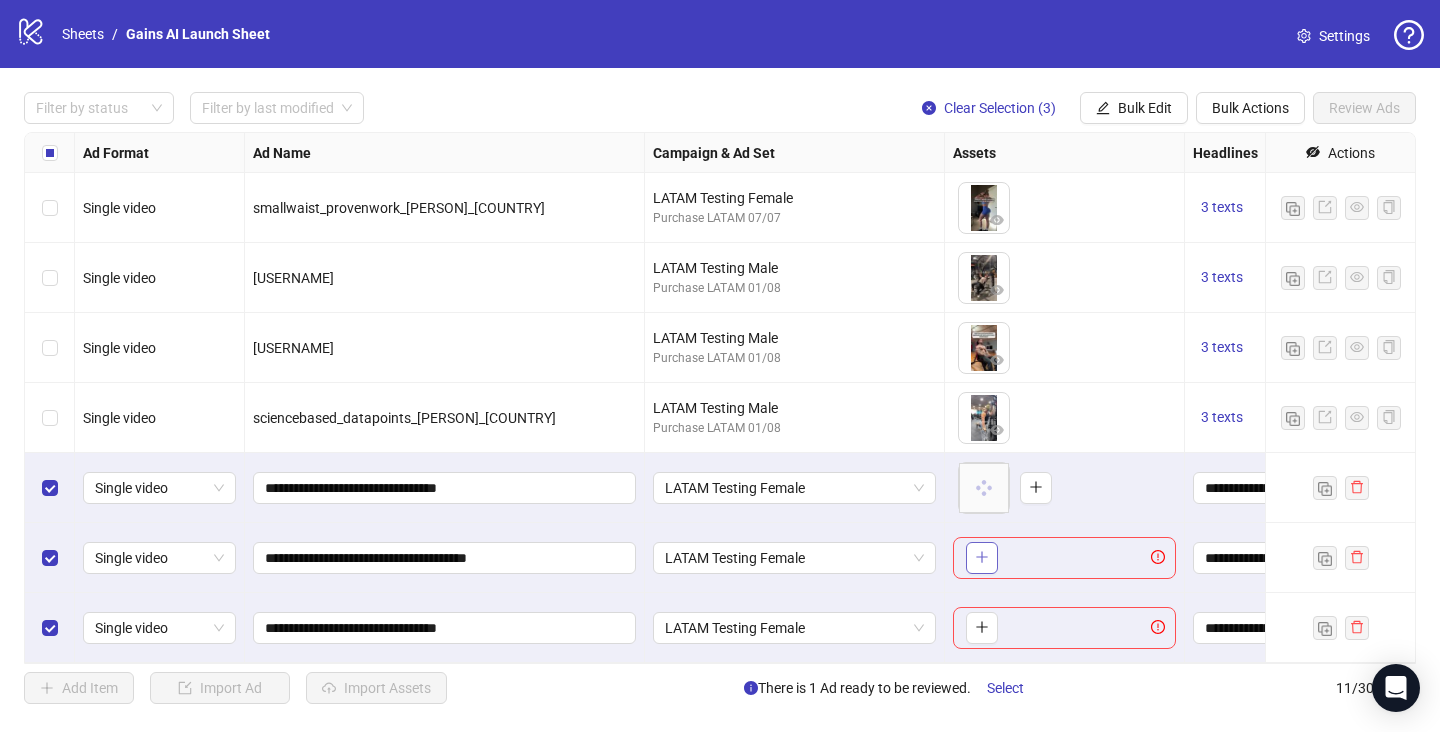 click 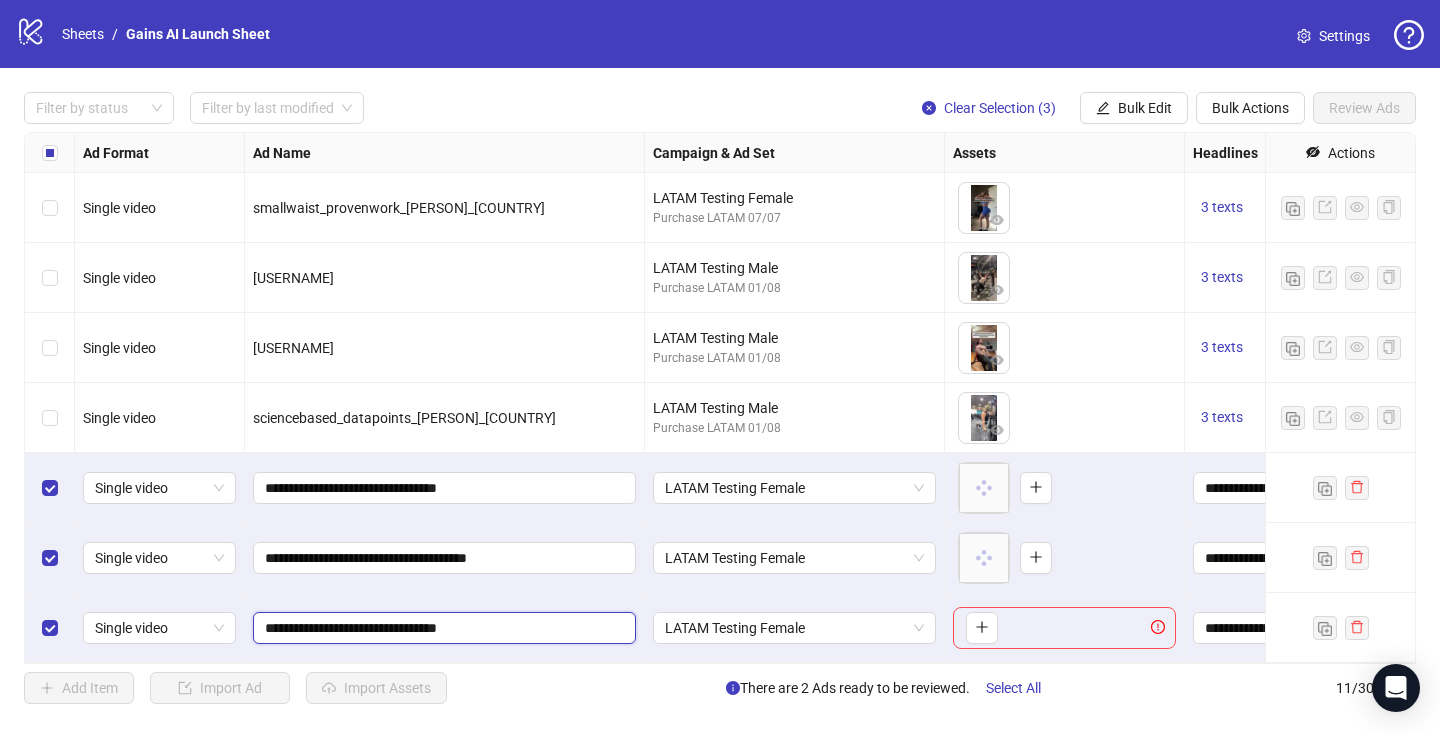 click on "**********" at bounding box center [442, 628] 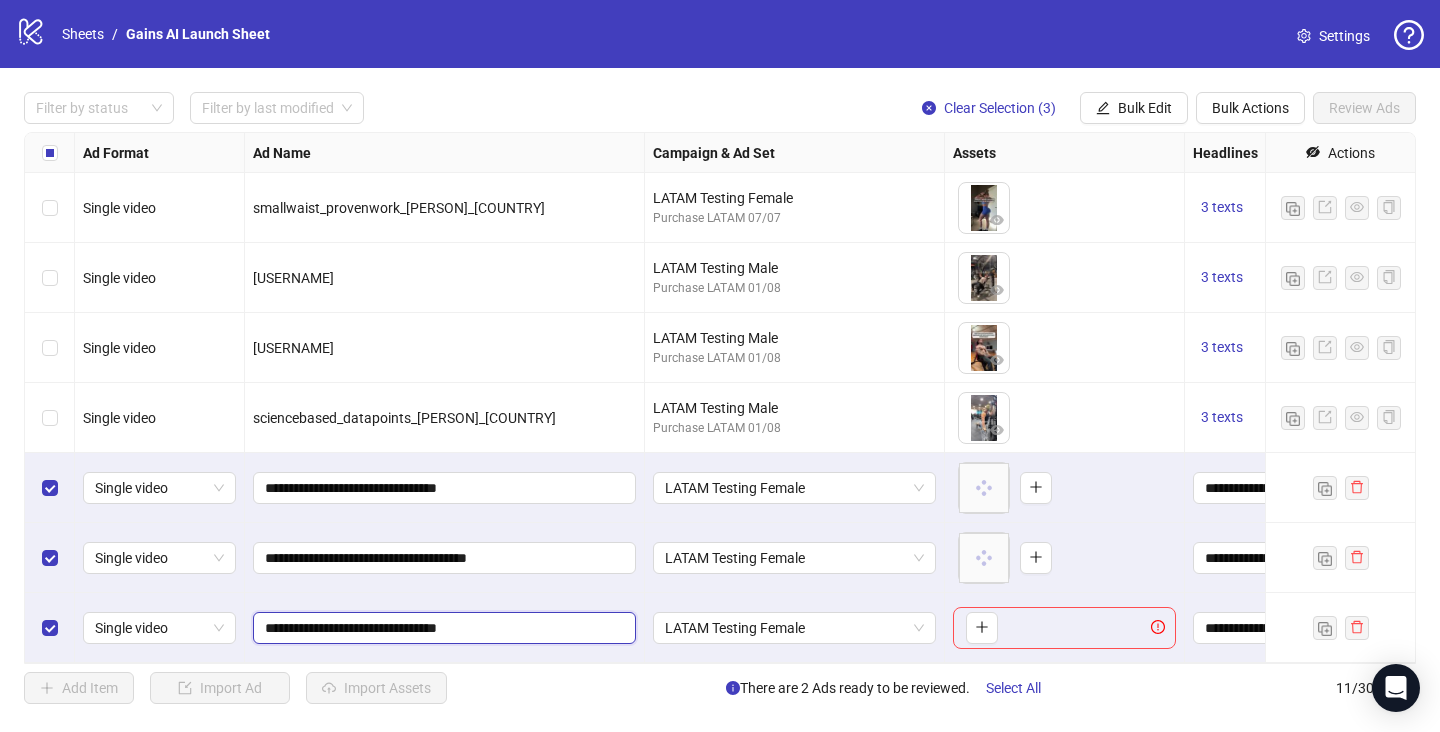 click on "**********" at bounding box center (442, 628) 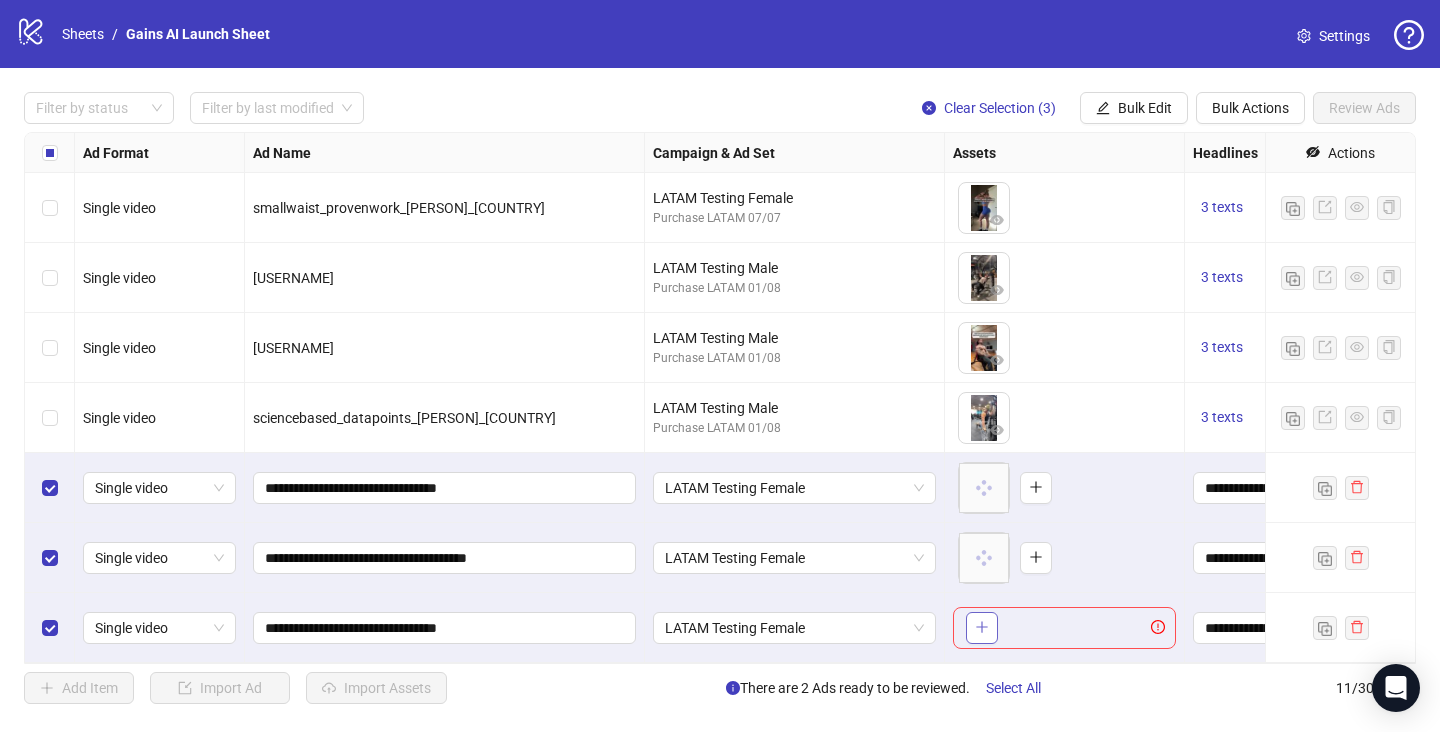 click 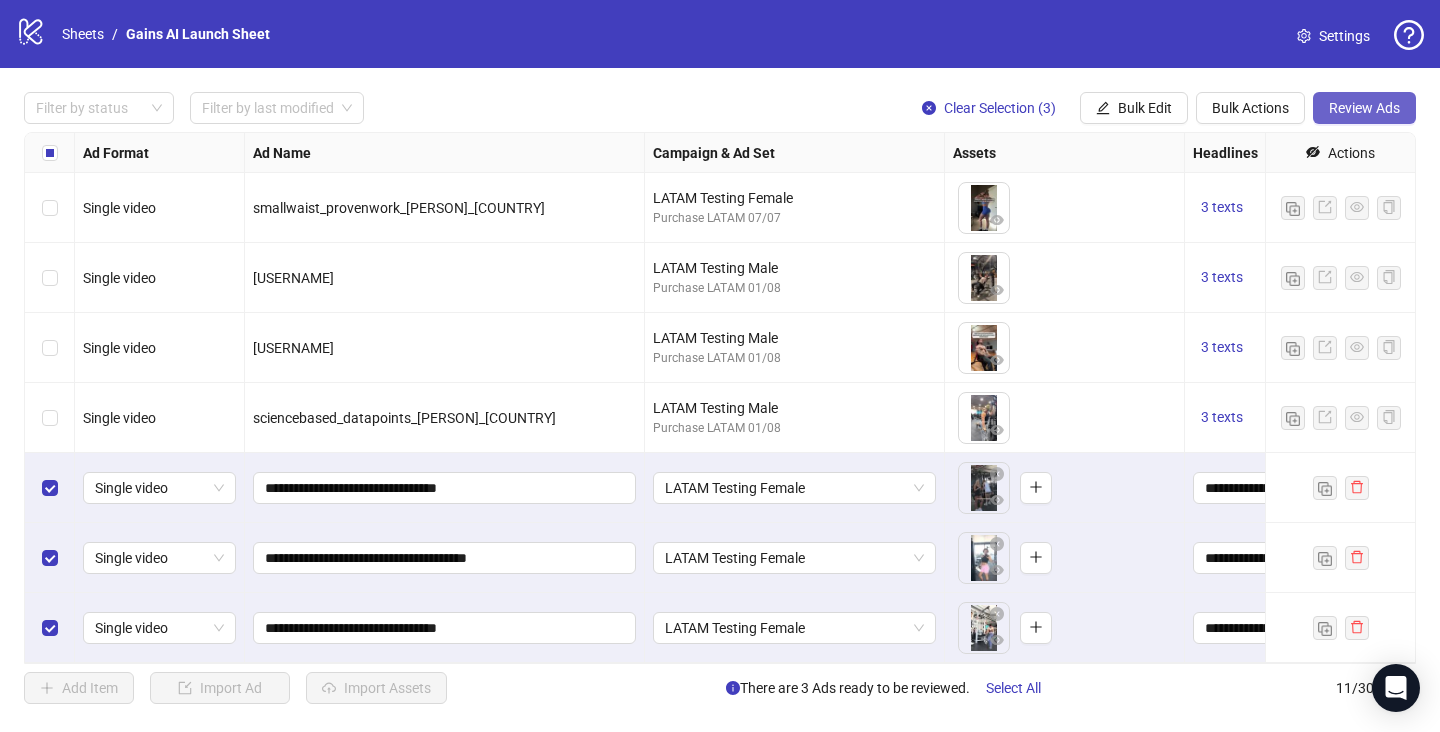 click on "Review Ads" at bounding box center (1364, 108) 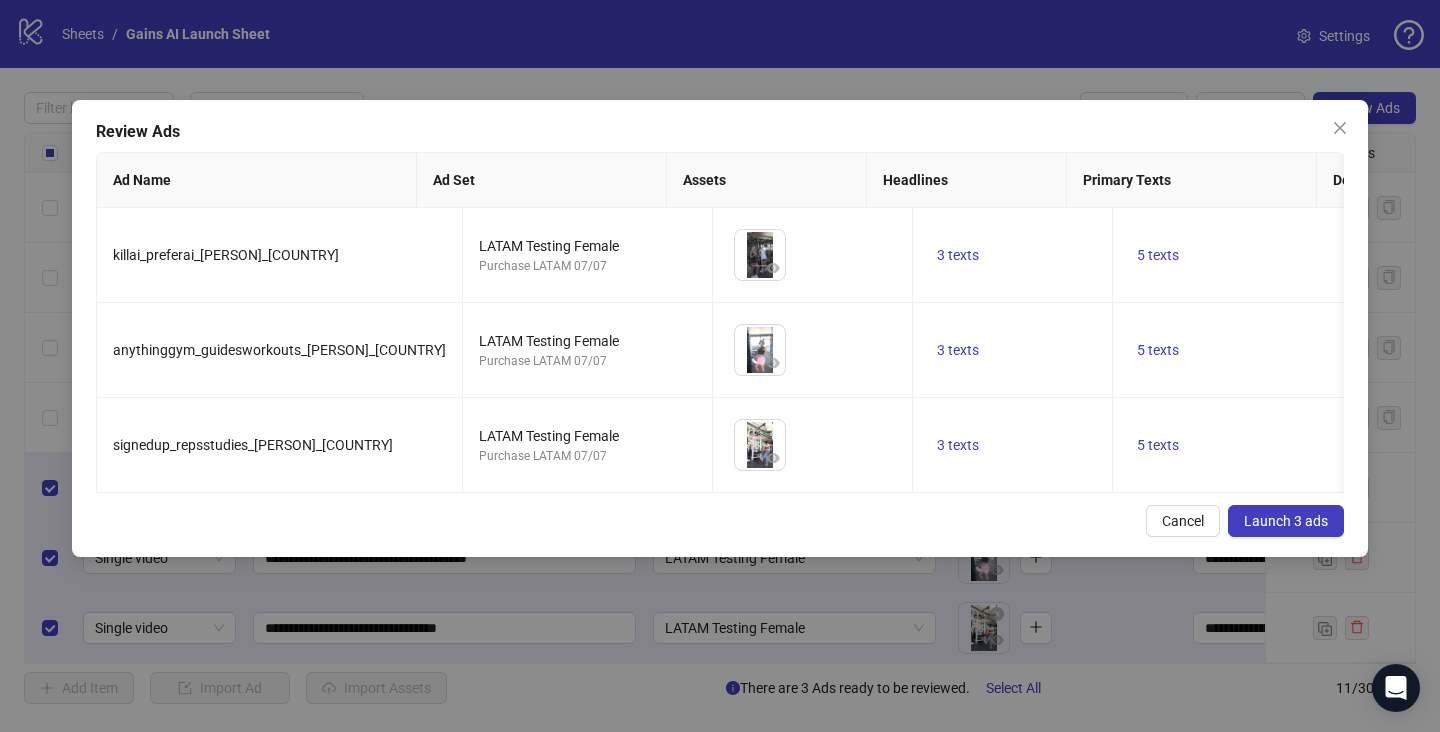 click on "Launch 3 ads" at bounding box center [1286, 521] 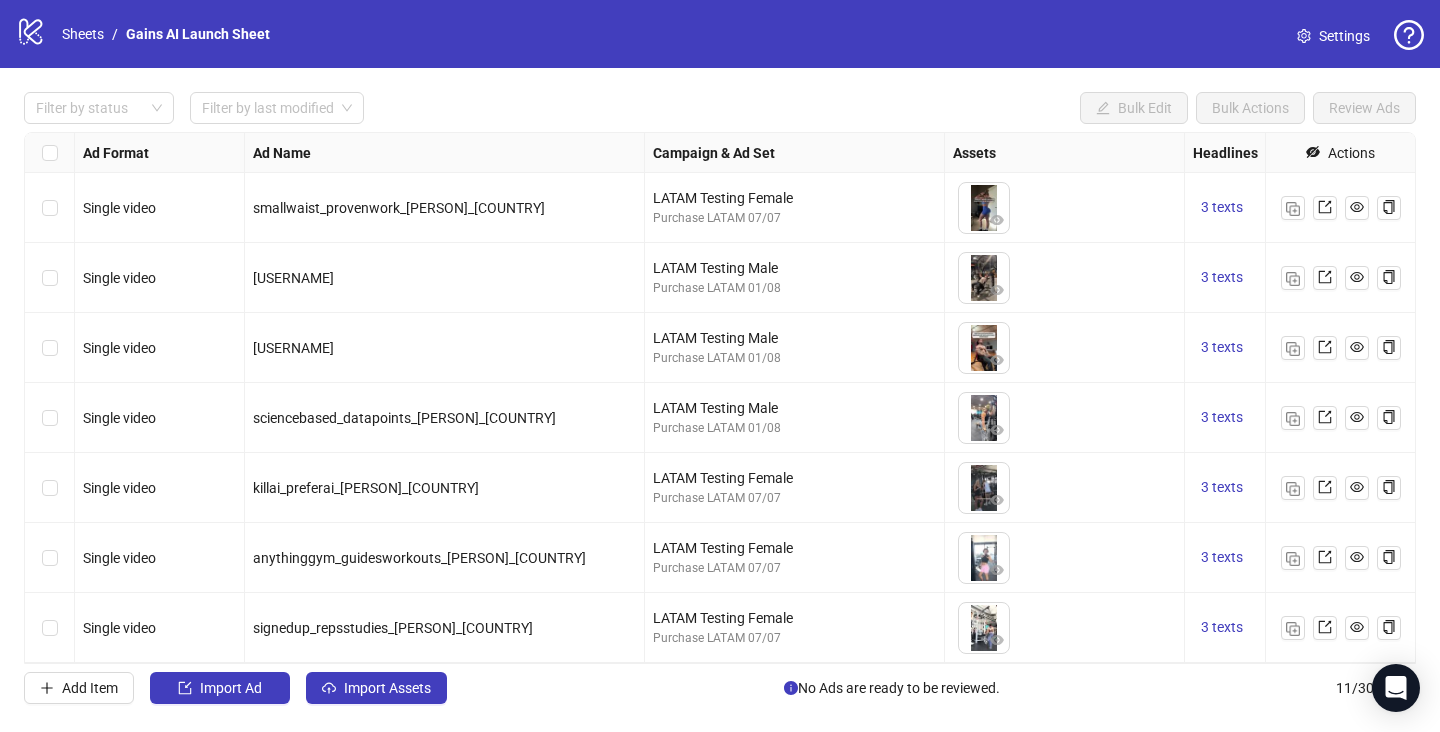 click at bounding box center (50, 488) 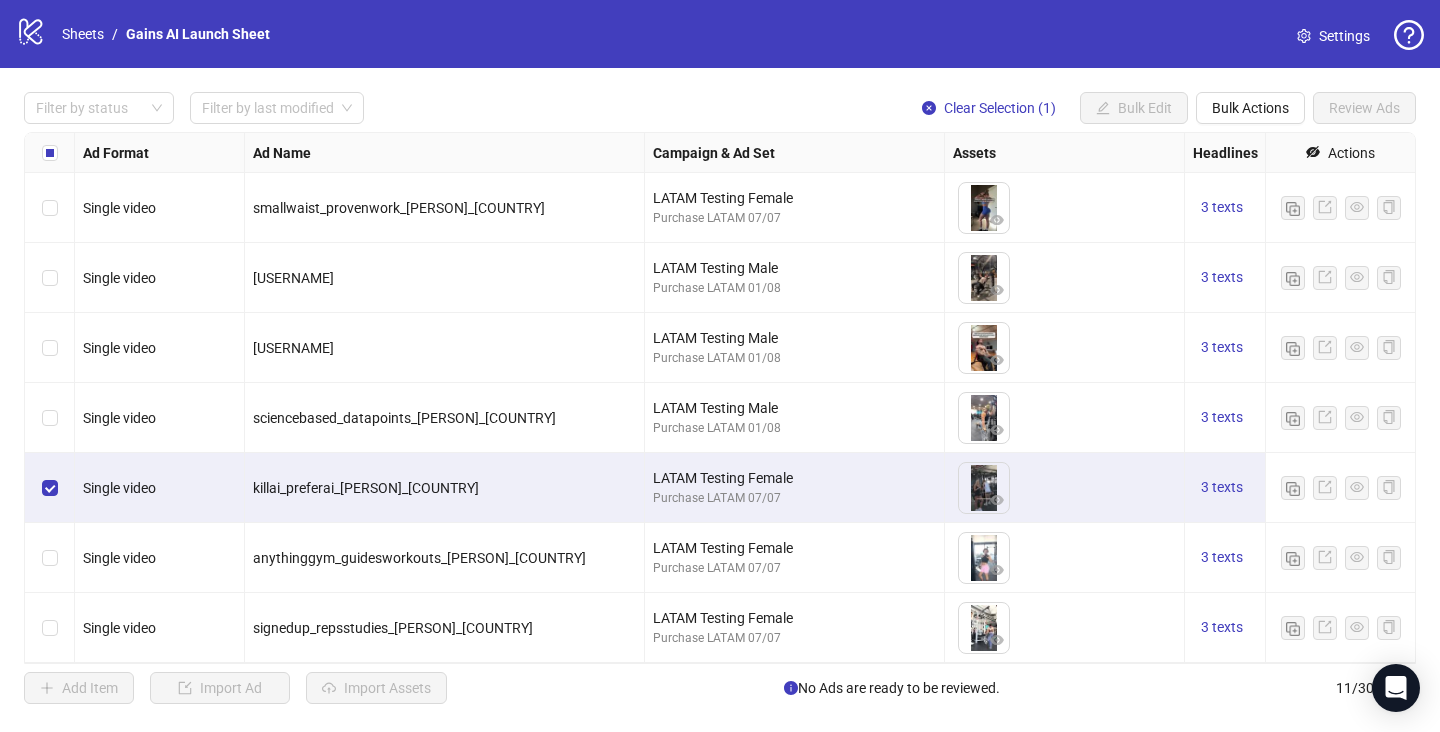 click at bounding box center (50, 558) 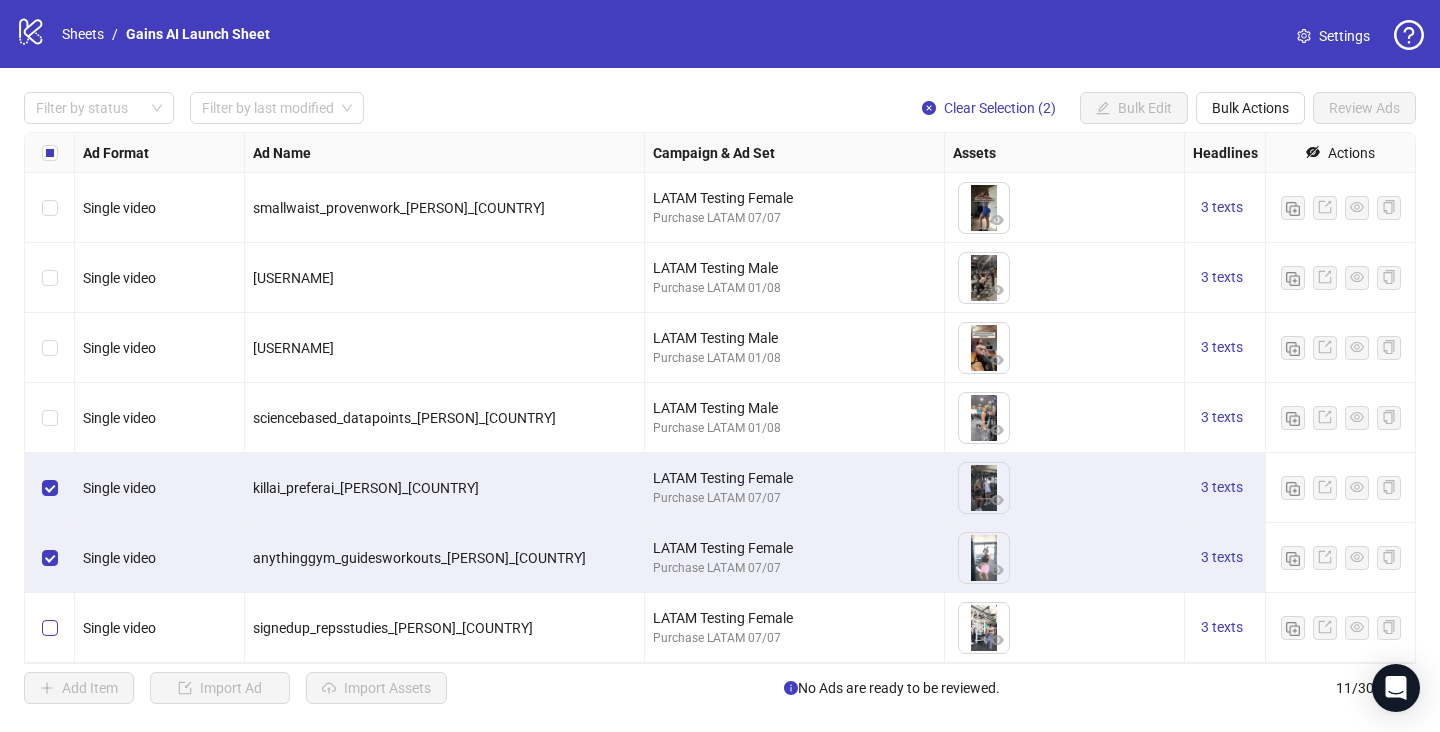 click at bounding box center [50, 628] 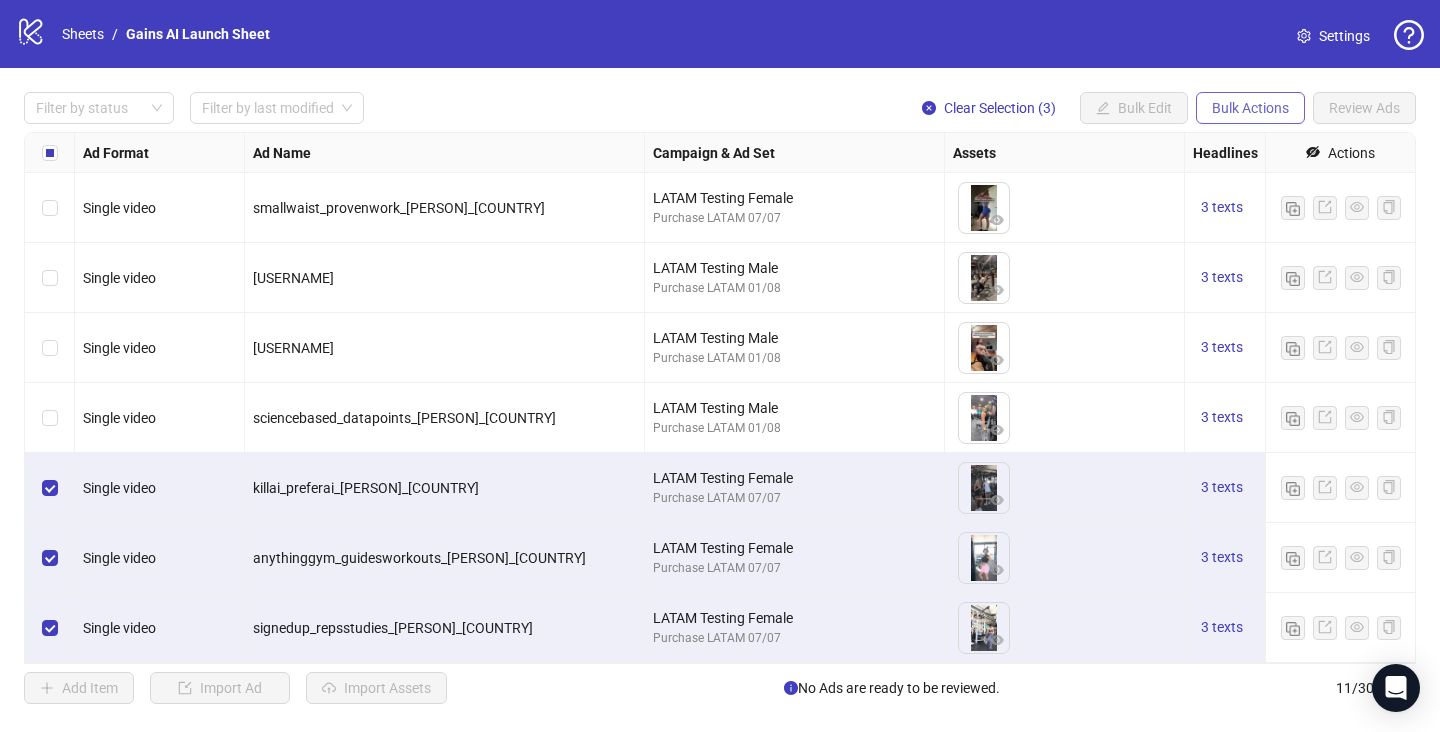 click on "Bulk Actions" at bounding box center (1250, 108) 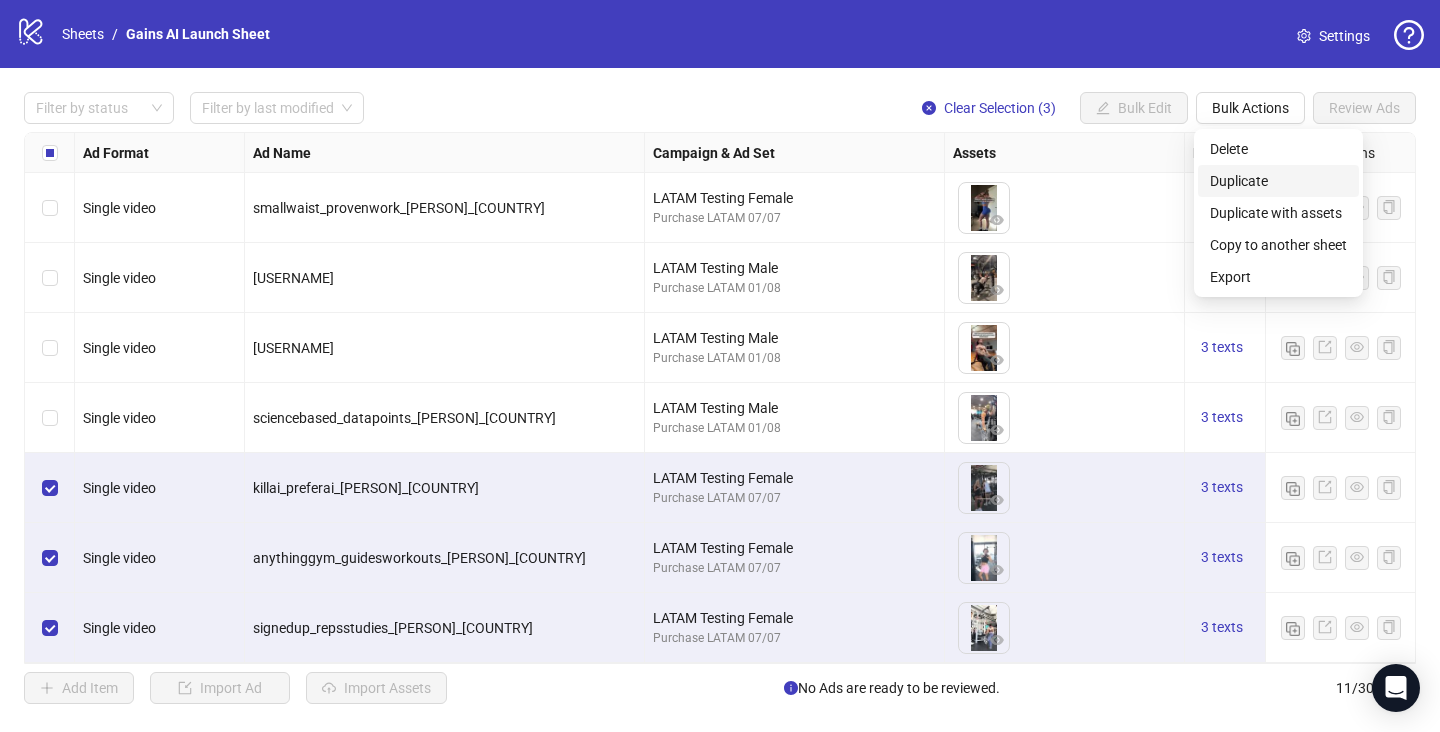 click on "Duplicate" at bounding box center [1278, 181] 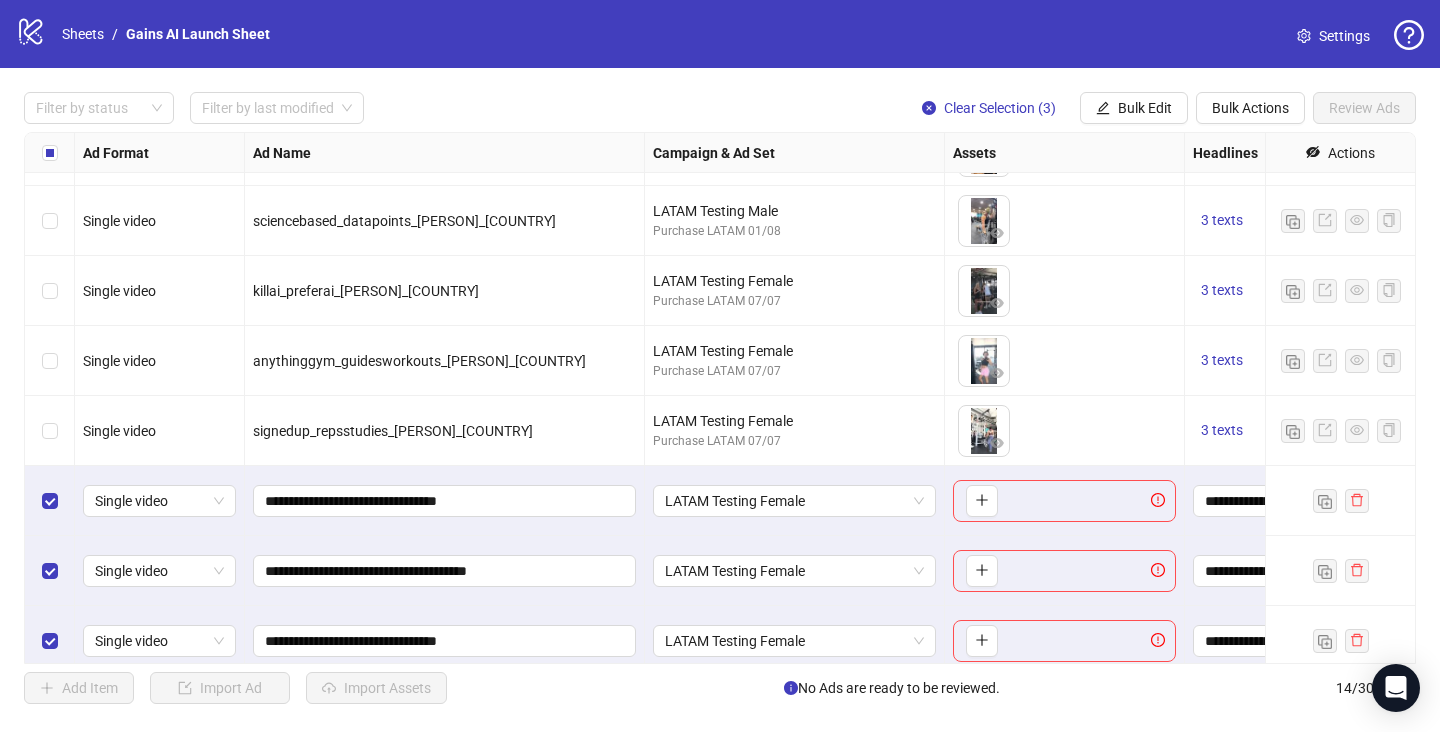 scroll, scrollTop: 490, scrollLeft: 0, axis: vertical 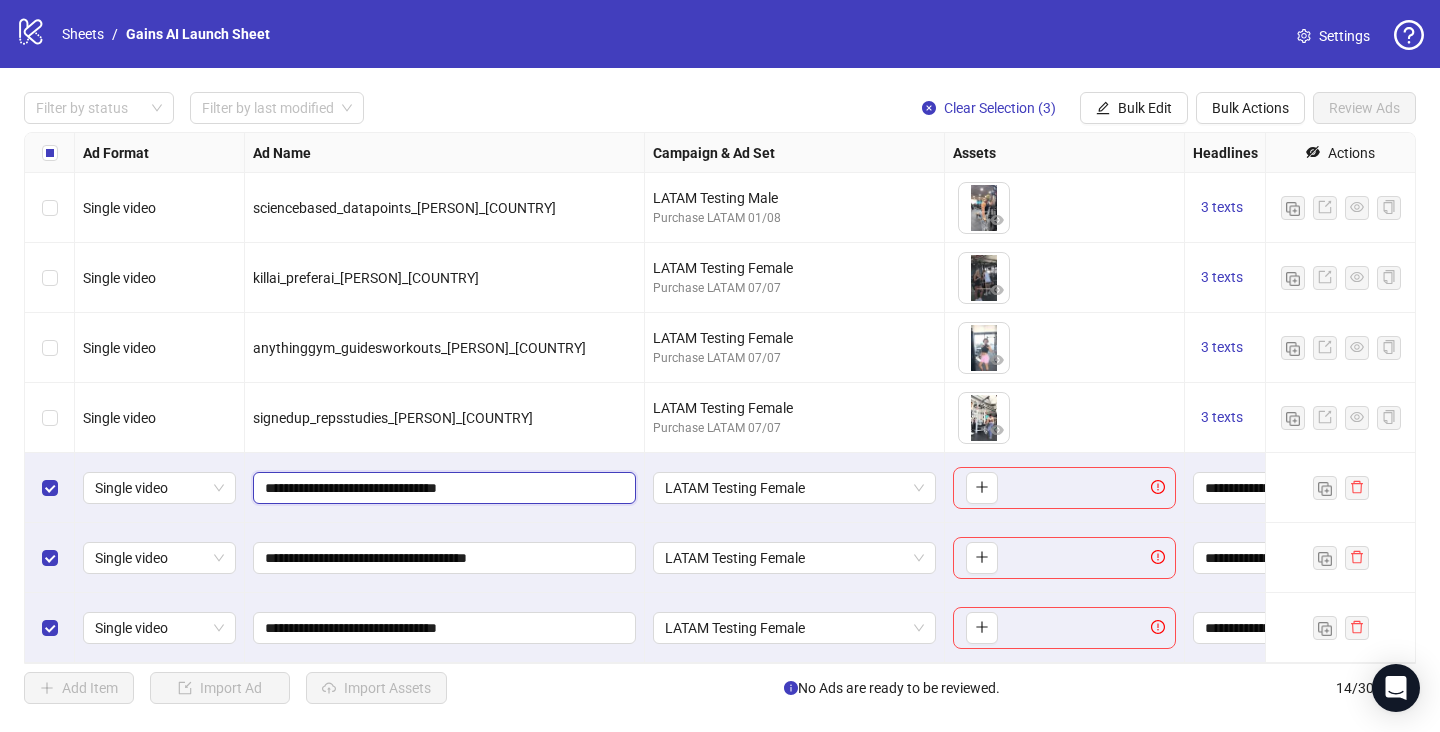 click on "**********" at bounding box center [442, 488] 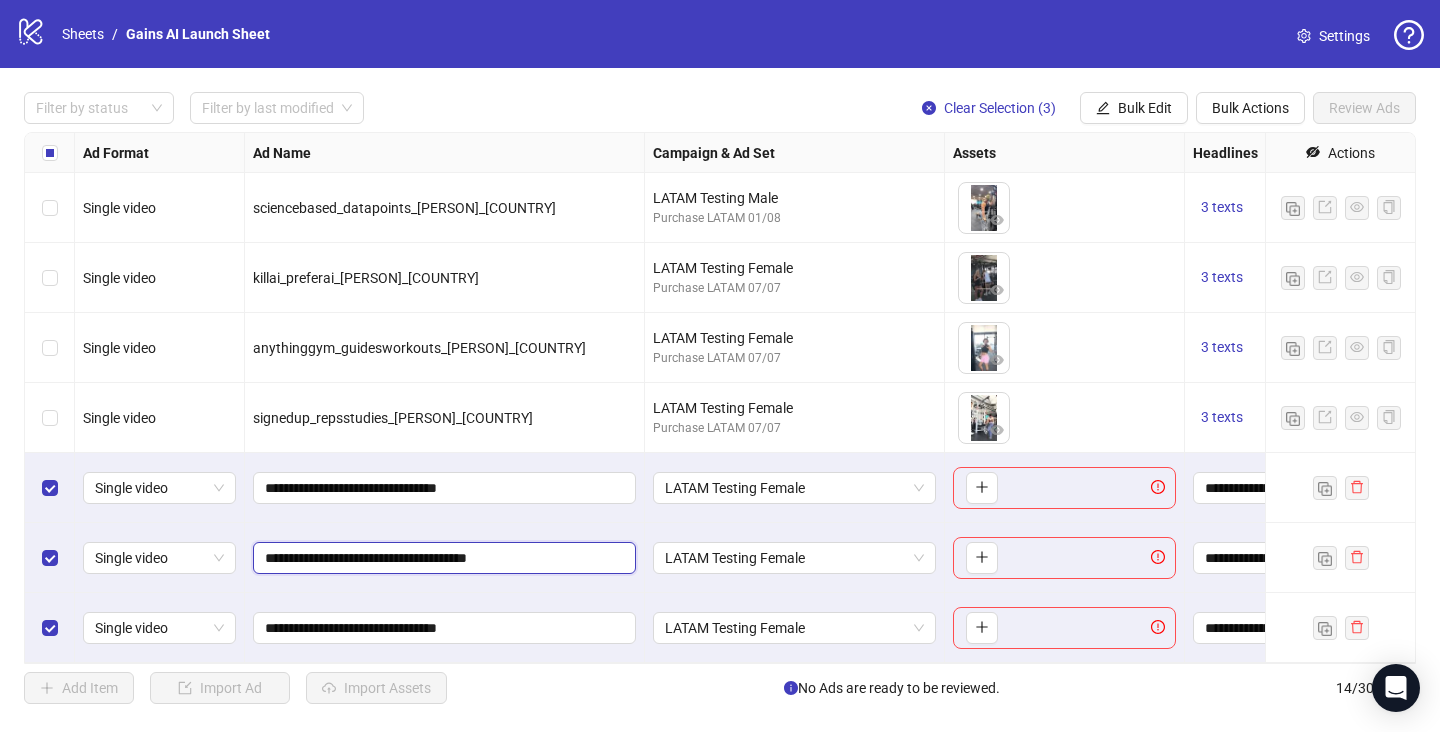 click on "**********" at bounding box center (442, 558) 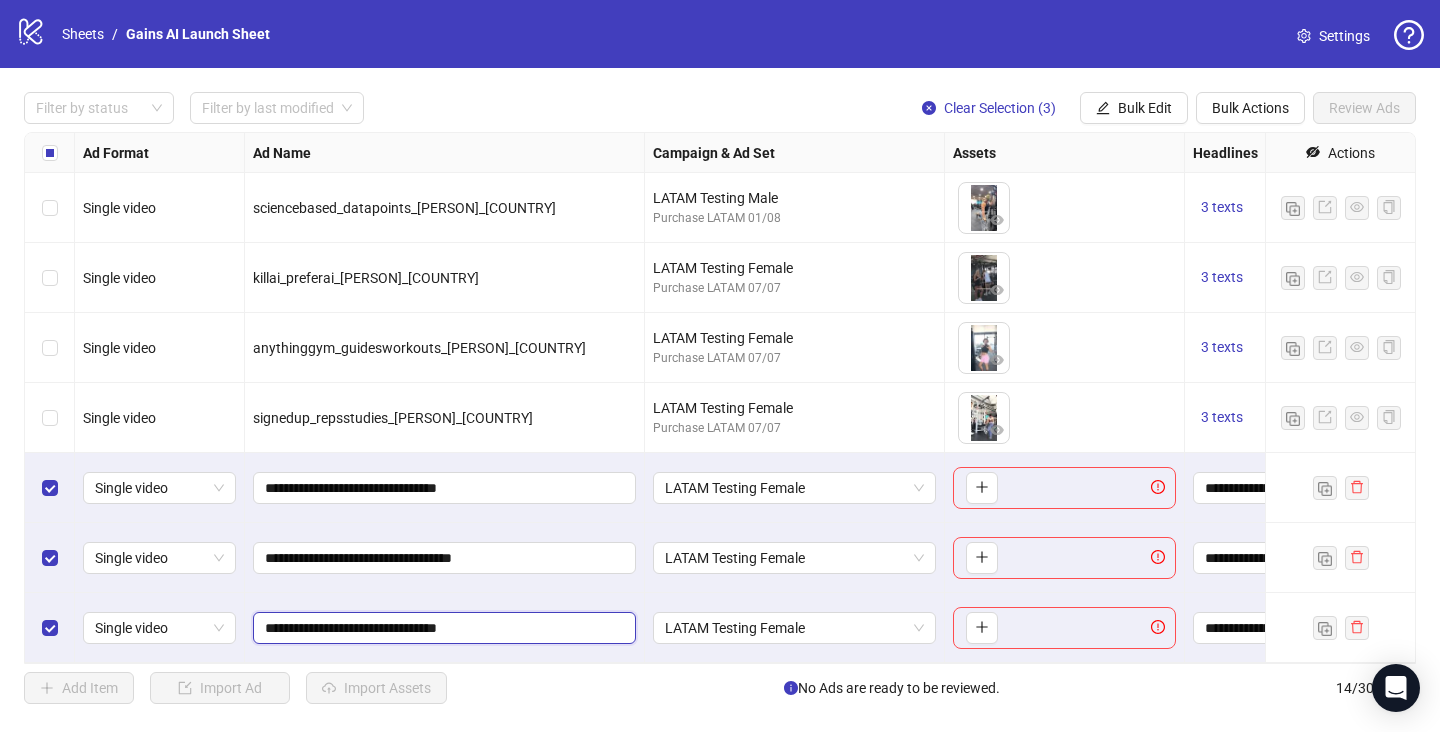 click on "**********" at bounding box center [442, 628] 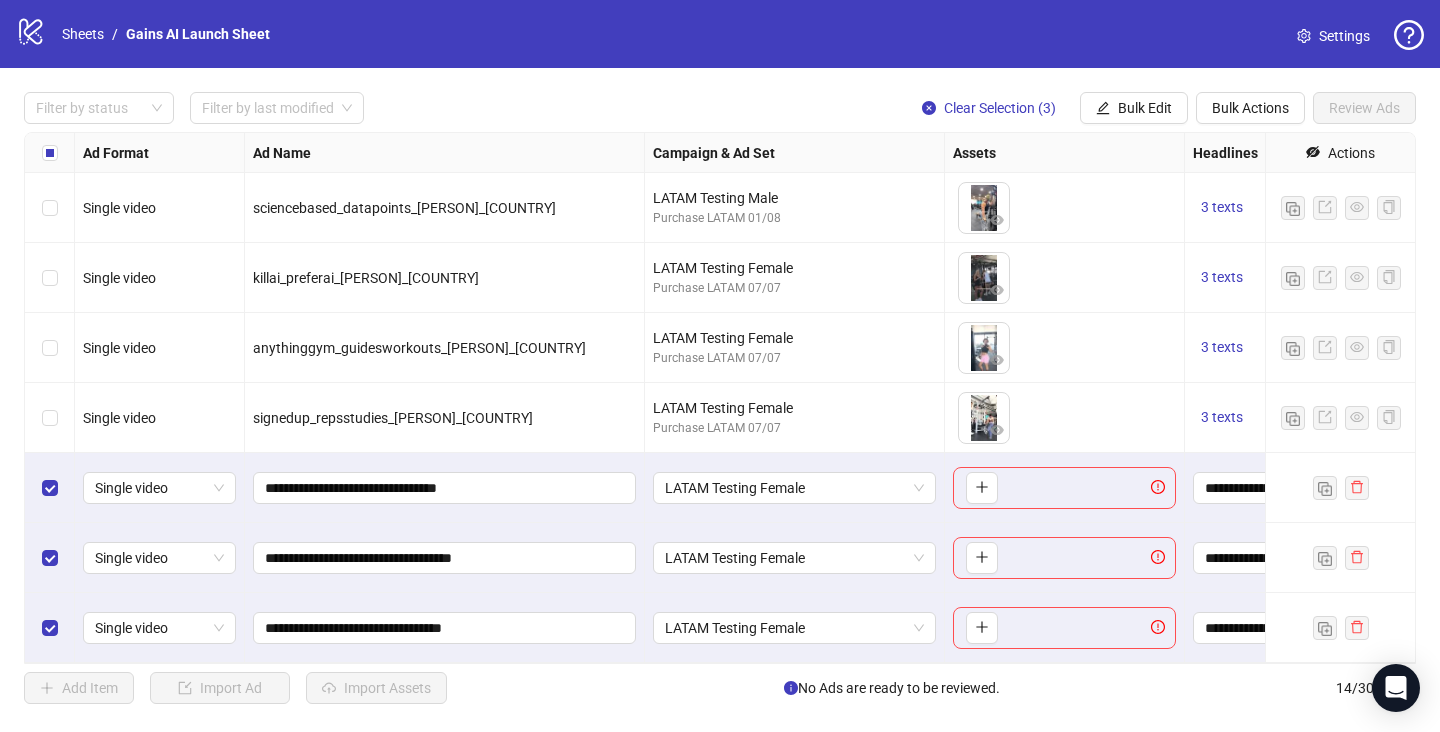 click on "**********" at bounding box center (445, 558) 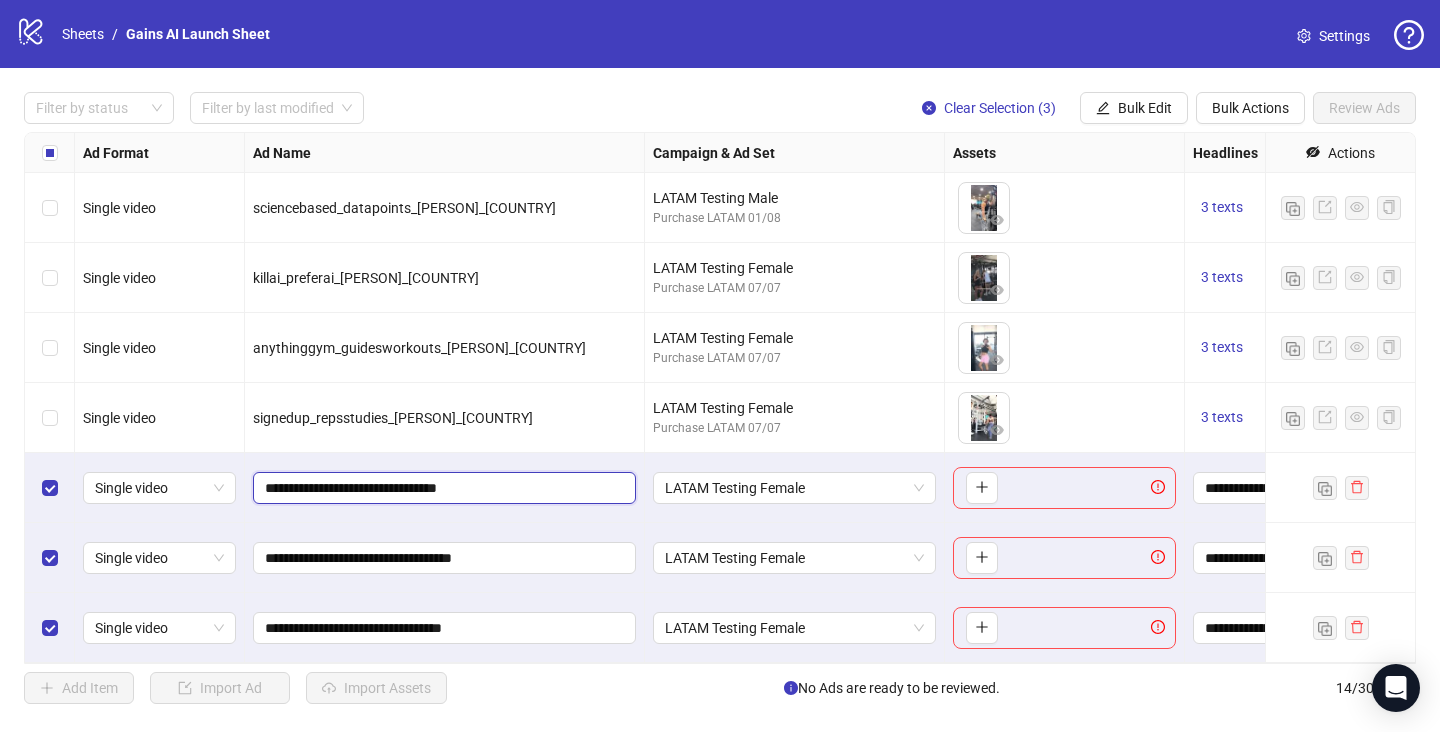 click on "**********" at bounding box center (442, 488) 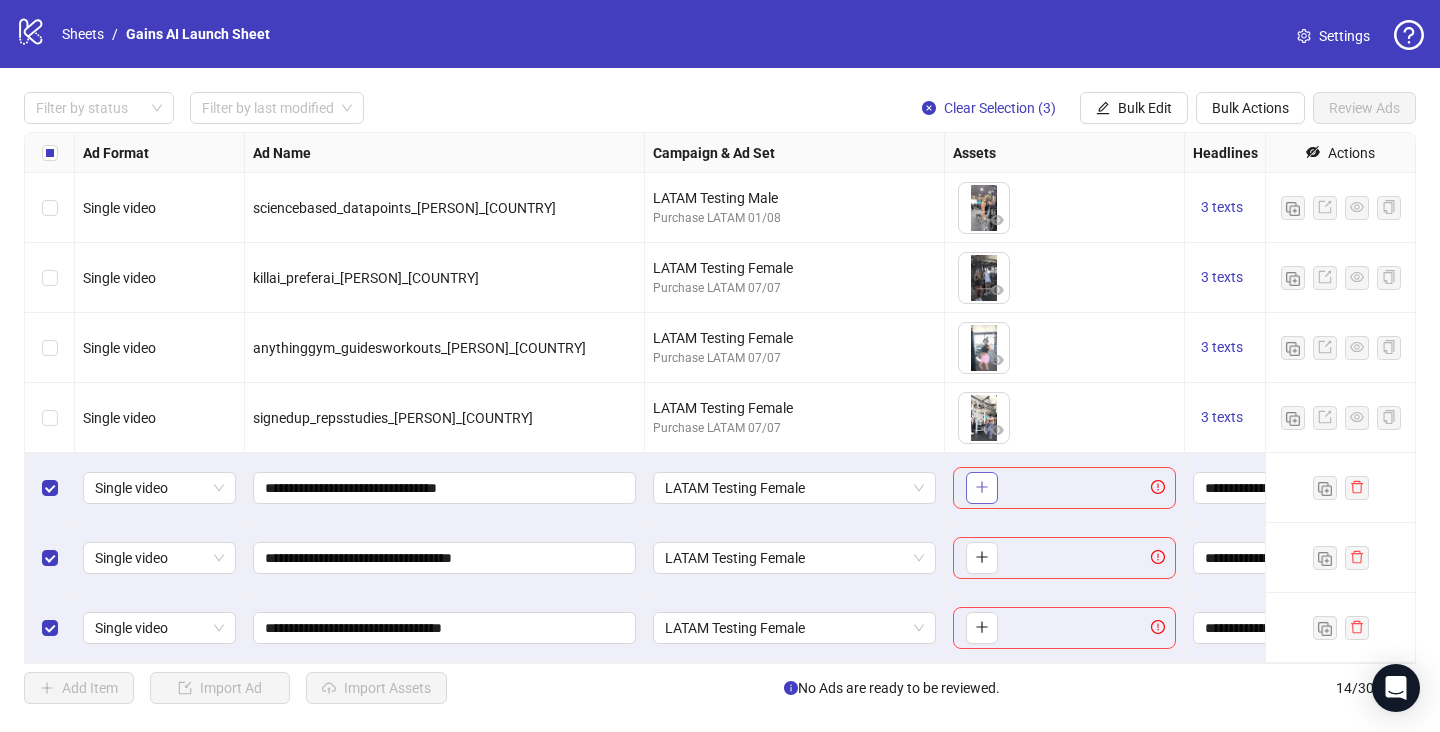 click at bounding box center [982, 488] 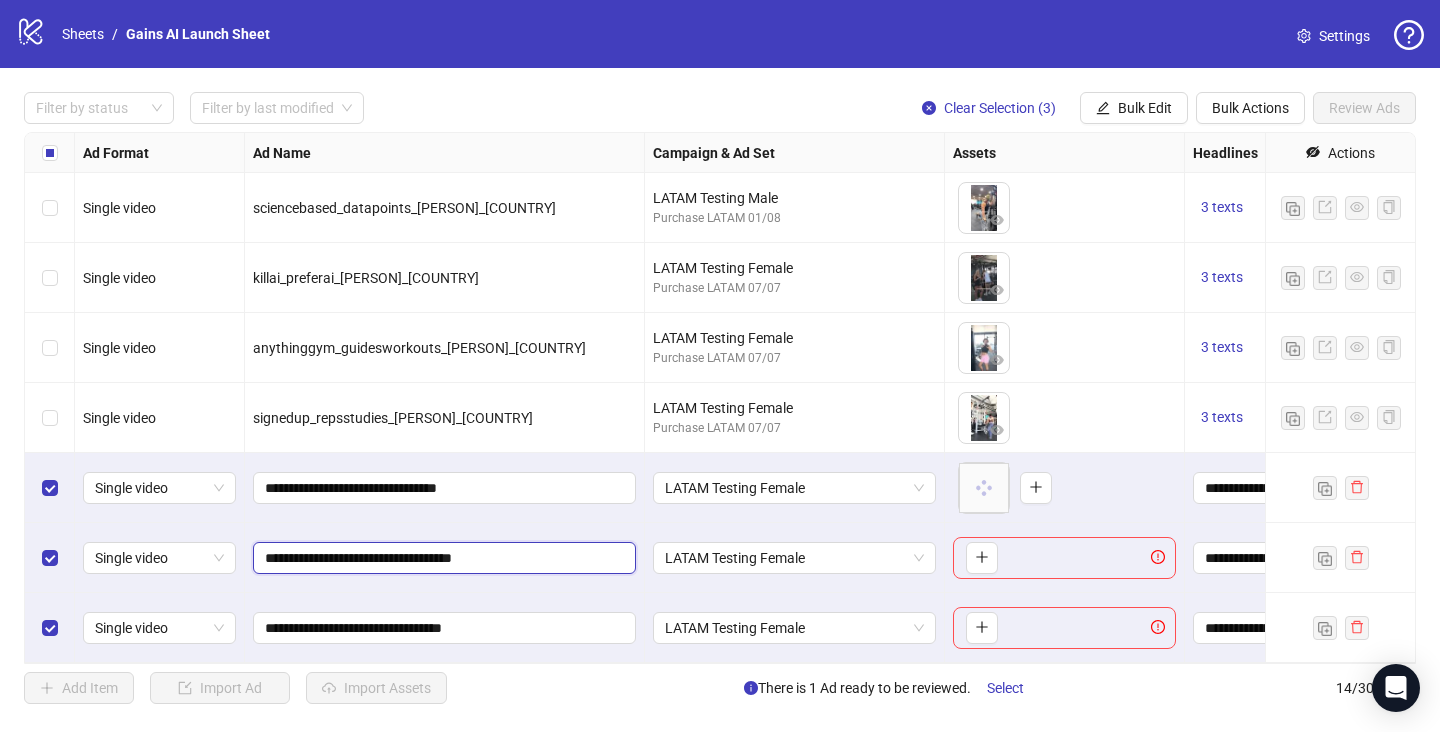 click on "**********" at bounding box center (442, 558) 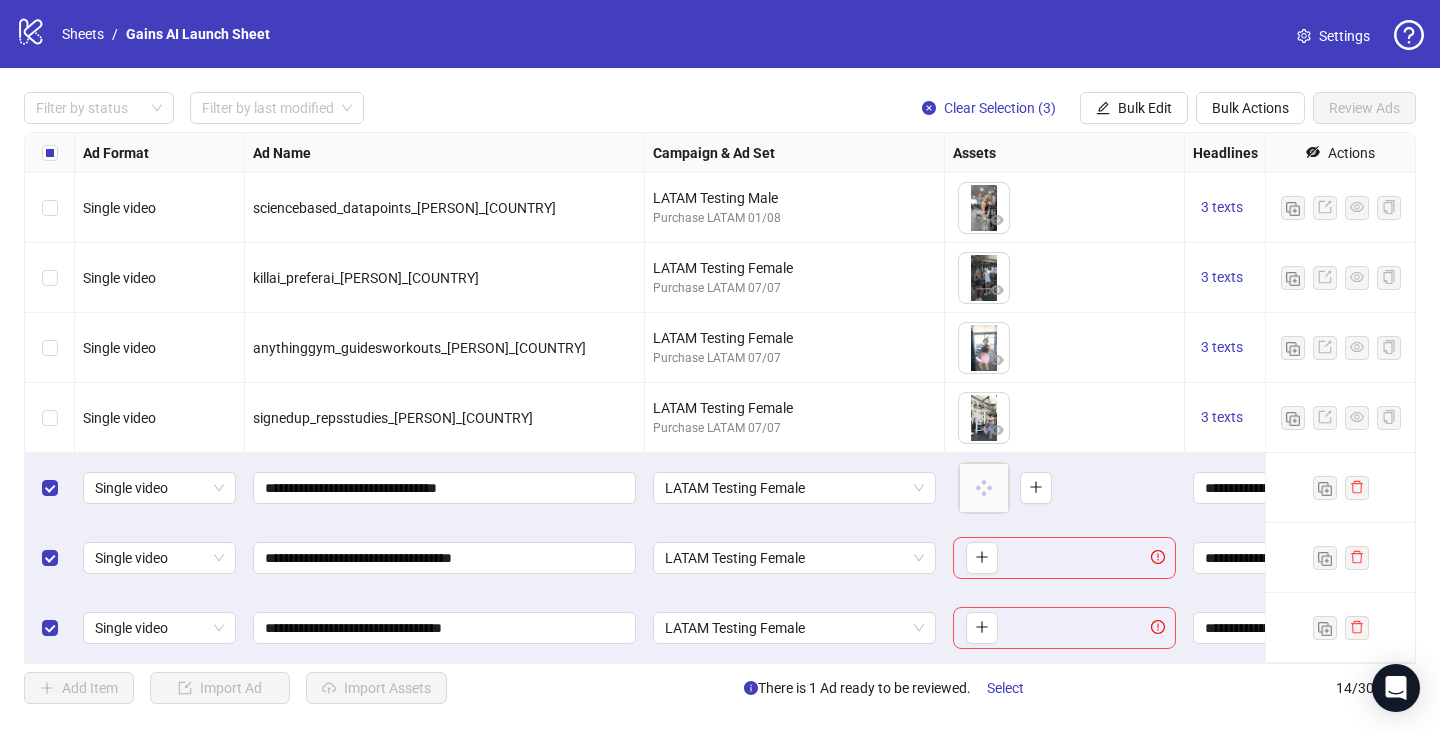 click on "To pick up a draggable item, press the space bar.
While dragging, use the arrow keys to move the item.
Press space again to drop the item in its new position, or press escape to cancel." at bounding box center [1064, 558] 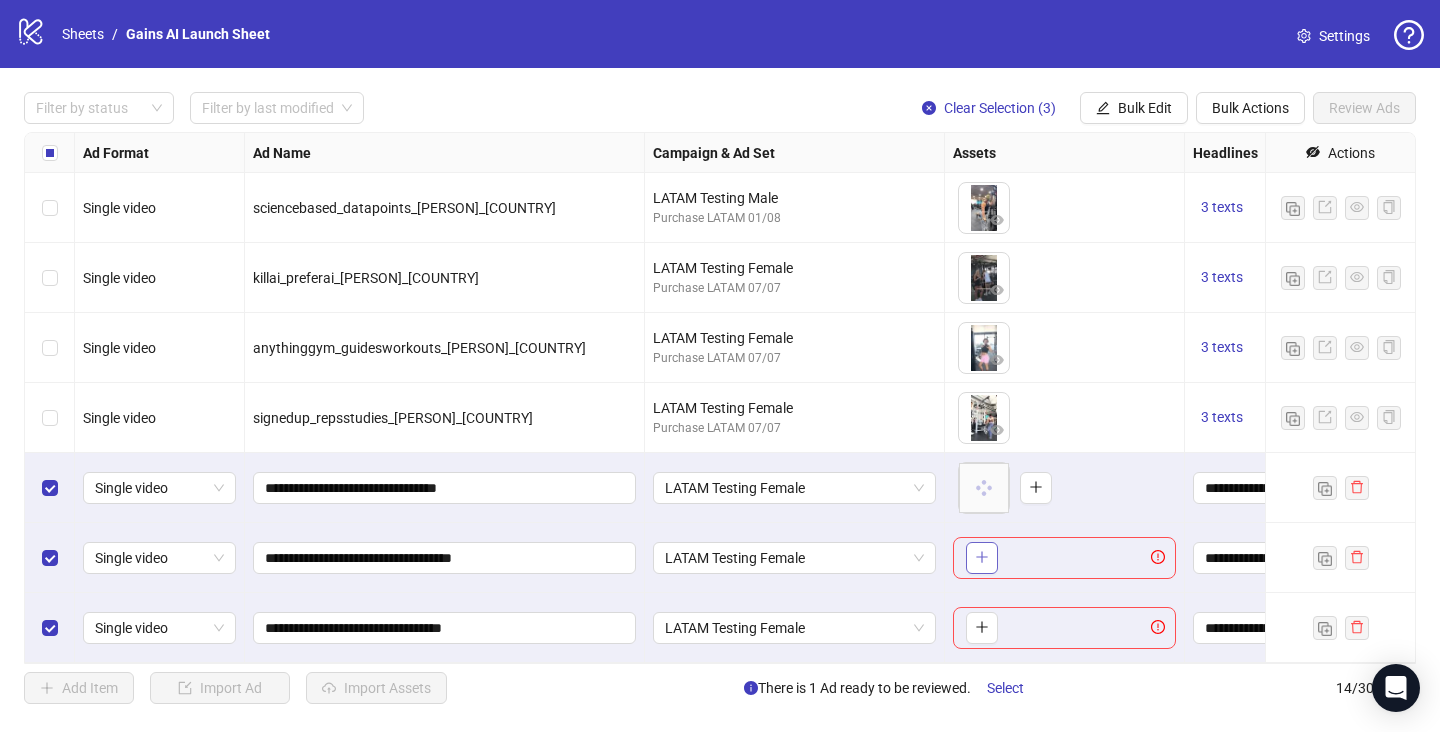 click 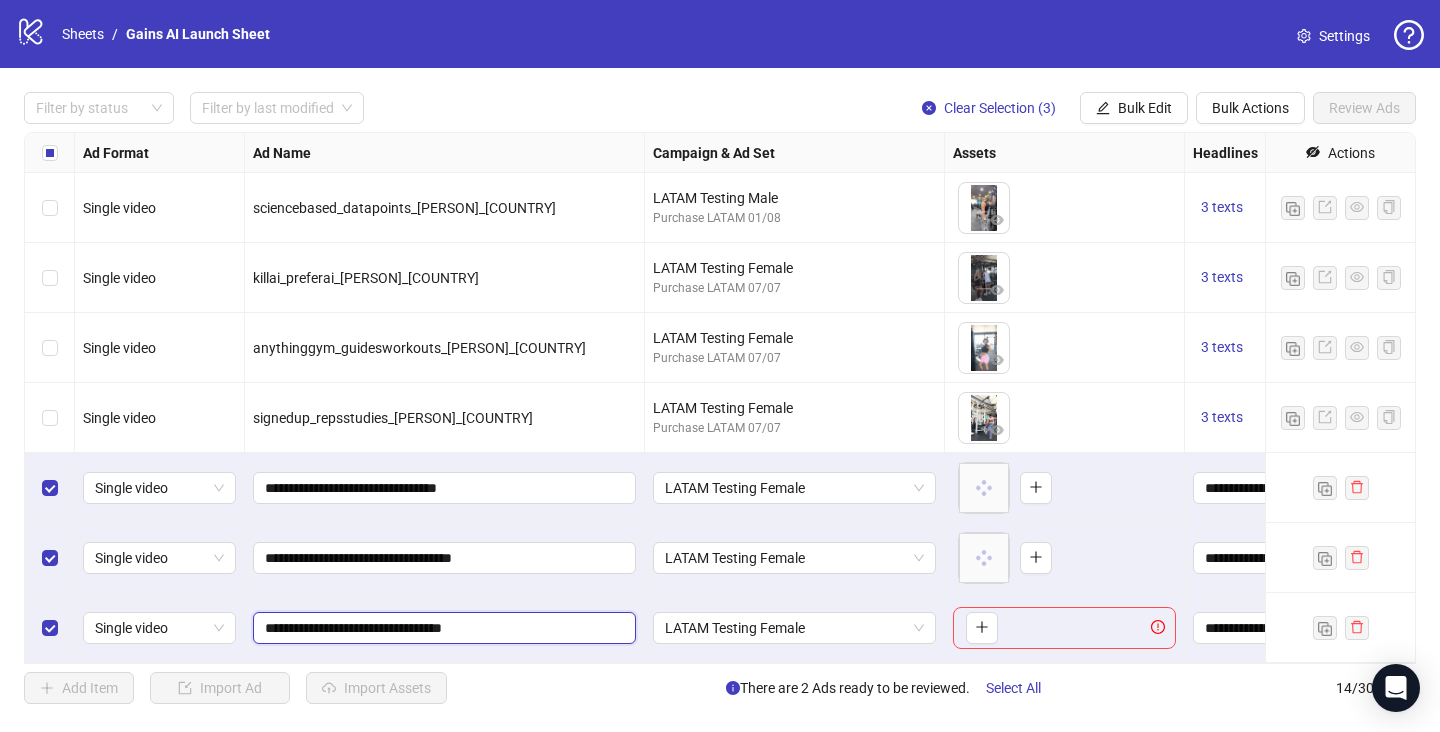 click on "**********" at bounding box center [442, 628] 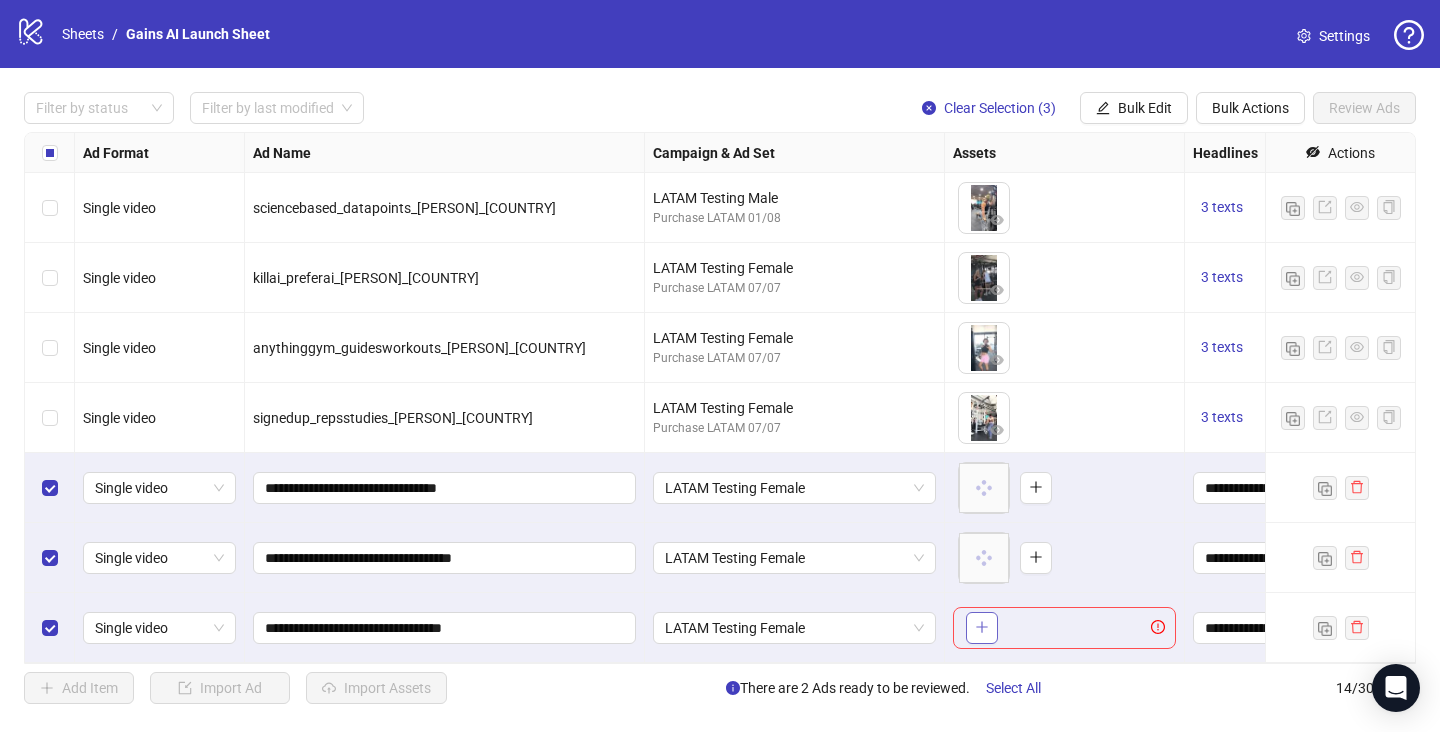 click 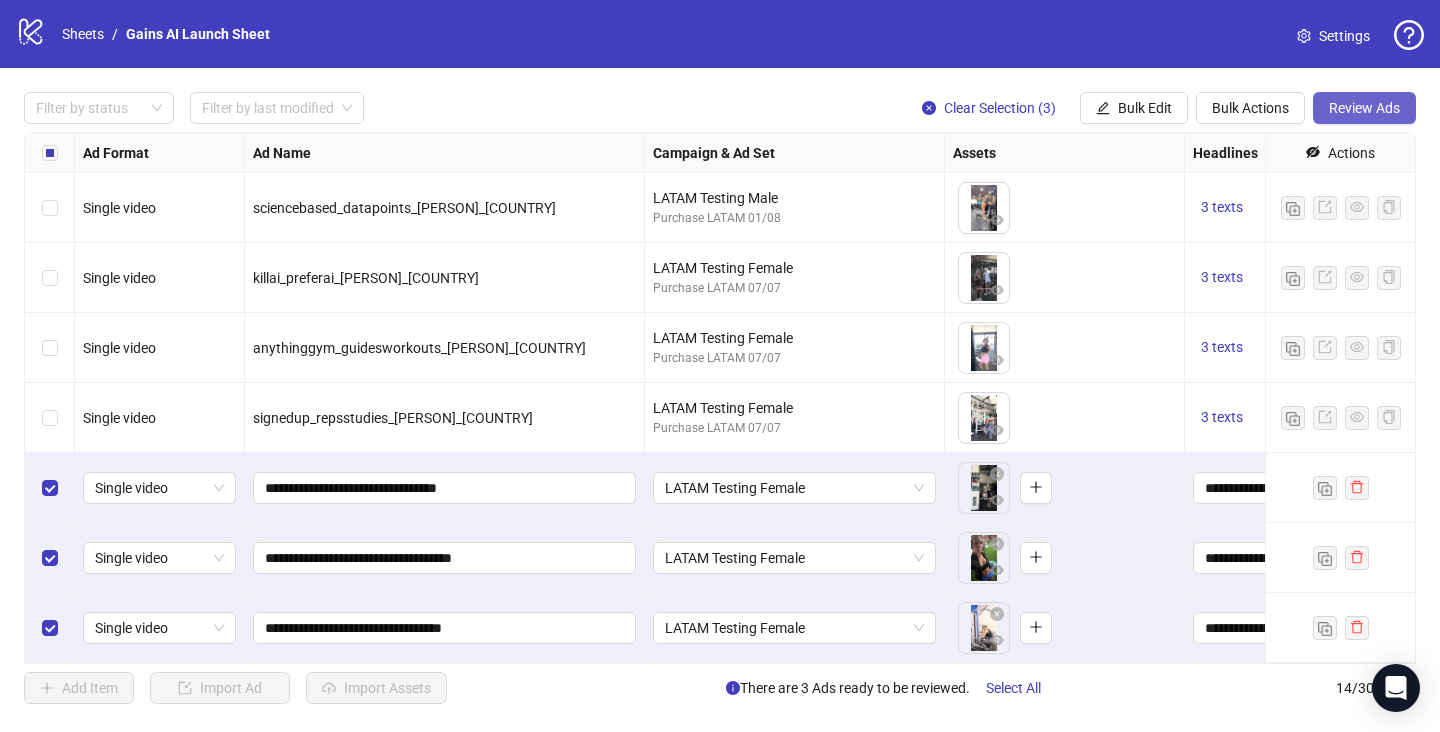 click on "Review Ads" at bounding box center (1364, 108) 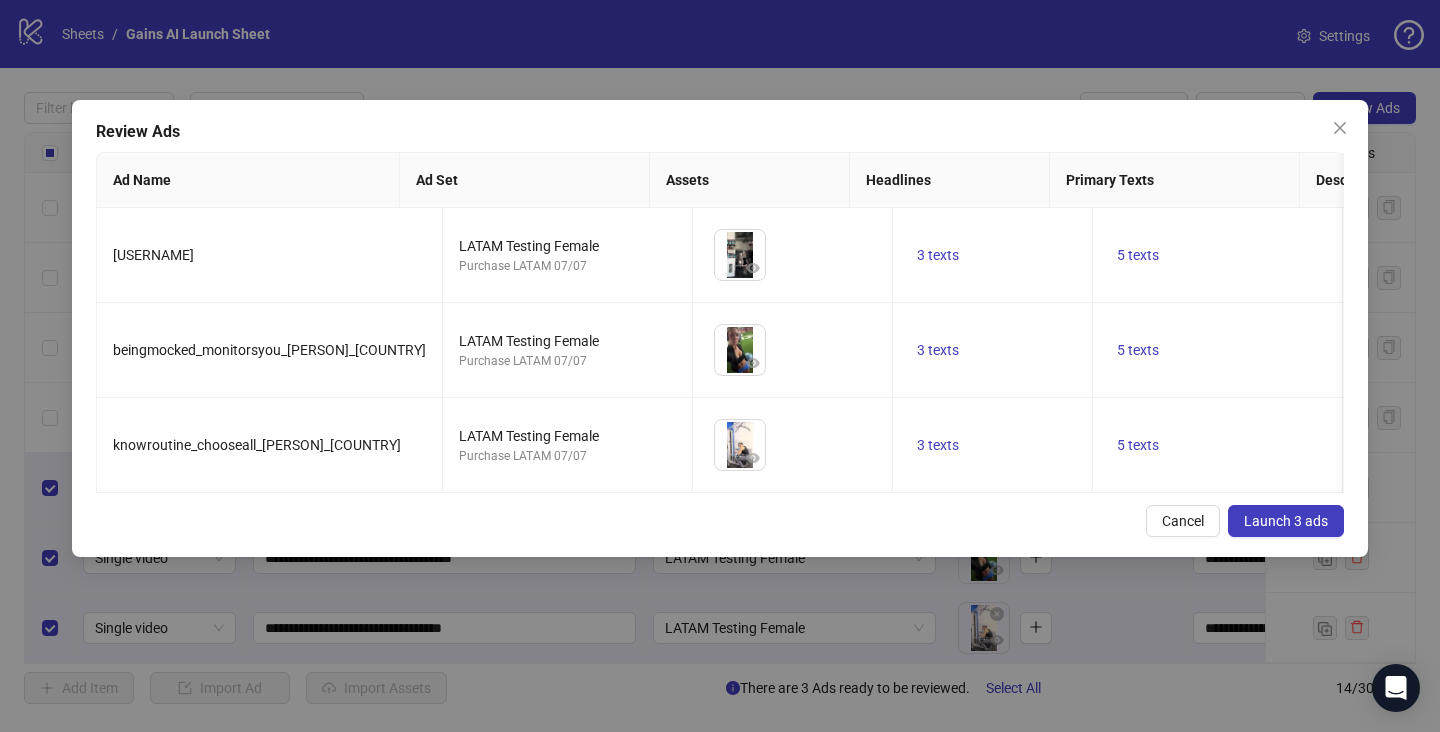 click on "Launch 3 ads" at bounding box center [1286, 521] 